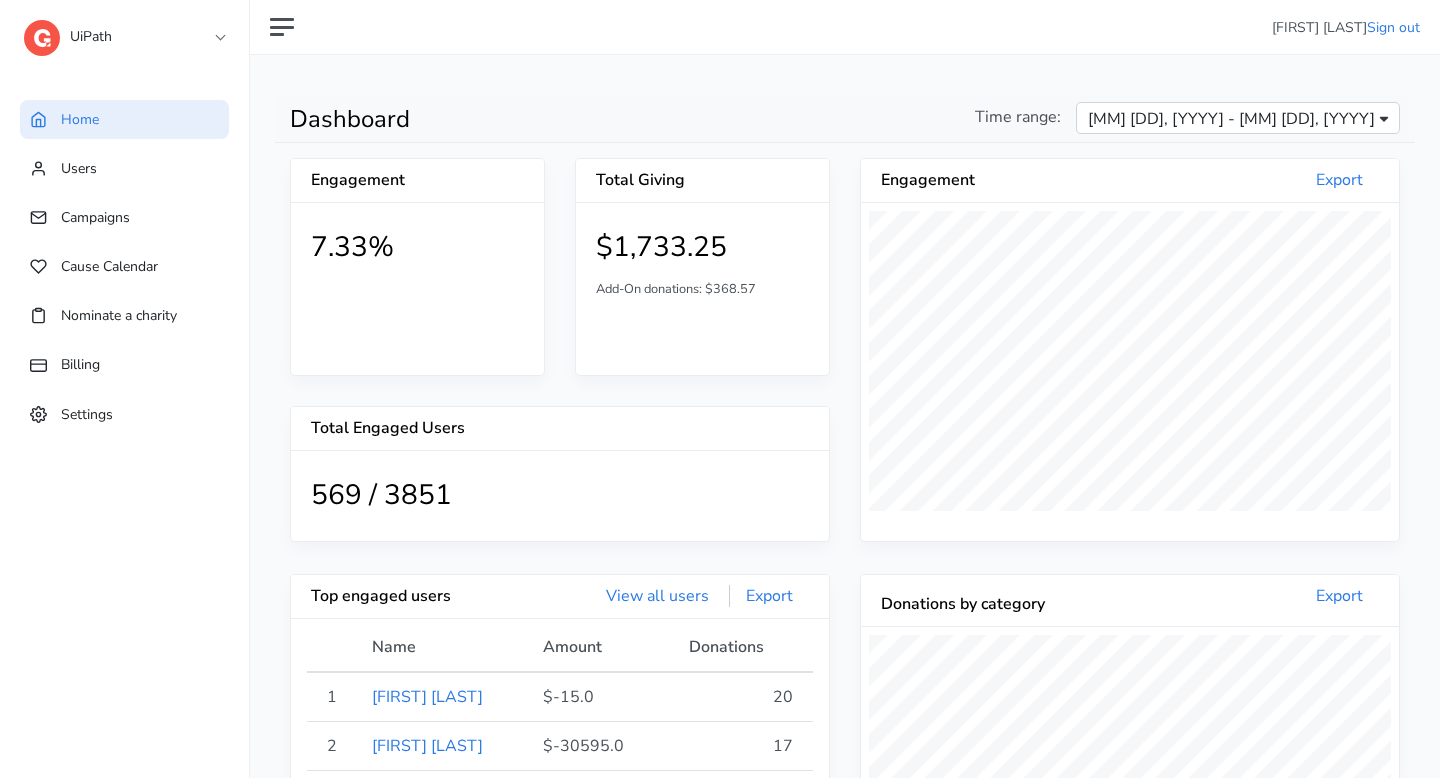 scroll, scrollTop: 0, scrollLeft: 0, axis: both 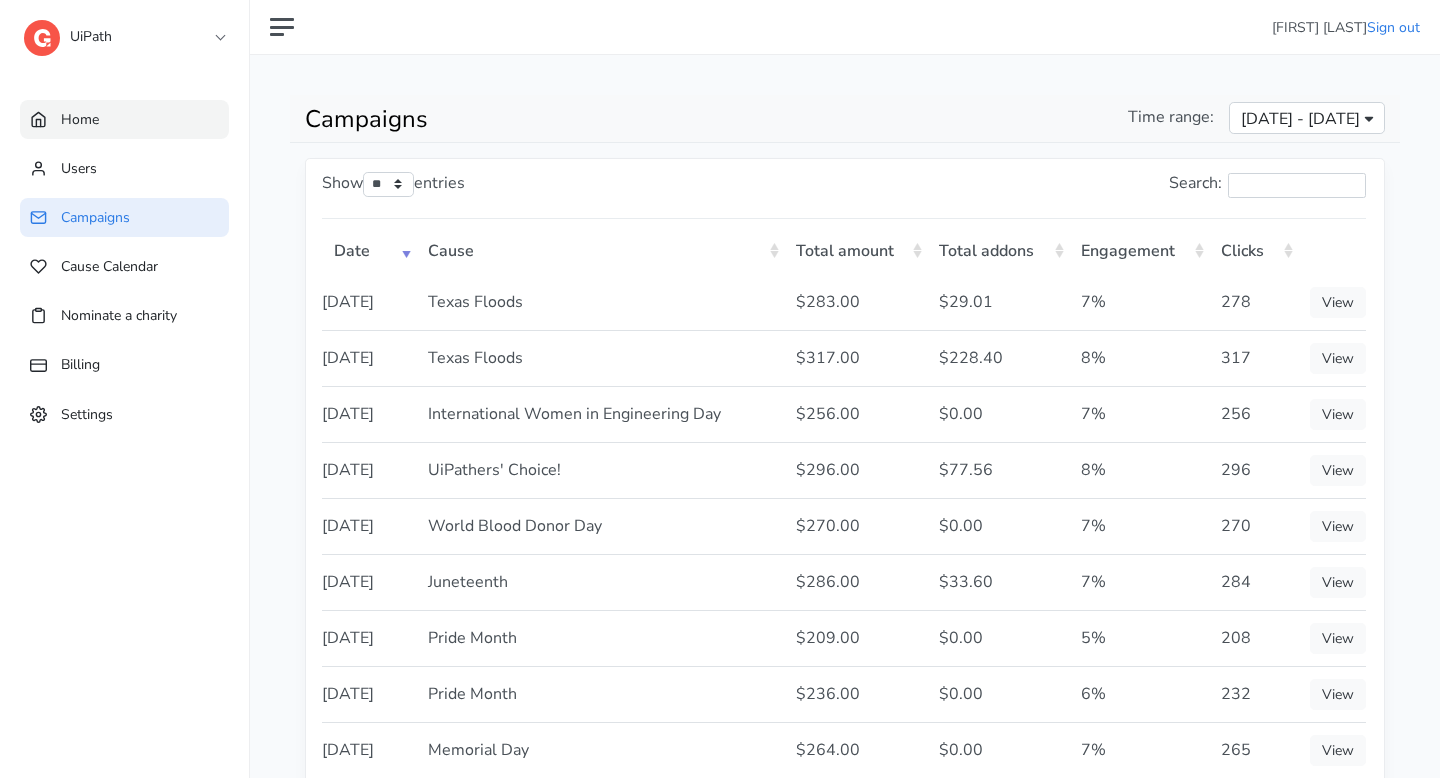 click on "Home" at bounding box center [124, 119] 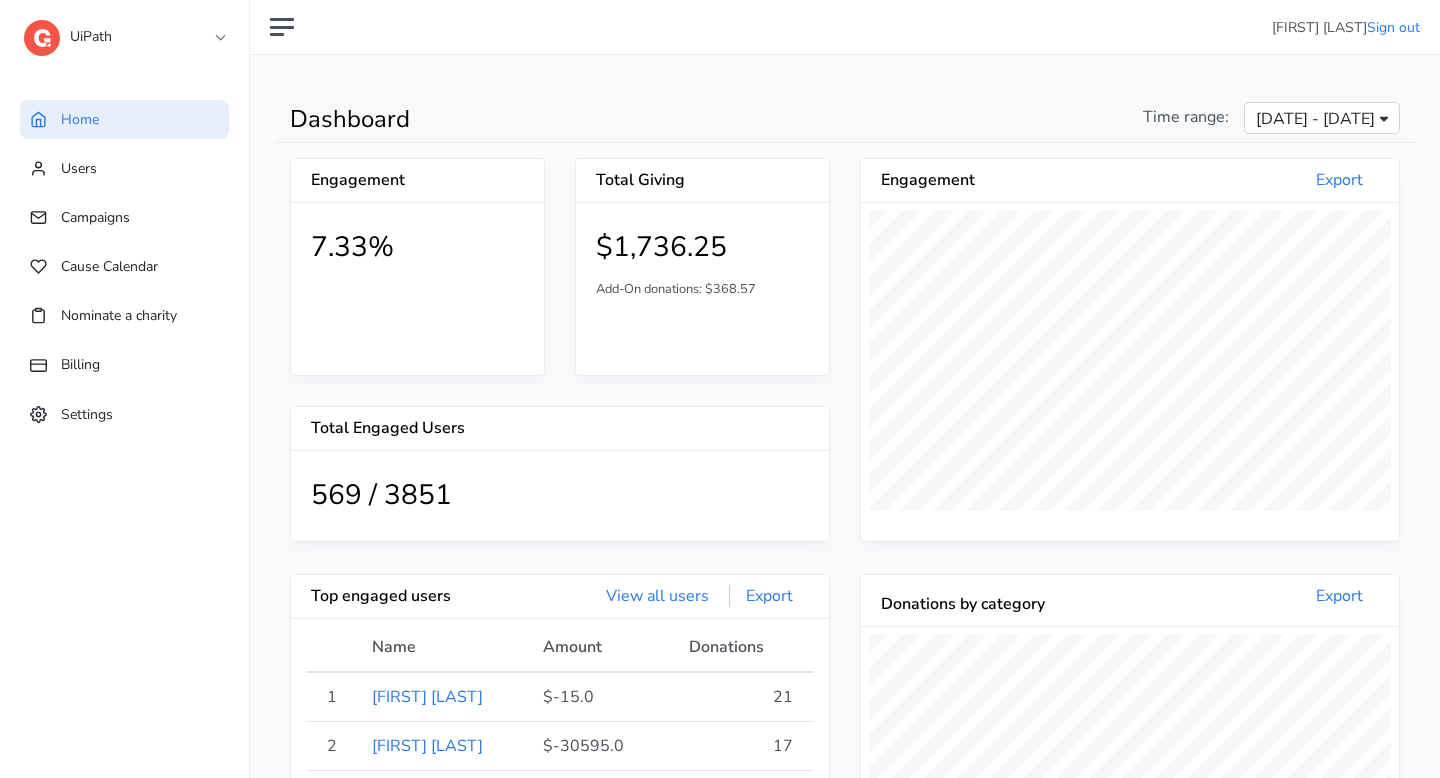 scroll, scrollTop: 999618, scrollLeft: 999462, axis: both 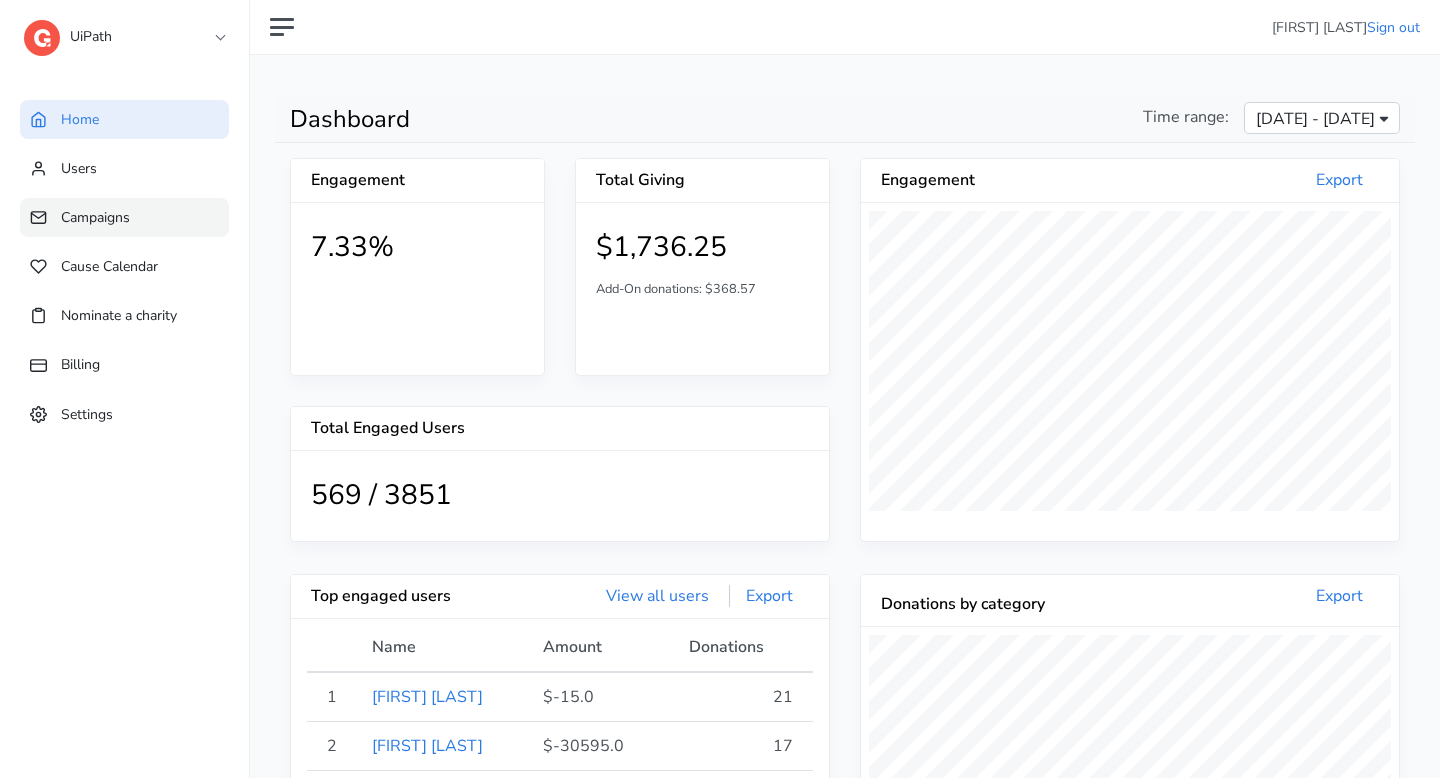 click on "Campaigns" at bounding box center [124, 217] 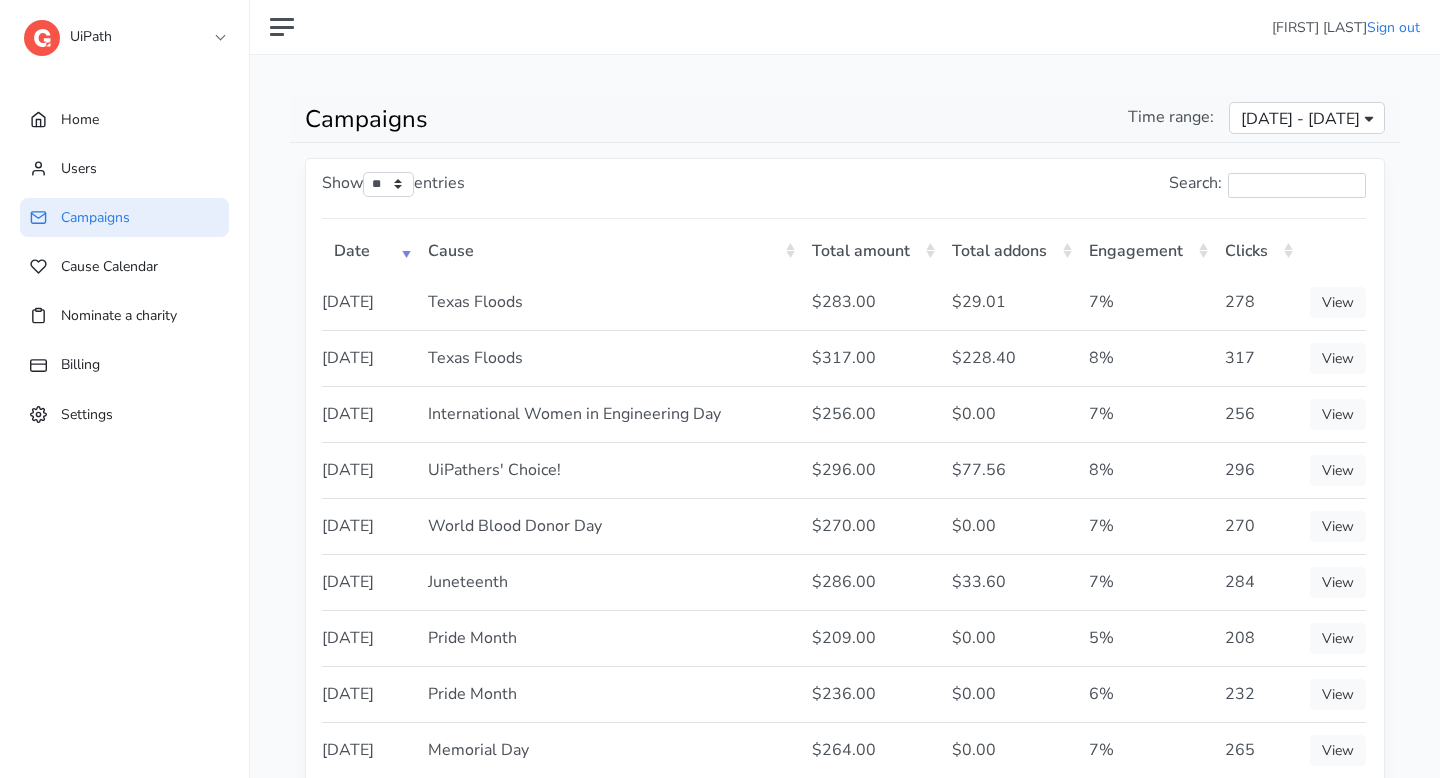 scroll, scrollTop: 0, scrollLeft: 0, axis: both 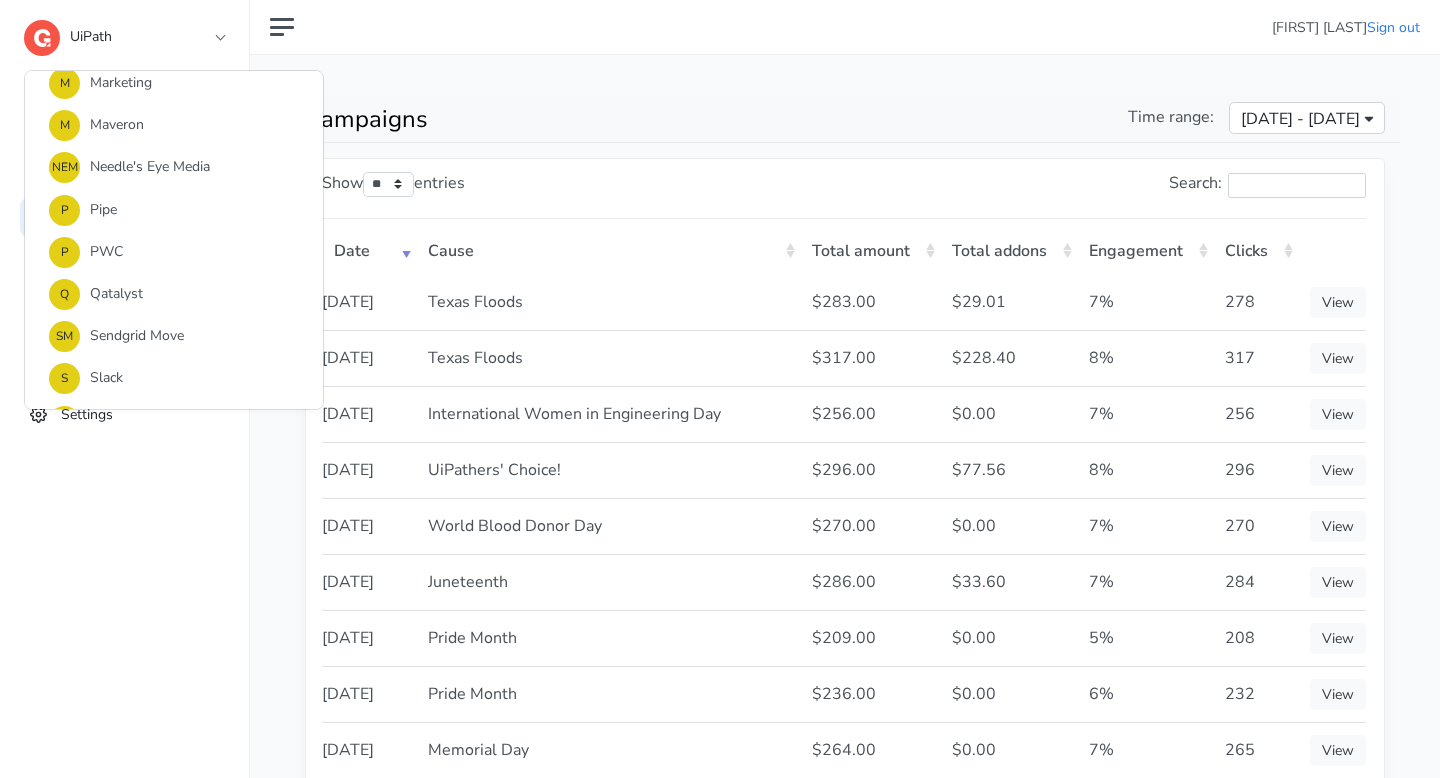 click on "Campaigns" at bounding box center [567, 119] 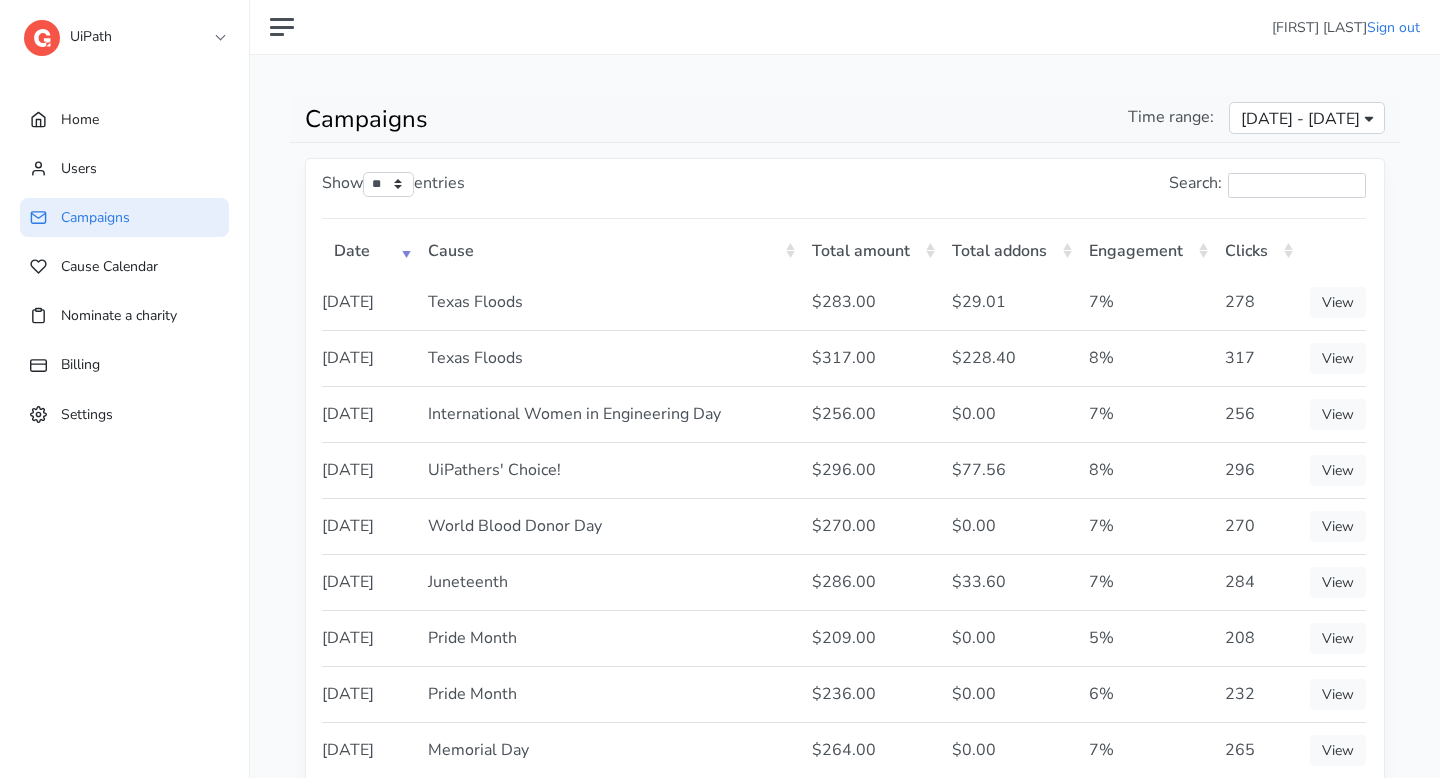 click on "UiPath" at bounding box center [124, 32] 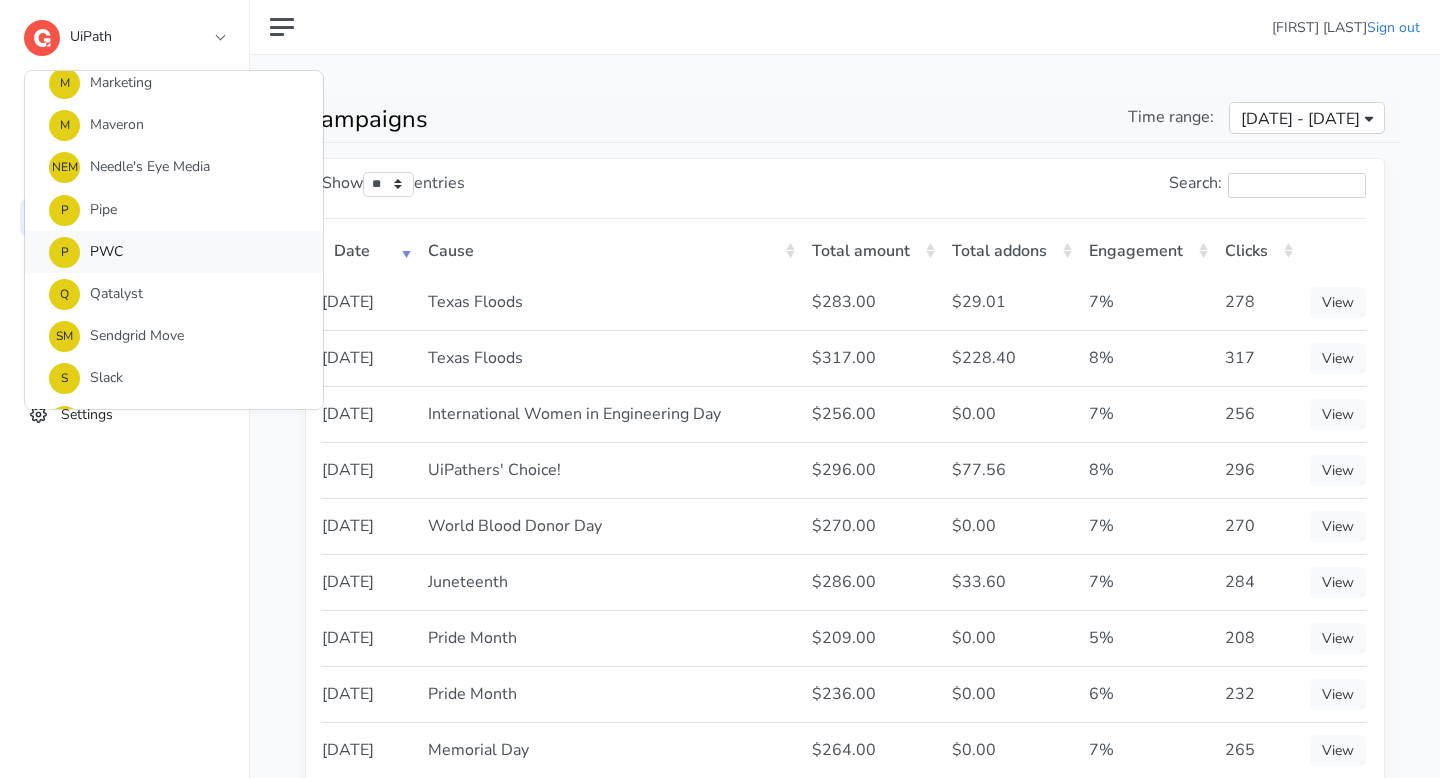 click on "P PWC" at bounding box center [174, 252] 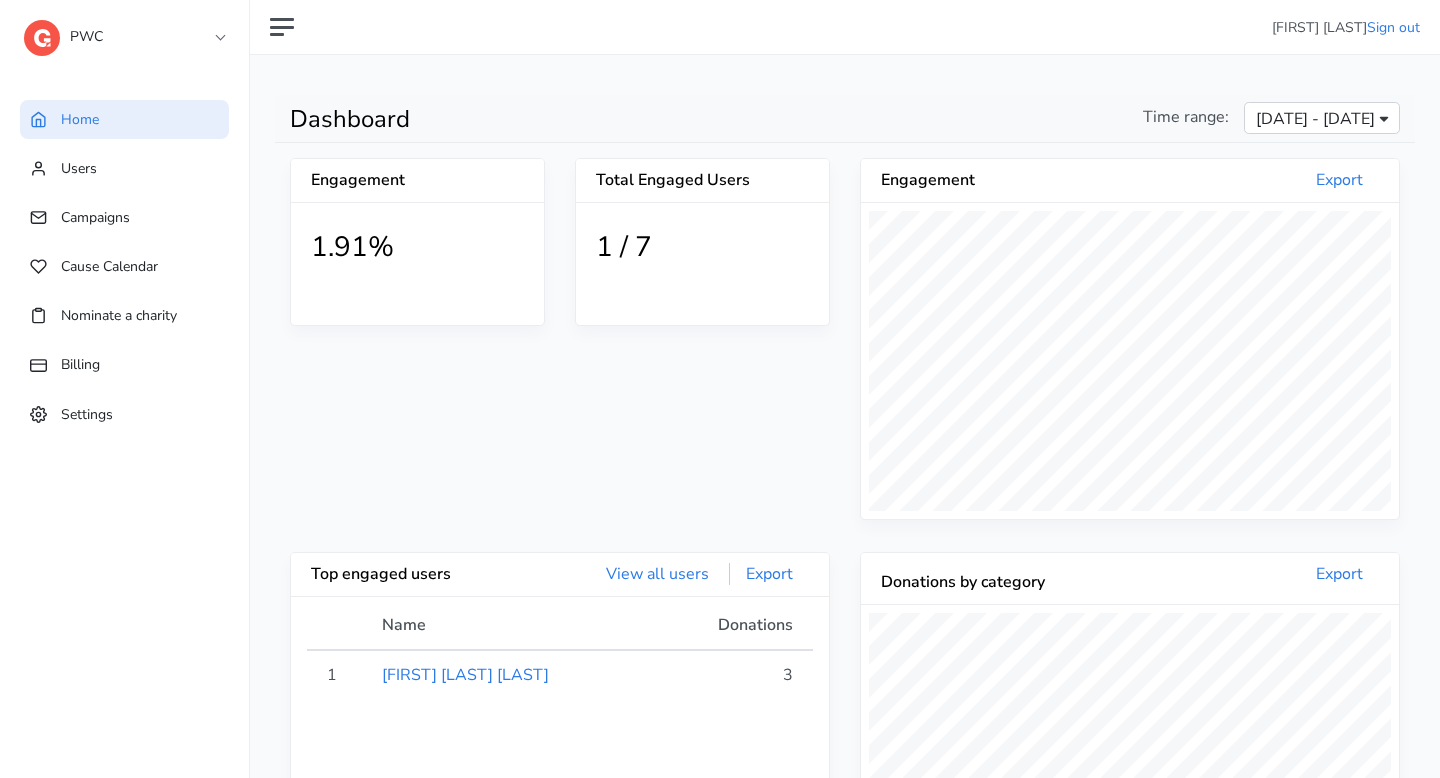 scroll, scrollTop: 999640, scrollLeft: 999462, axis: both 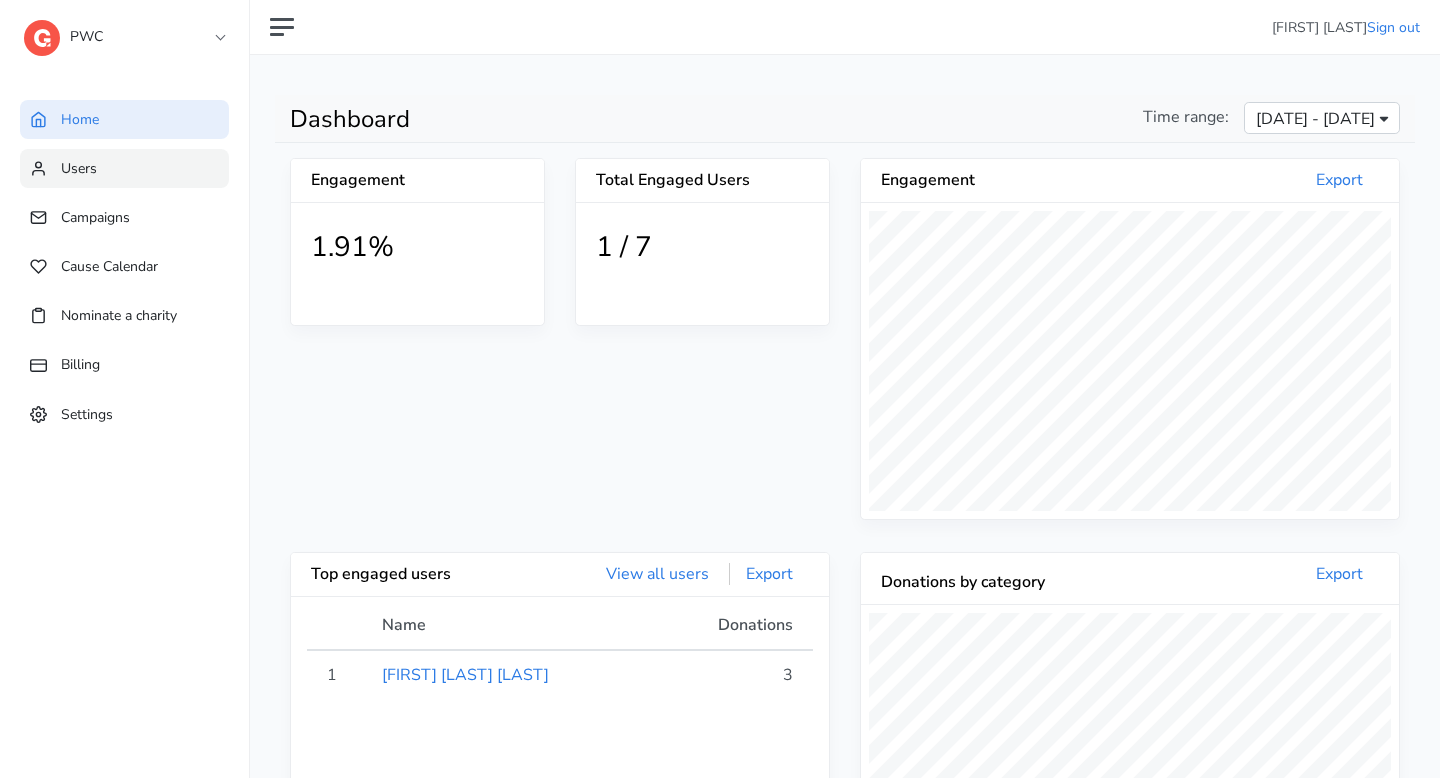 click on "Users" at bounding box center (124, 168) 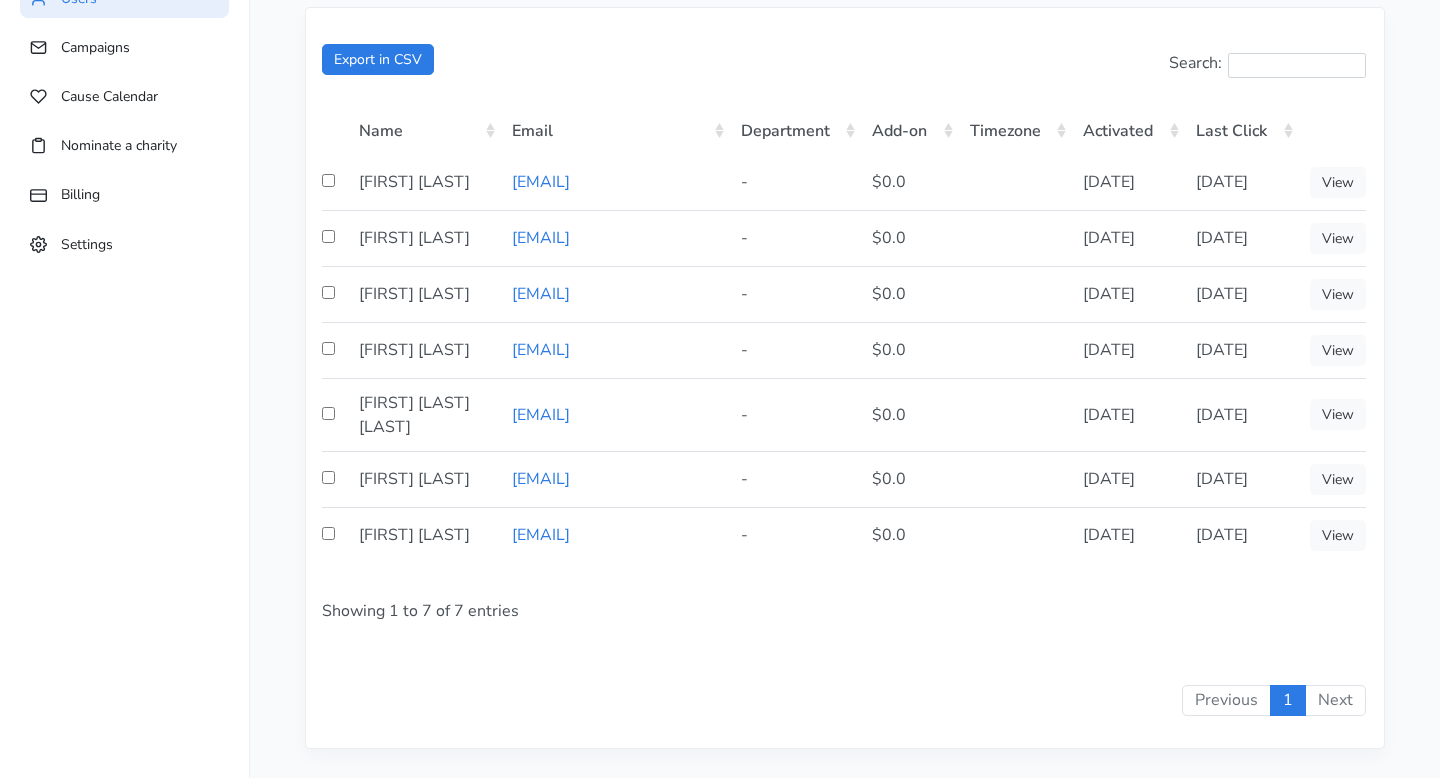 scroll, scrollTop: 0, scrollLeft: 0, axis: both 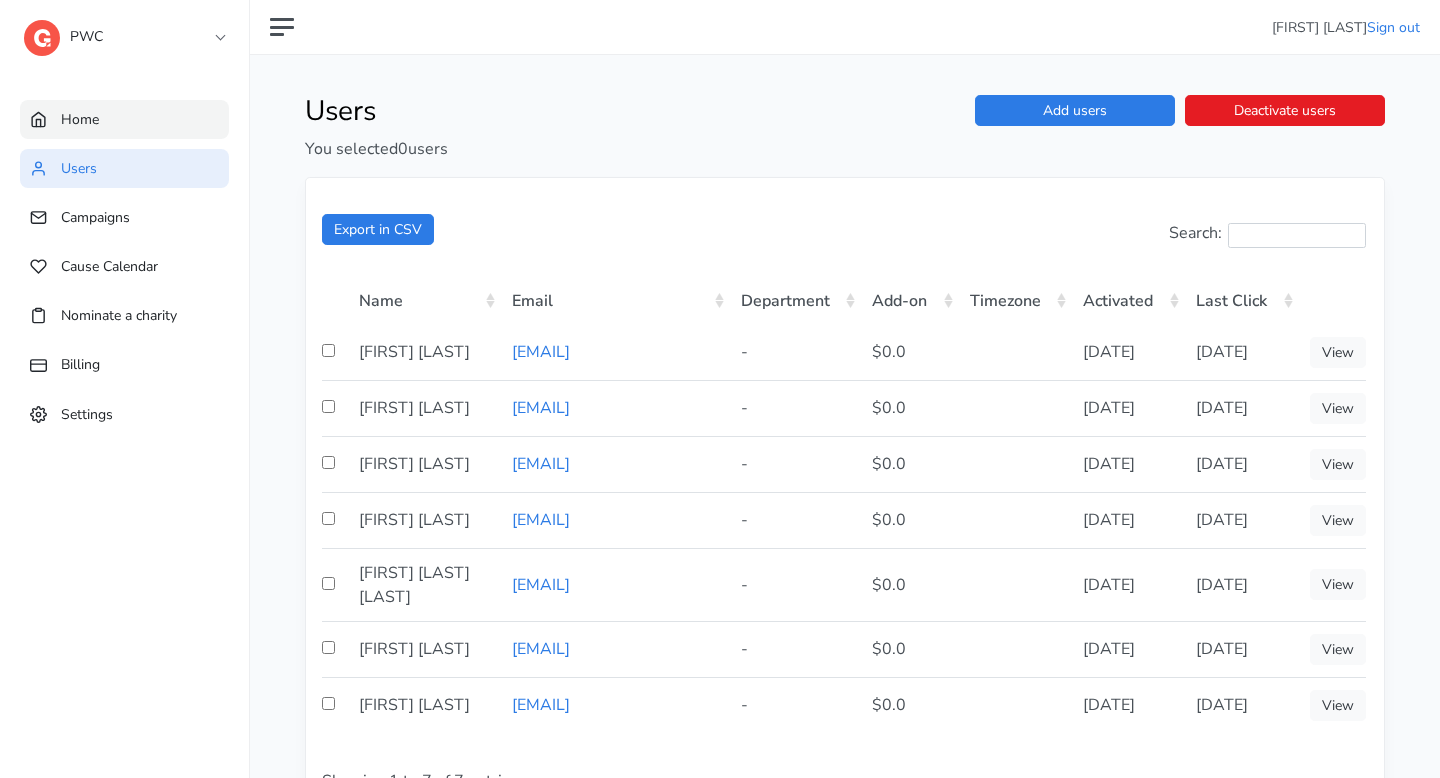 click on "Home" at bounding box center [124, 119] 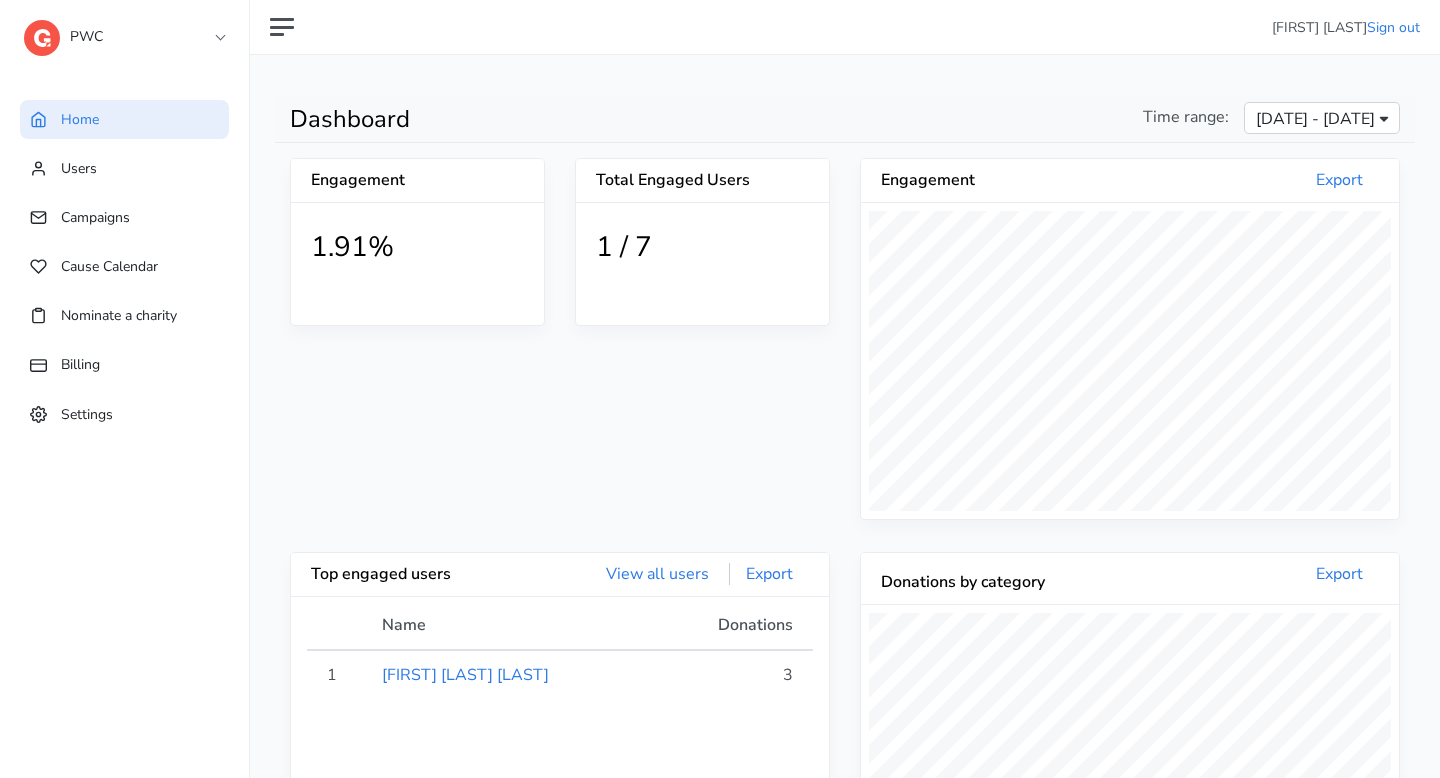 scroll, scrollTop: 179, scrollLeft: 0, axis: vertical 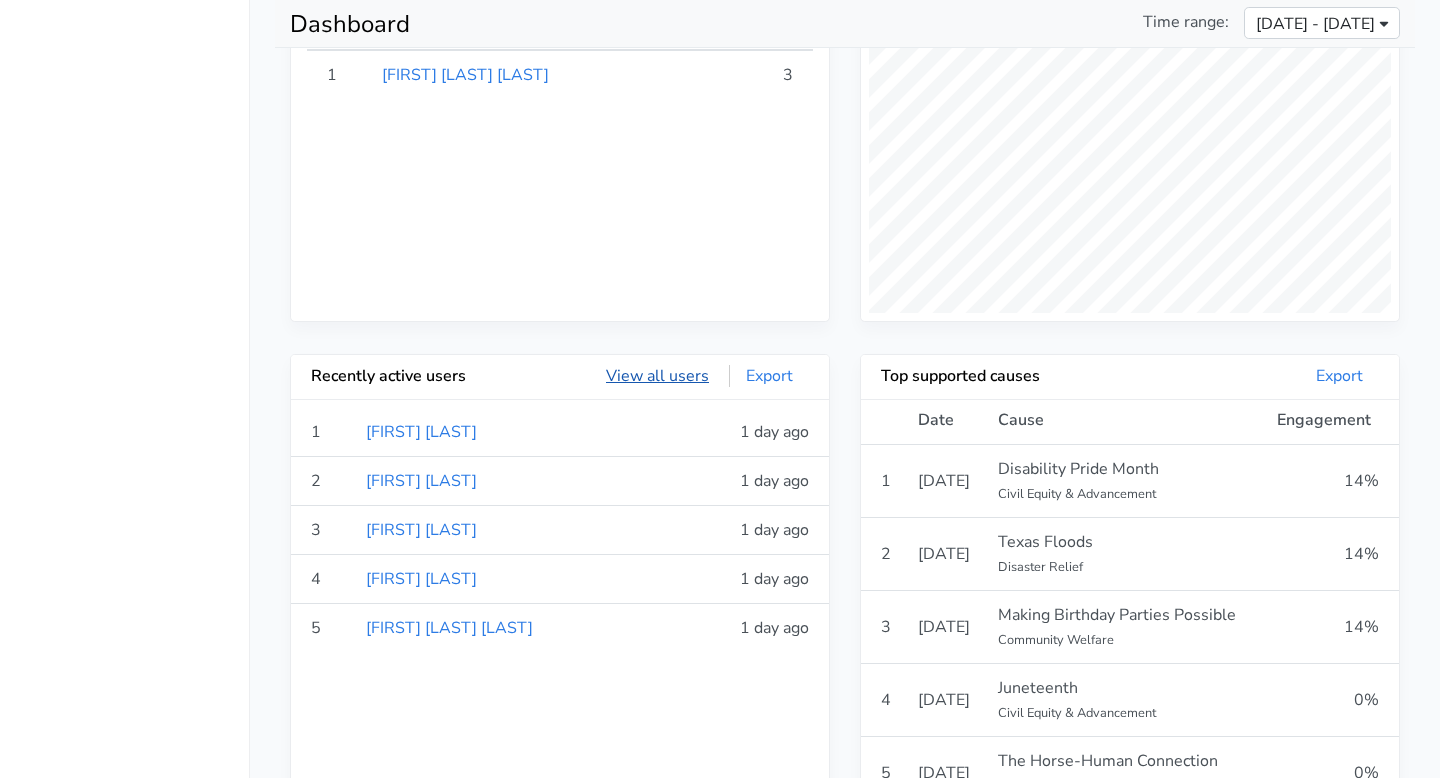 click on "View all users" at bounding box center [657, 376] 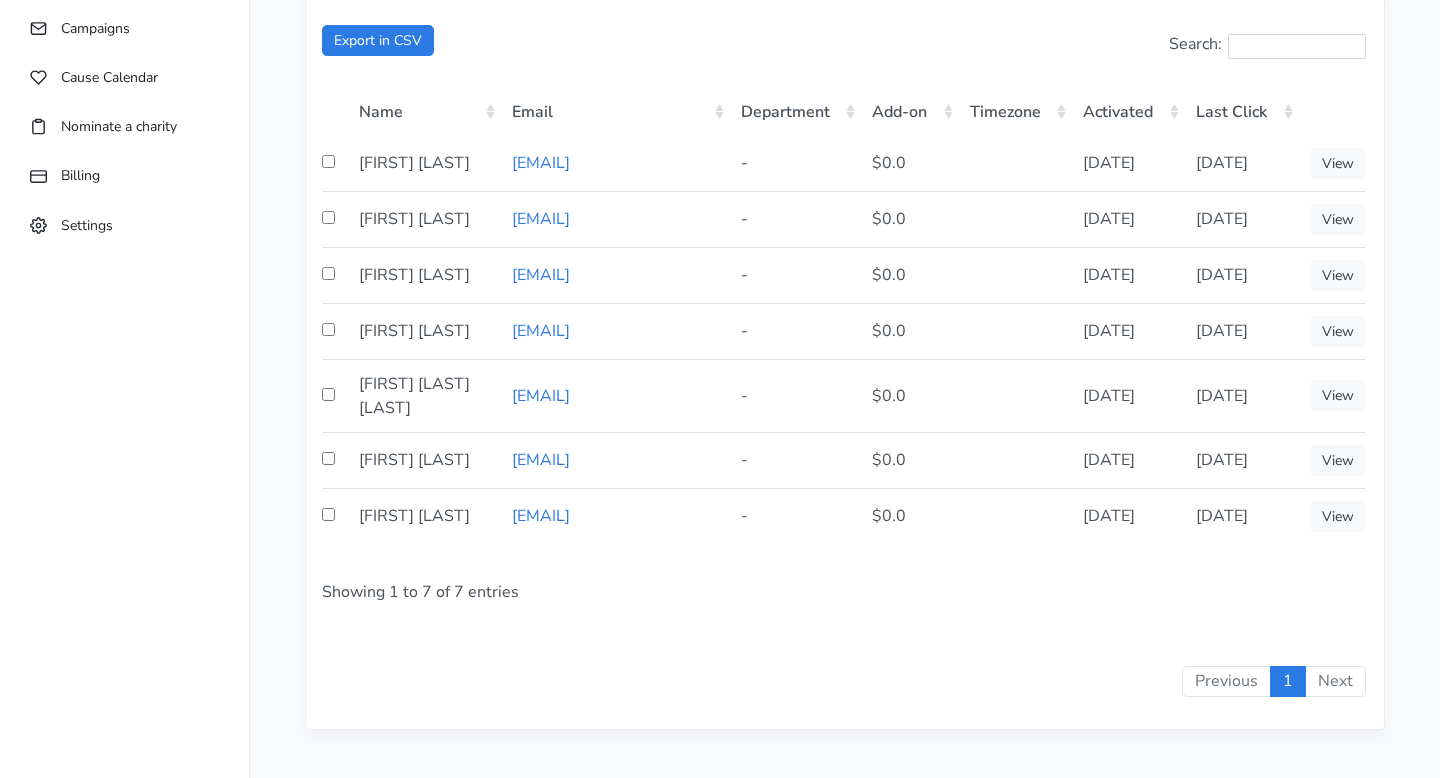 scroll, scrollTop: 179, scrollLeft: 0, axis: vertical 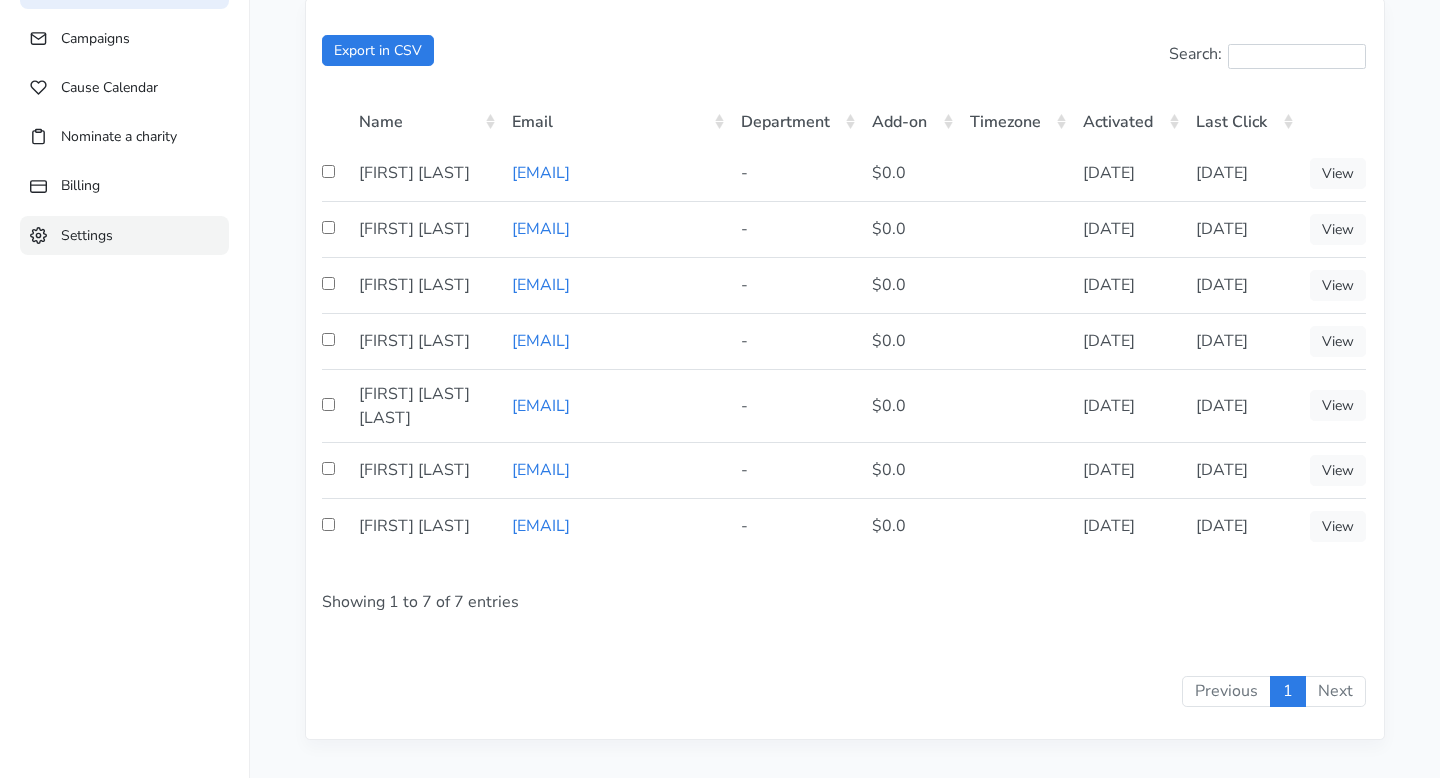 click on "Settings" at bounding box center (124, 235) 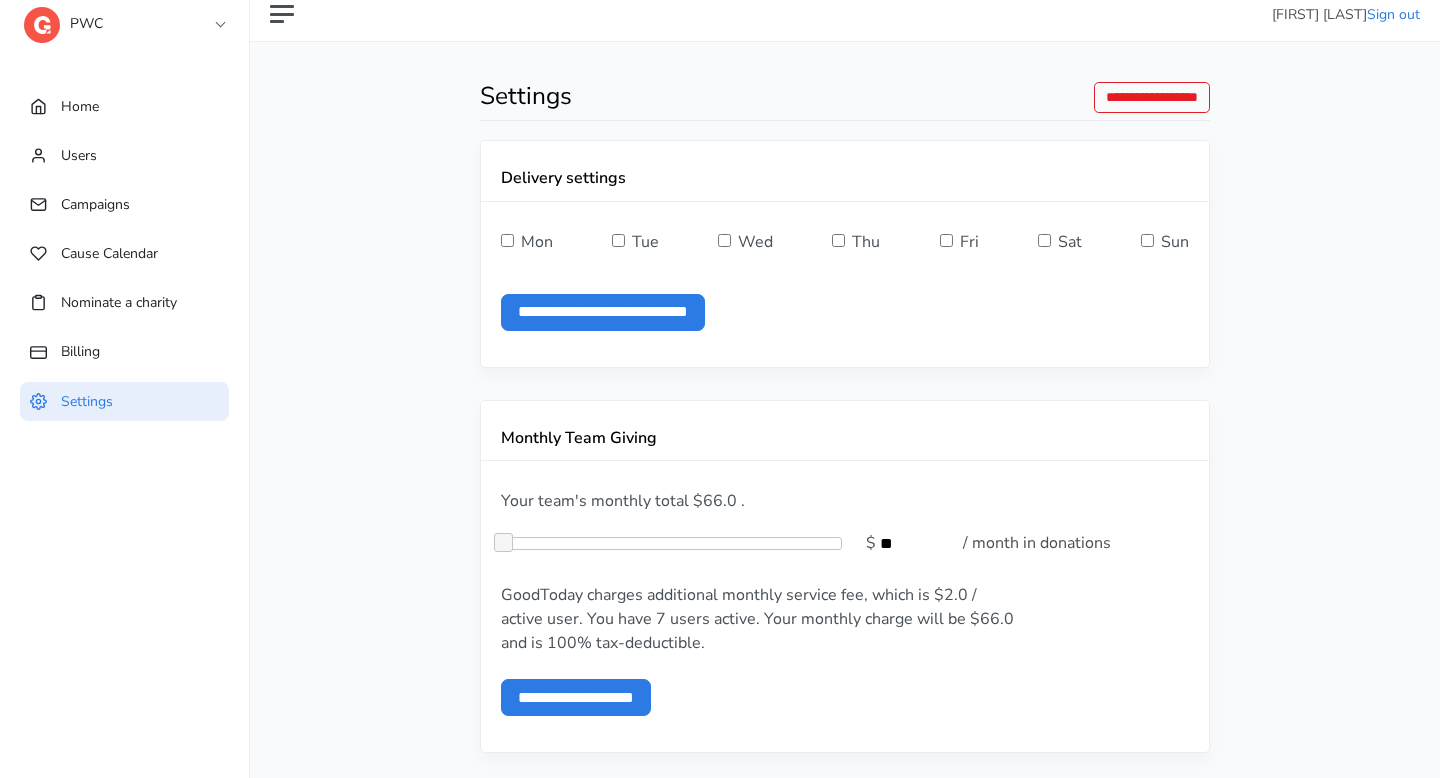scroll, scrollTop: 0, scrollLeft: 0, axis: both 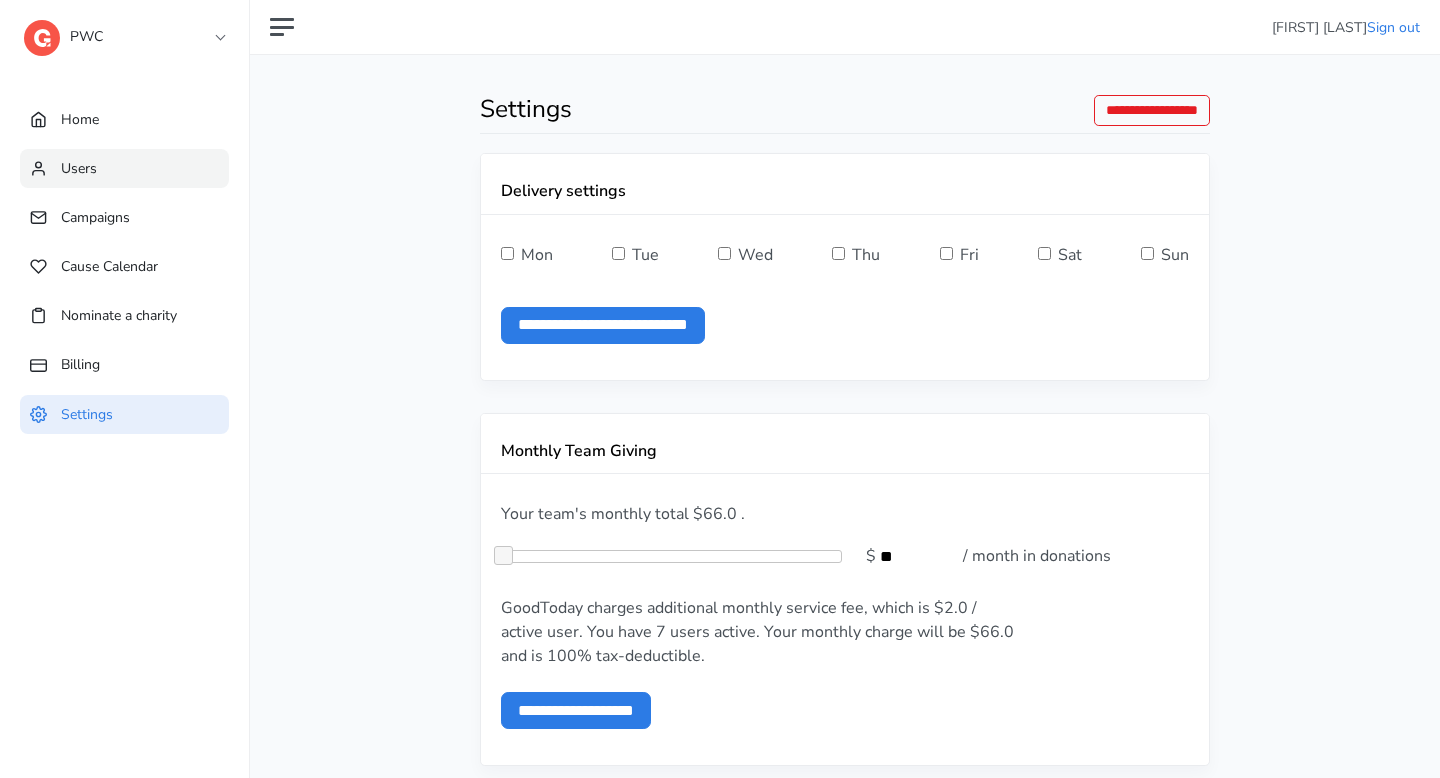 click on "Users" at bounding box center [124, 168] 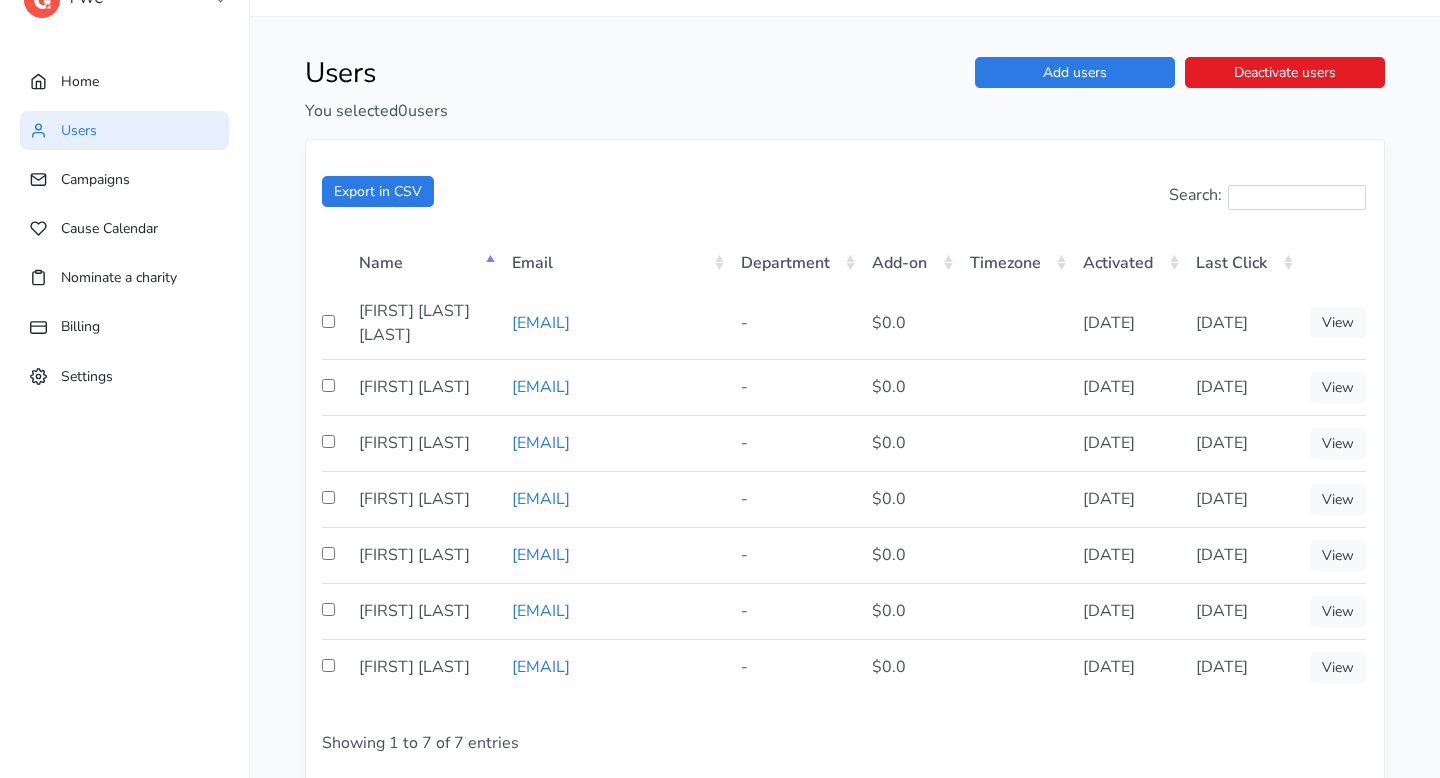 scroll, scrollTop: 42, scrollLeft: 0, axis: vertical 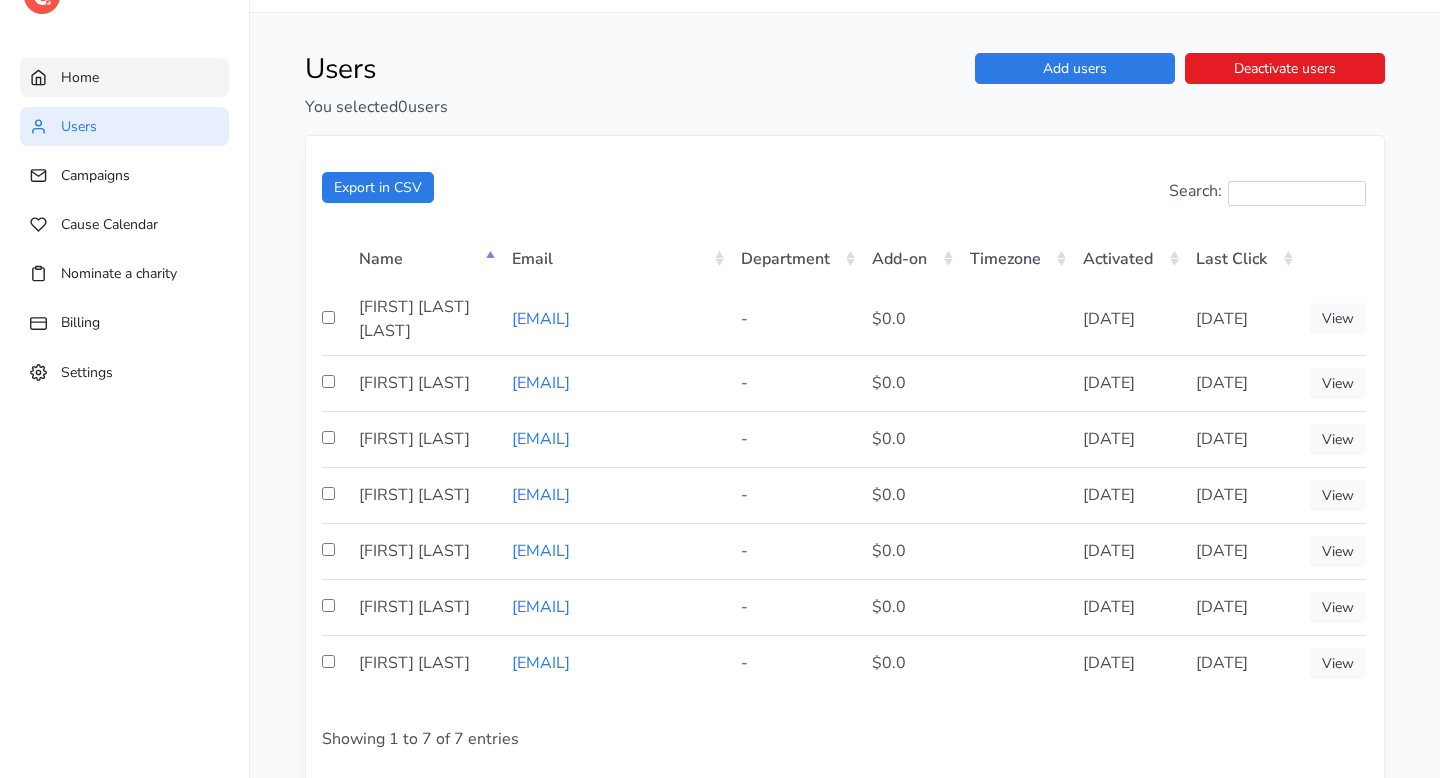 click on "Home" at bounding box center (124, 77) 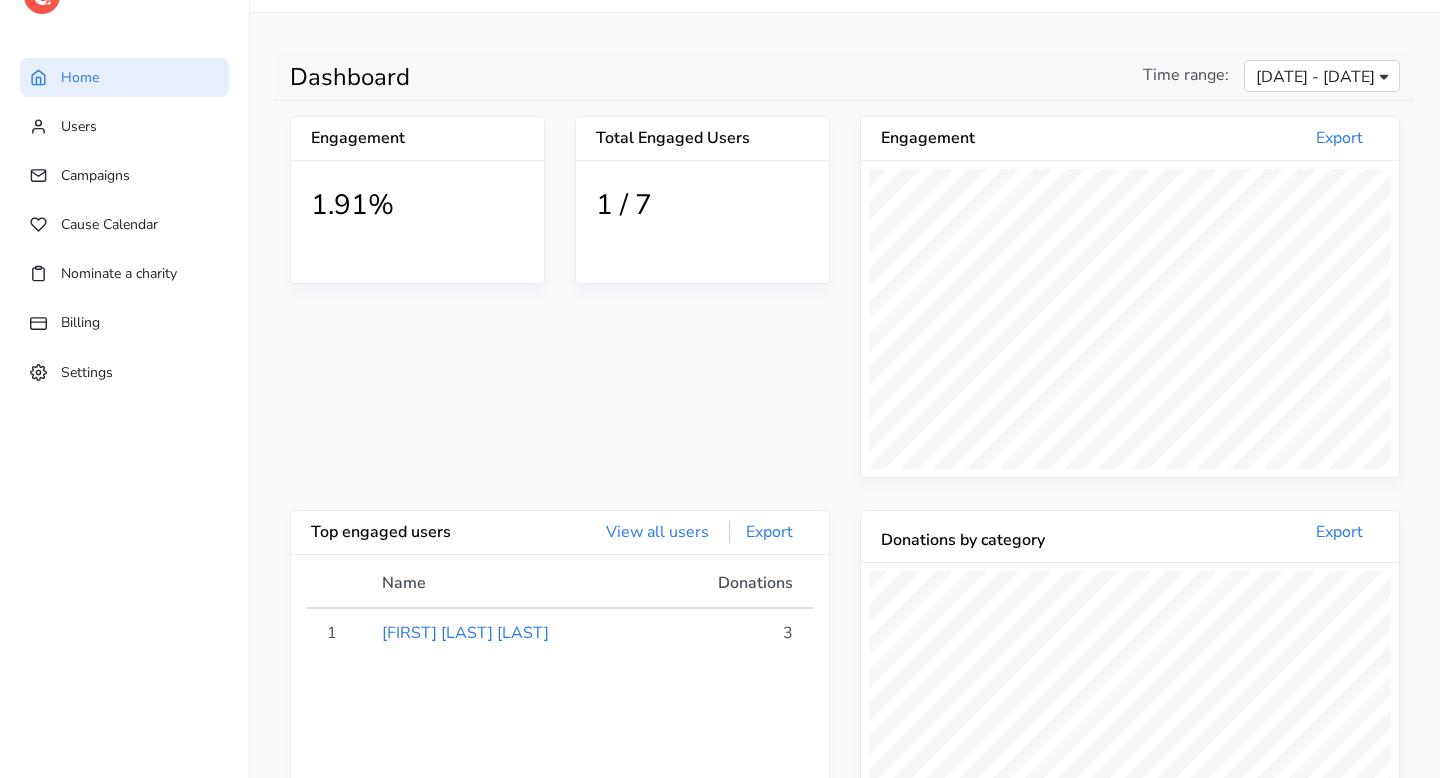 scroll, scrollTop: 0, scrollLeft: 0, axis: both 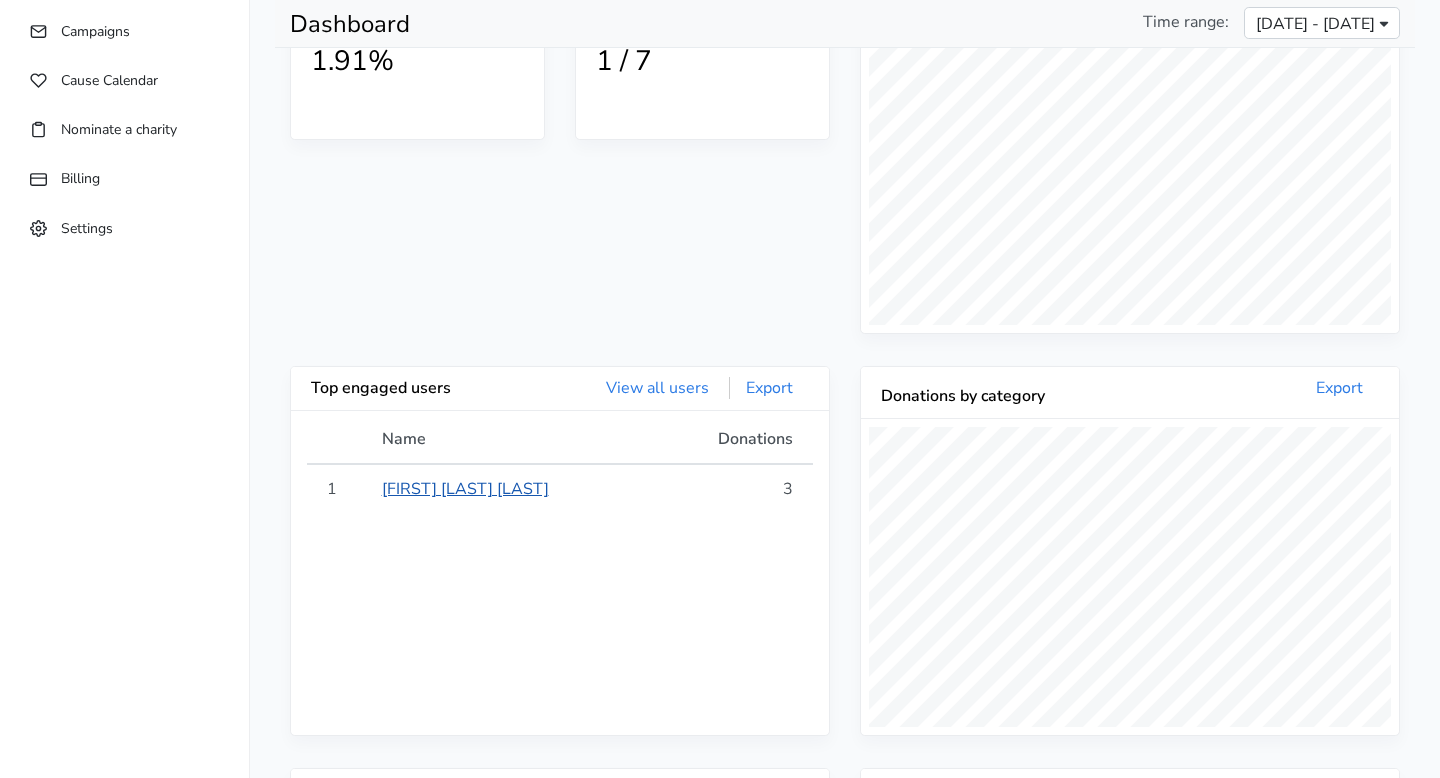 click on "[FIRST] [LAST] [LAST]" at bounding box center [465, 489] 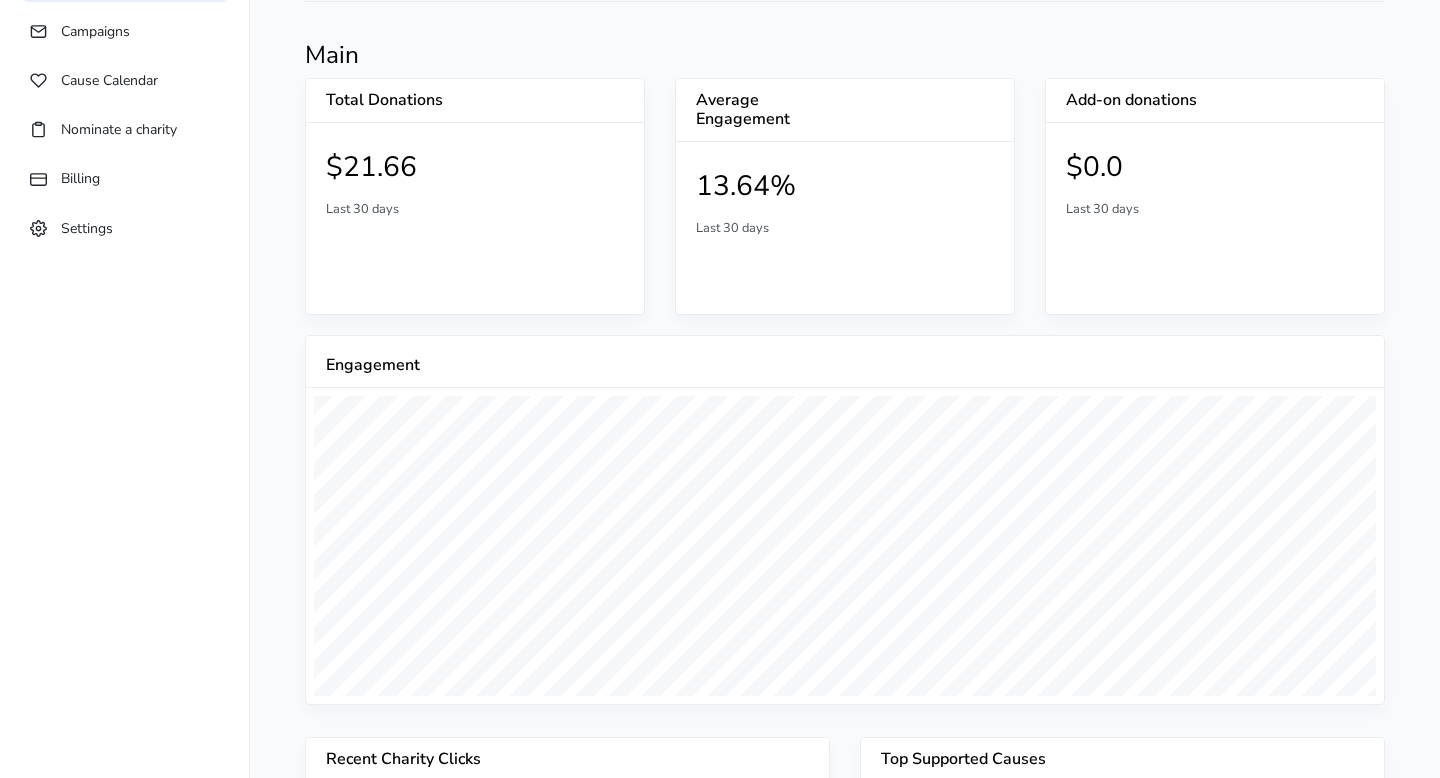 scroll, scrollTop: 0, scrollLeft: 0, axis: both 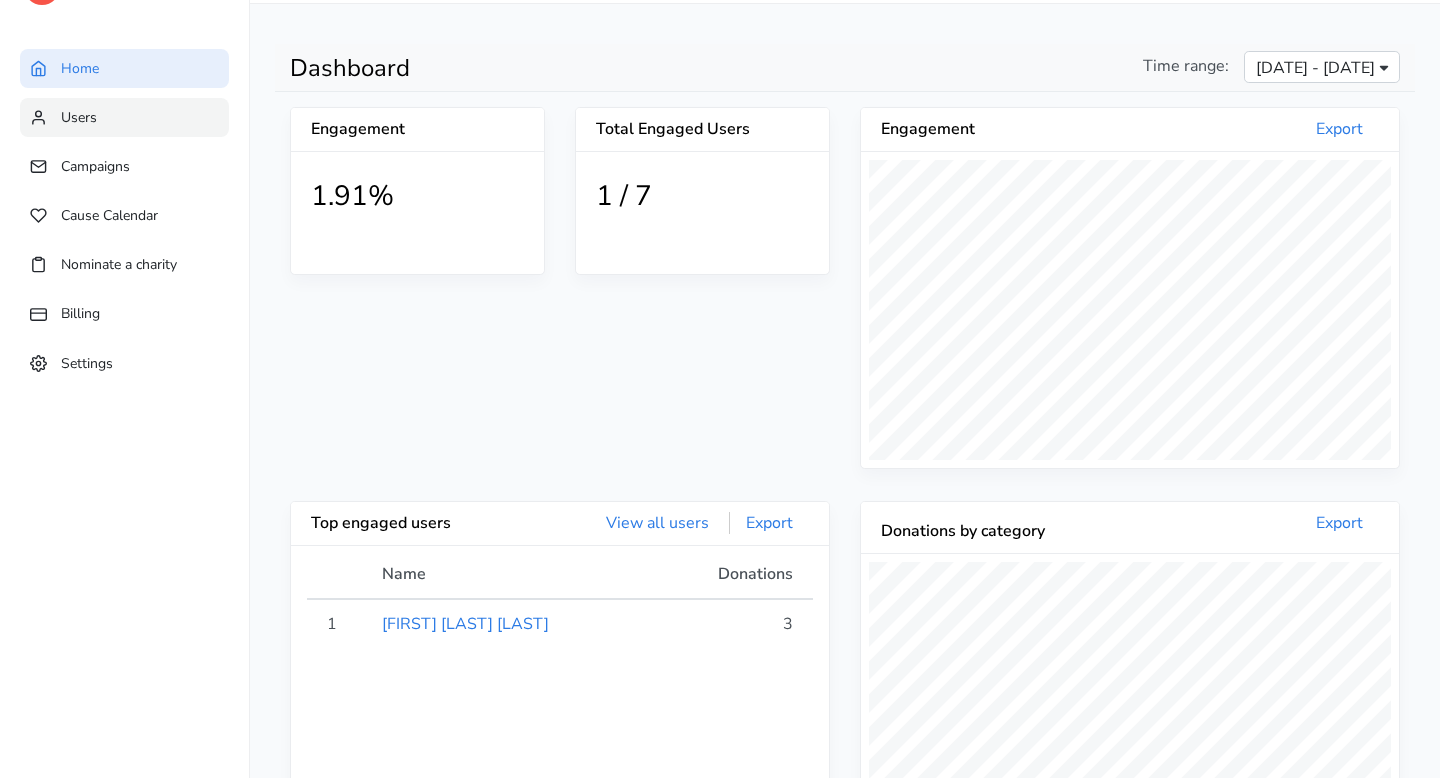 click on "Users" at bounding box center (124, 117) 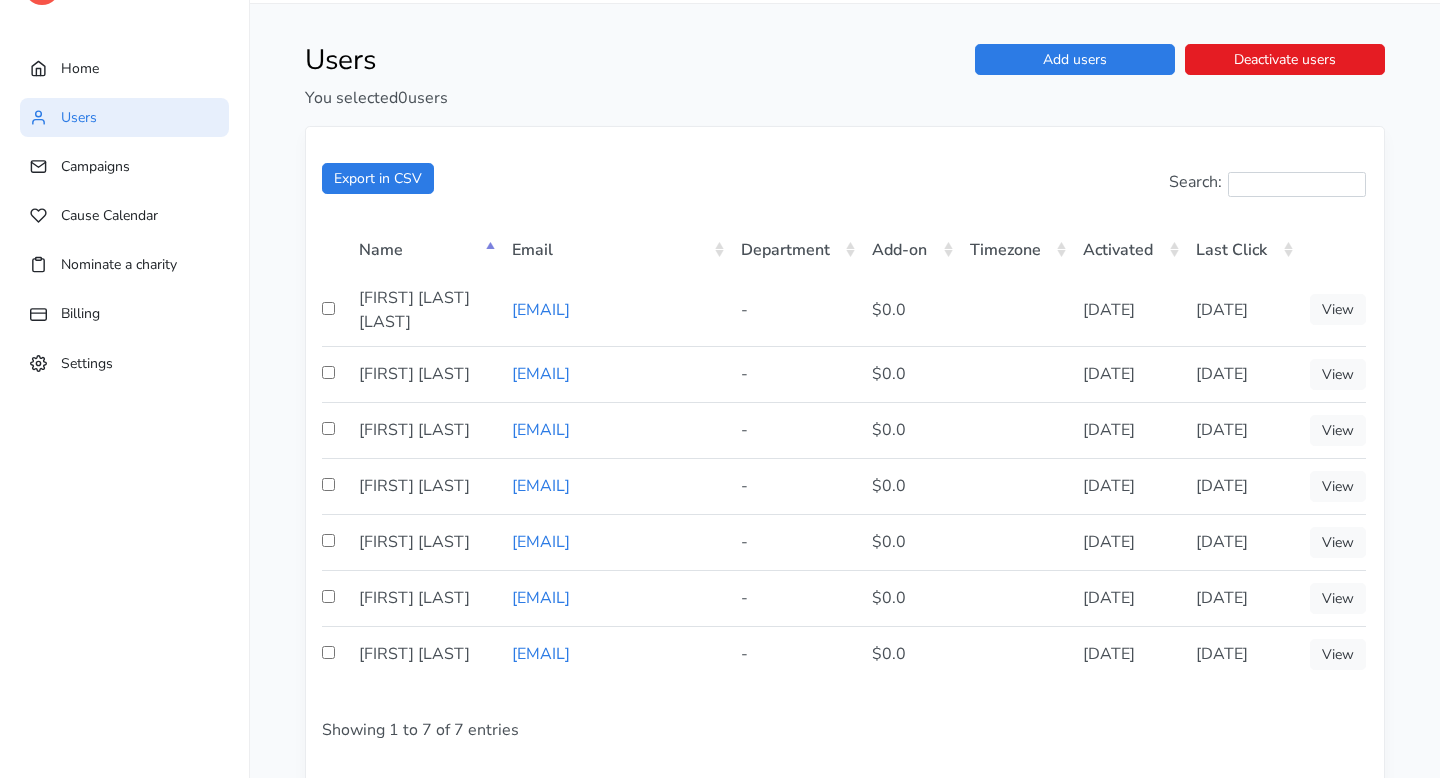 scroll 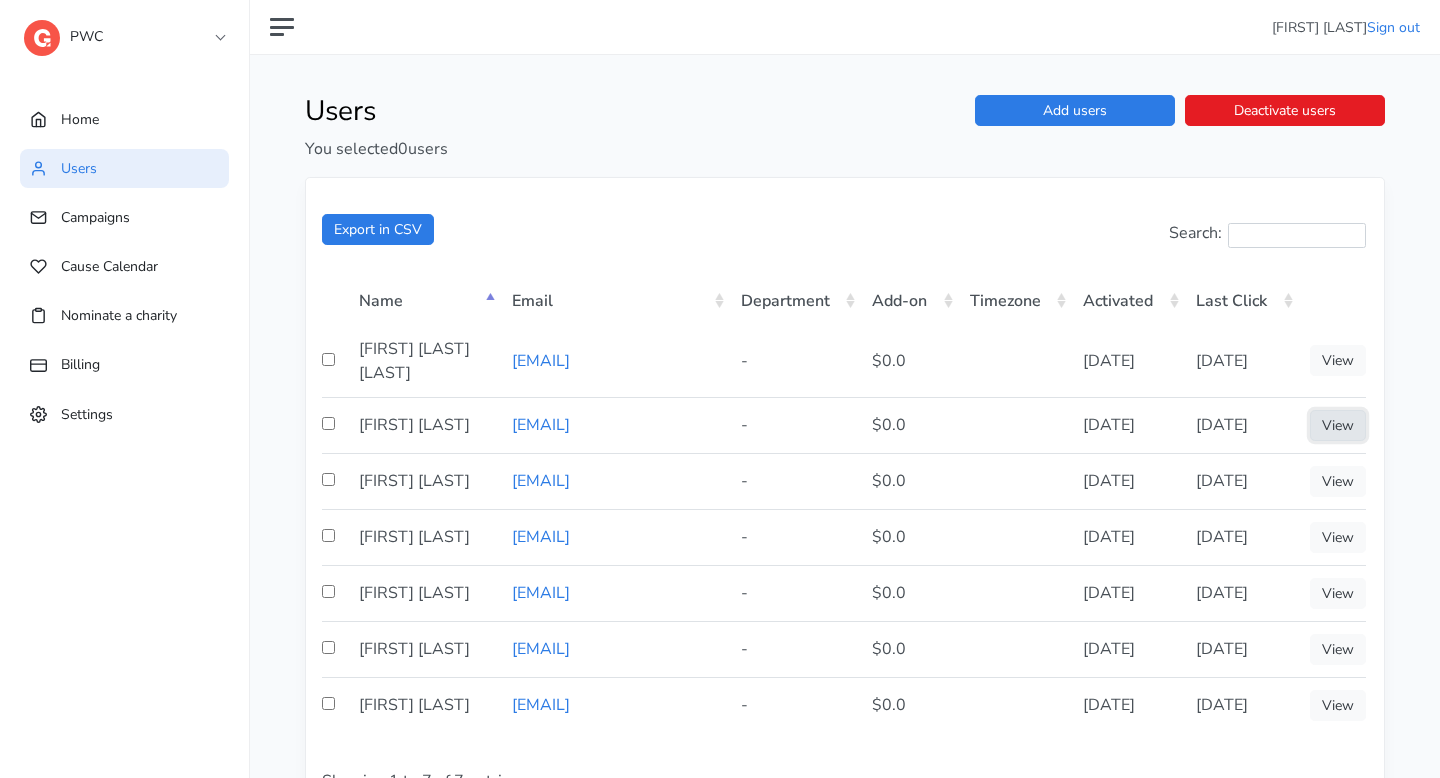 click on "View" at bounding box center (1338, 425) 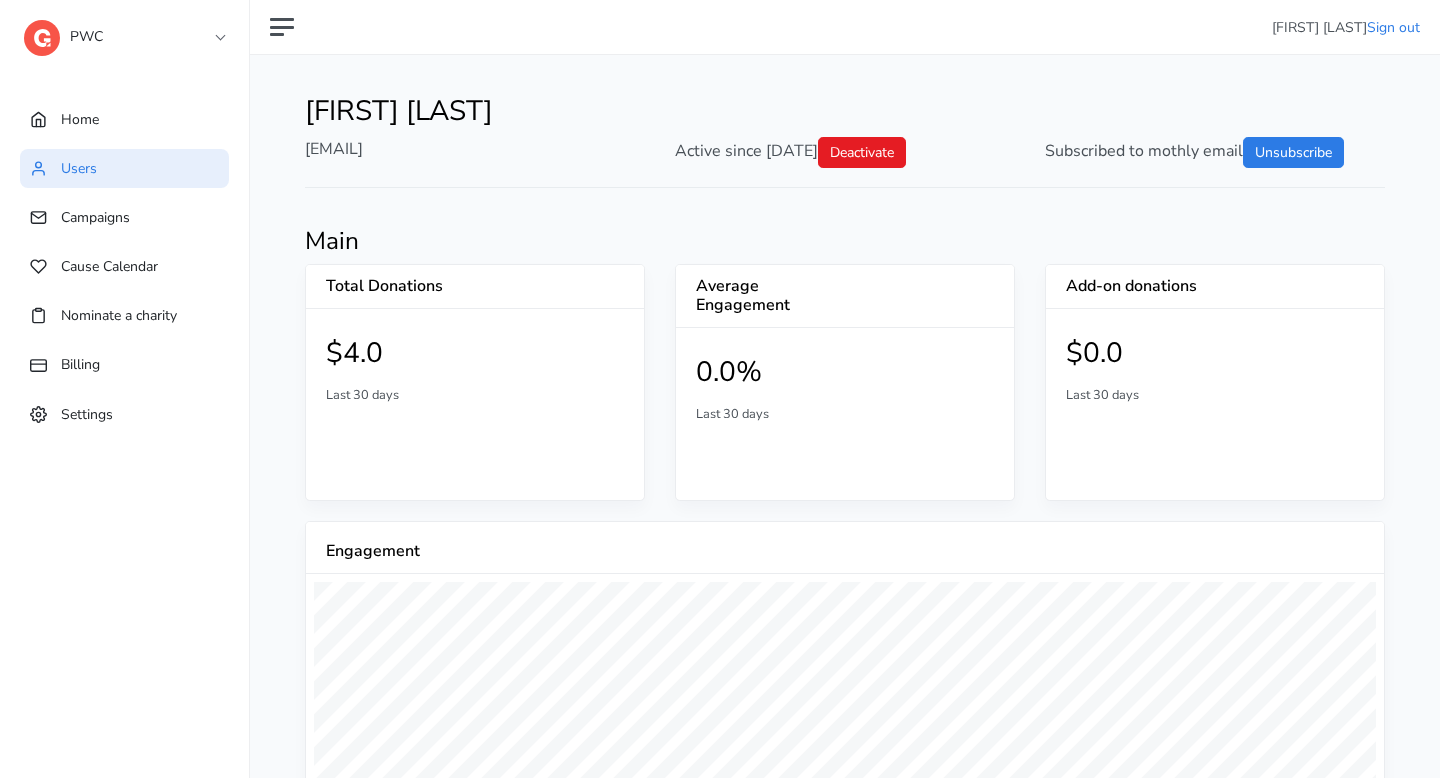 scroll, scrollTop: 0, scrollLeft: 0, axis: both 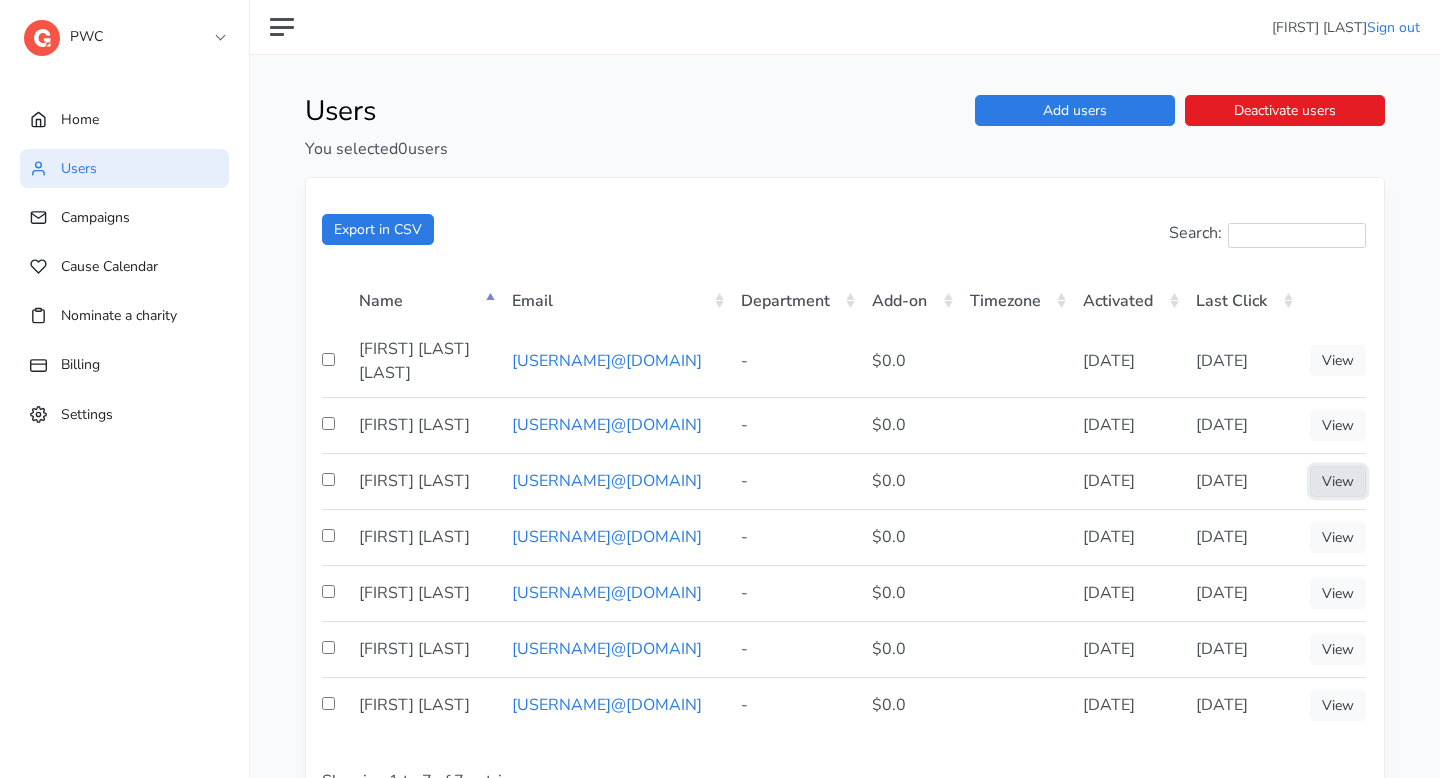 click on "View" at bounding box center (1338, 481) 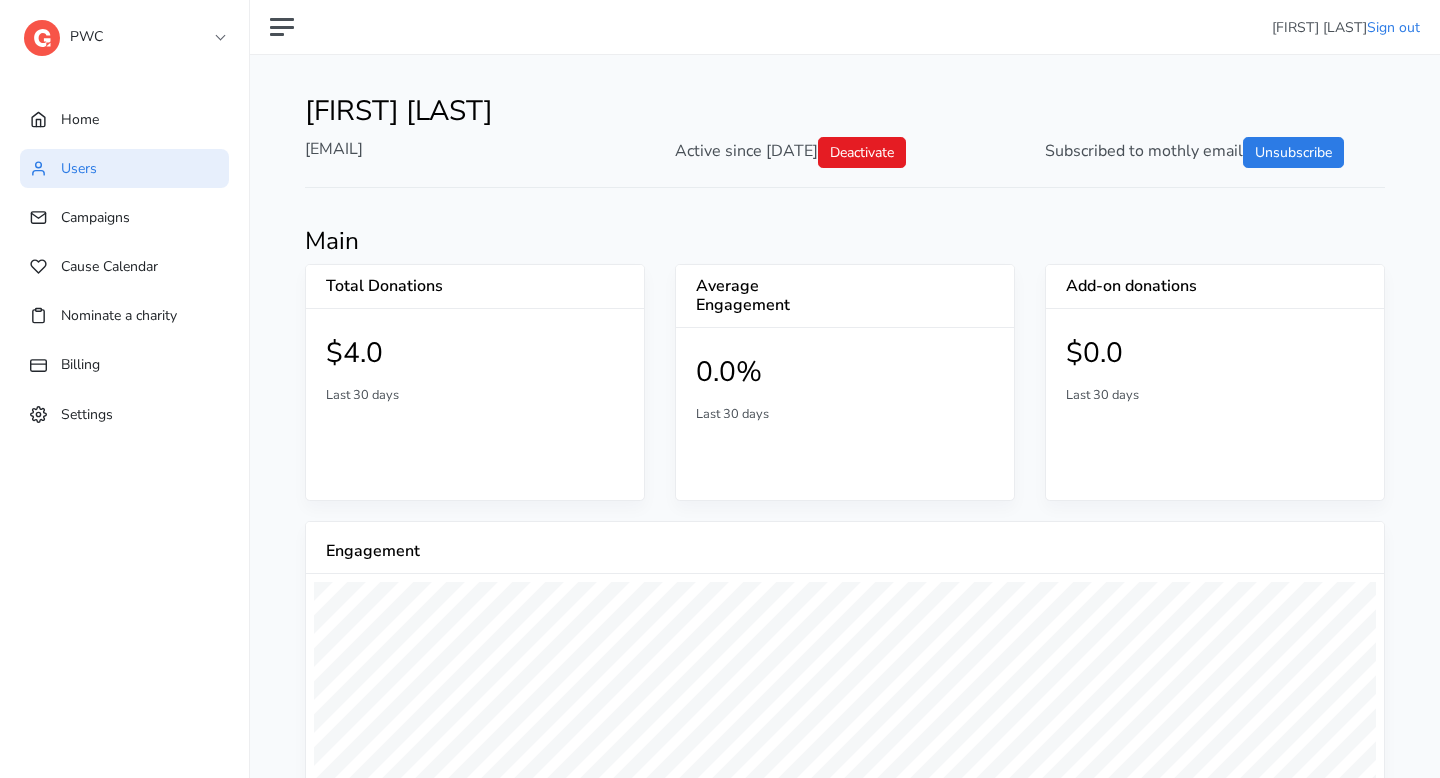 scroll, scrollTop: 0, scrollLeft: 0, axis: both 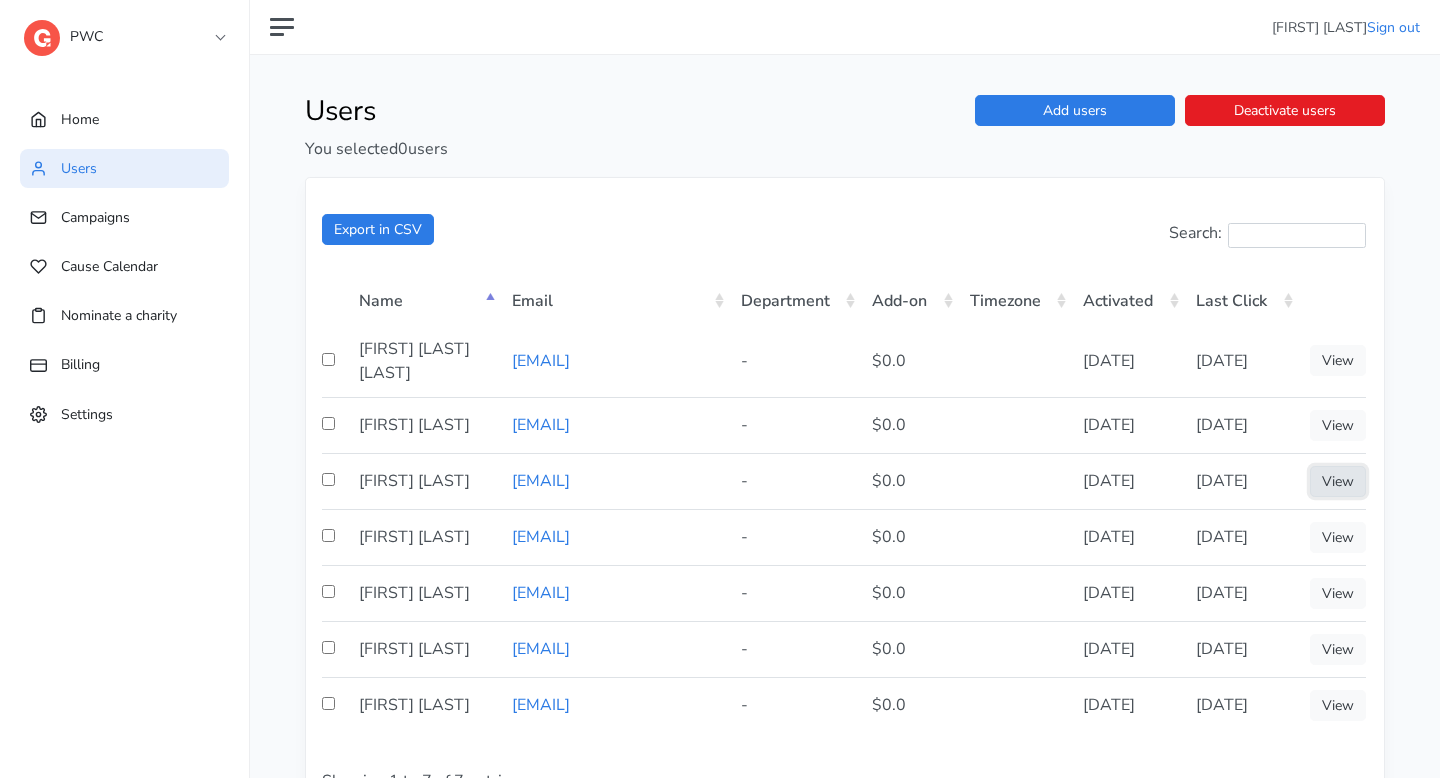 click on "View" at bounding box center (1338, 481) 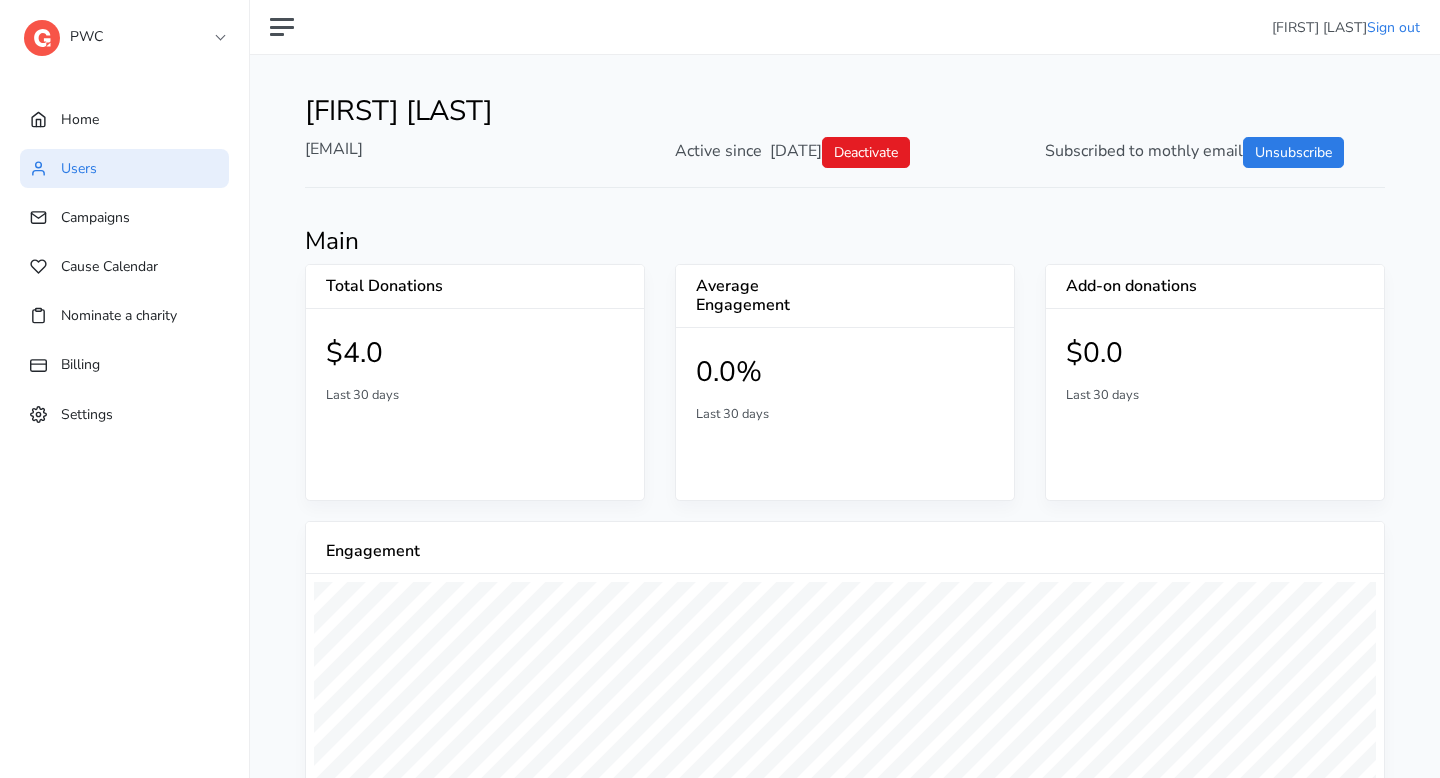 scroll, scrollTop: 0, scrollLeft: 0, axis: both 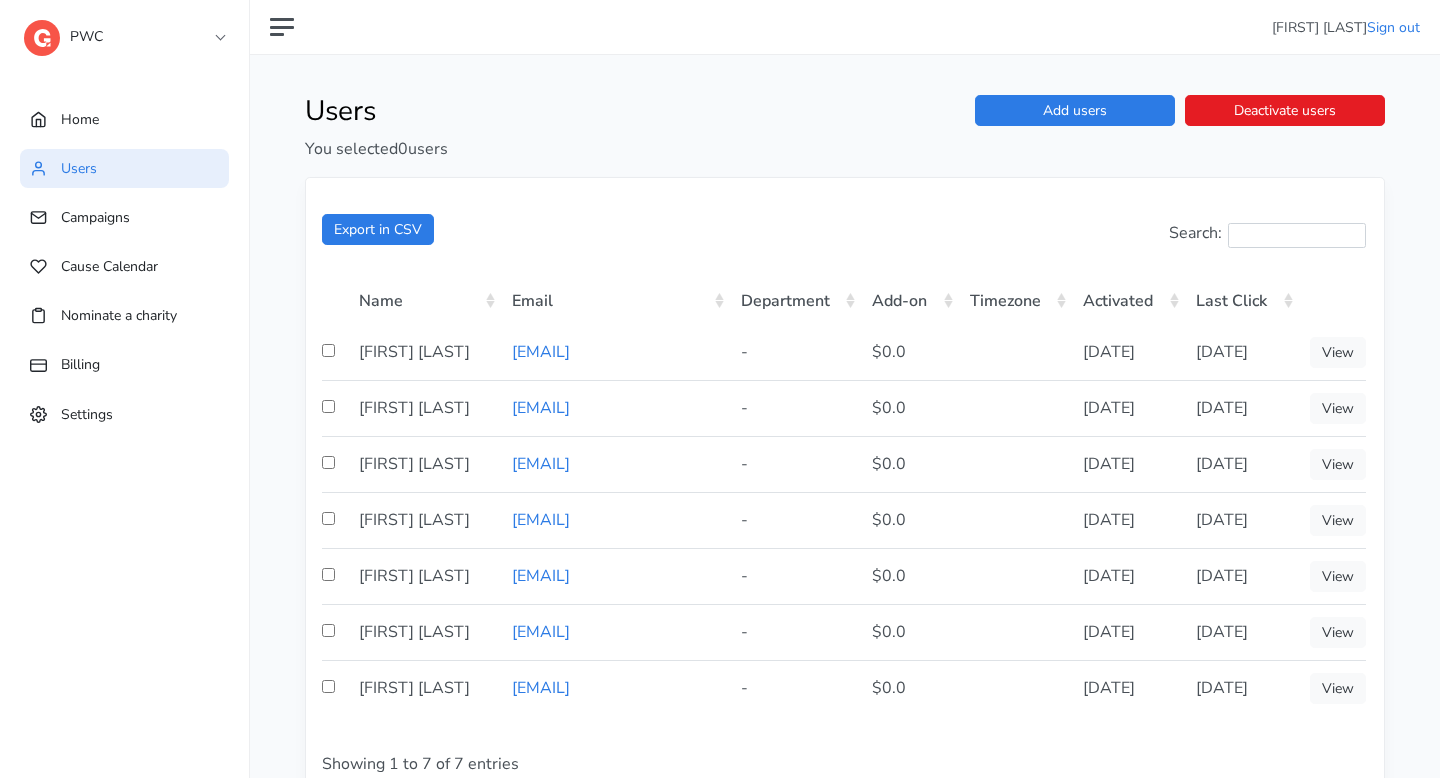 click on "Last Click" at bounding box center [1241, 299] 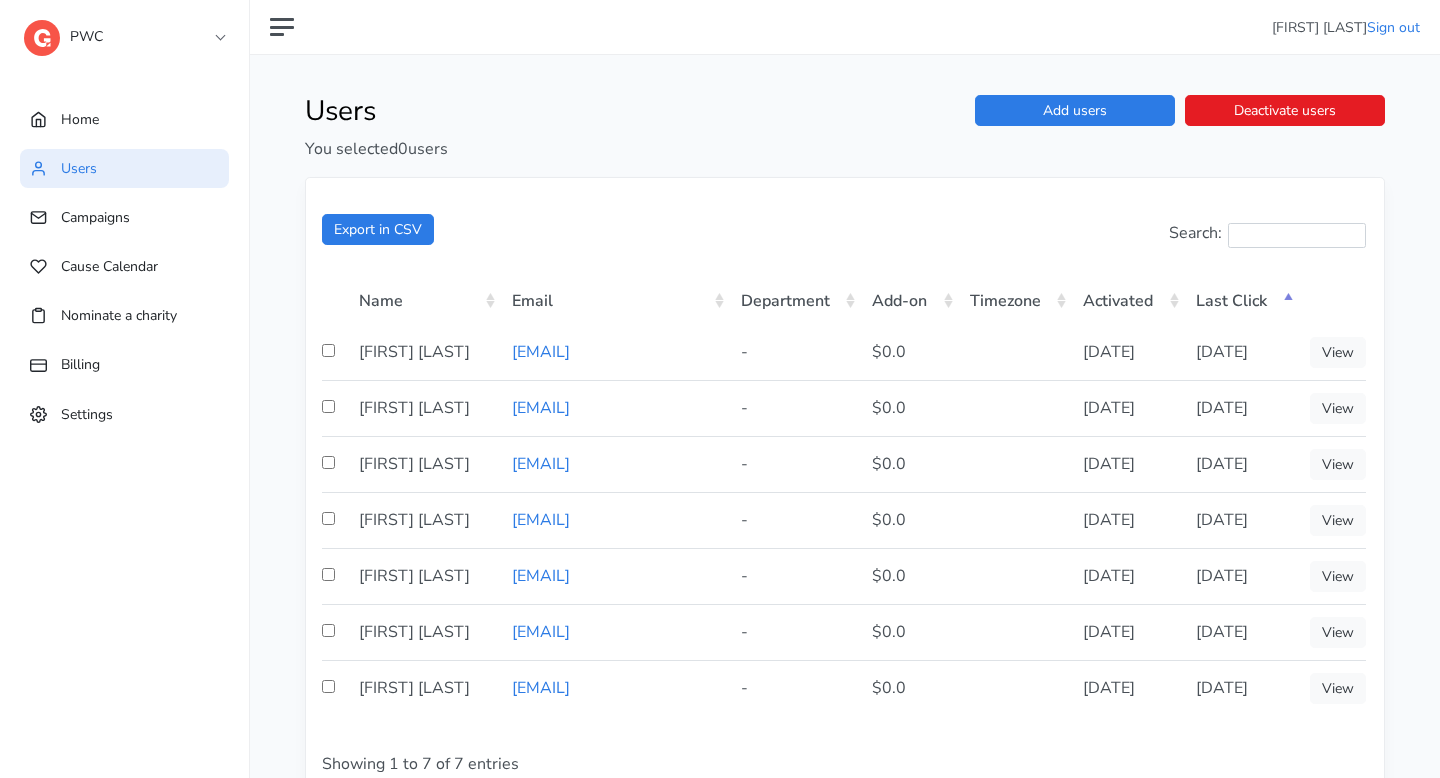 click on "Last Click" at bounding box center (1241, 299) 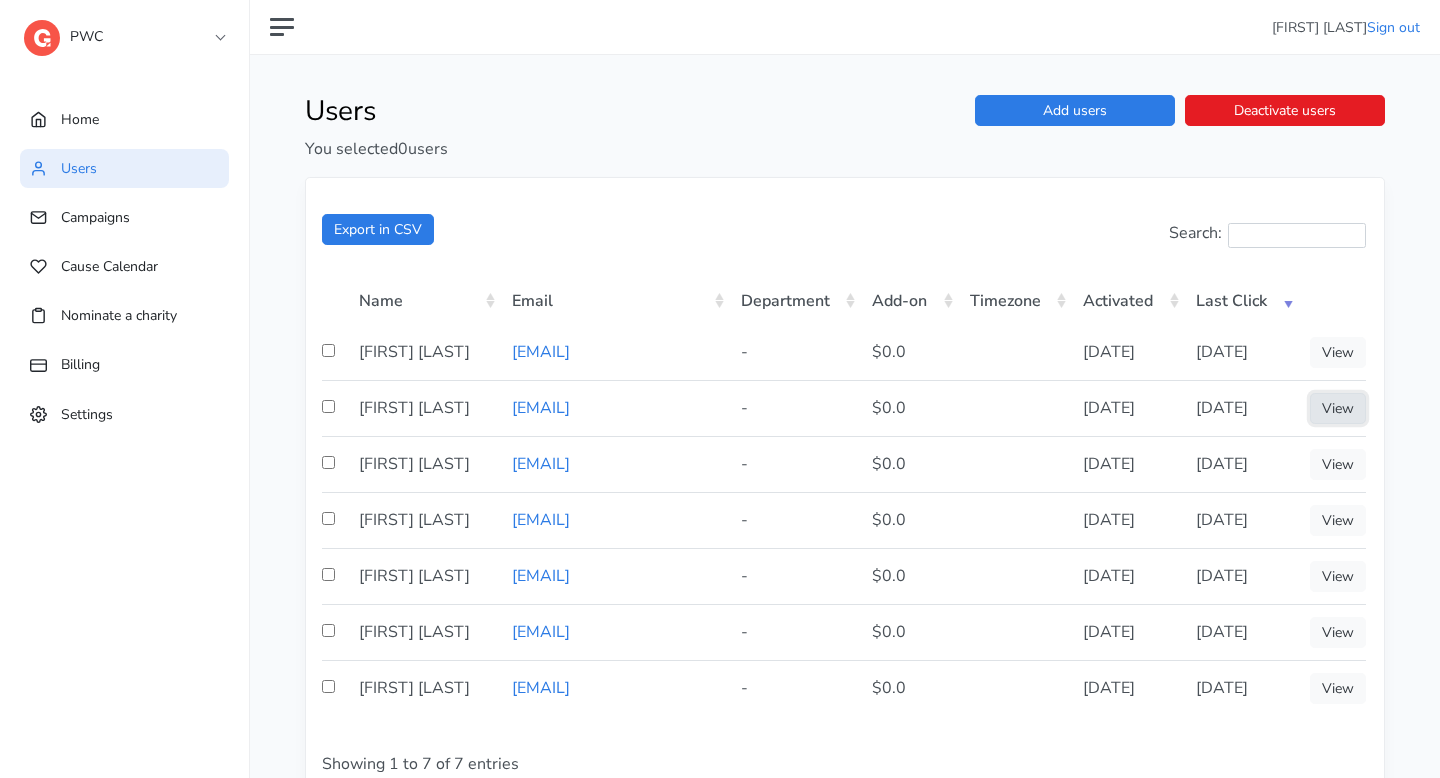 click on "View" at bounding box center [1338, 408] 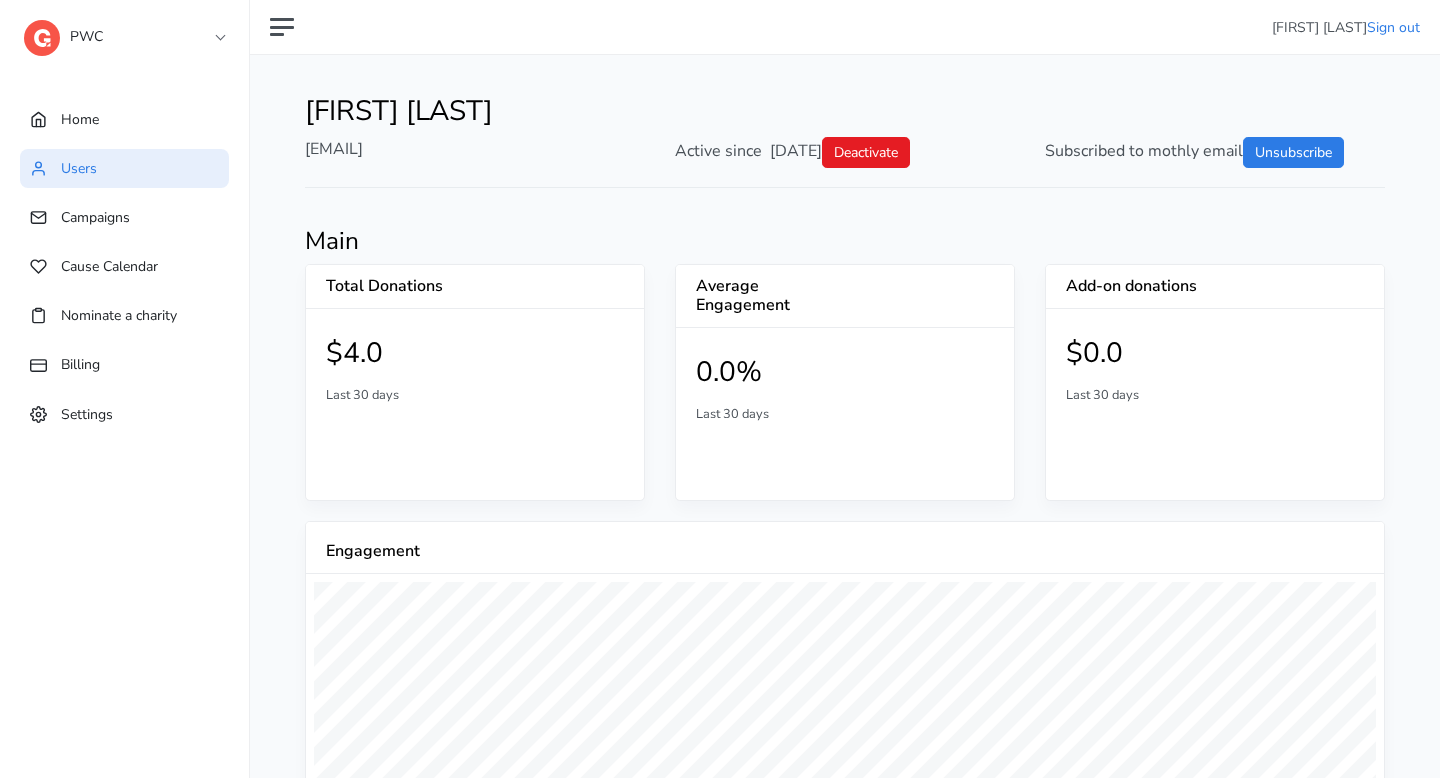 scroll, scrollTop: 0, scrollLeft: 0, axis: both 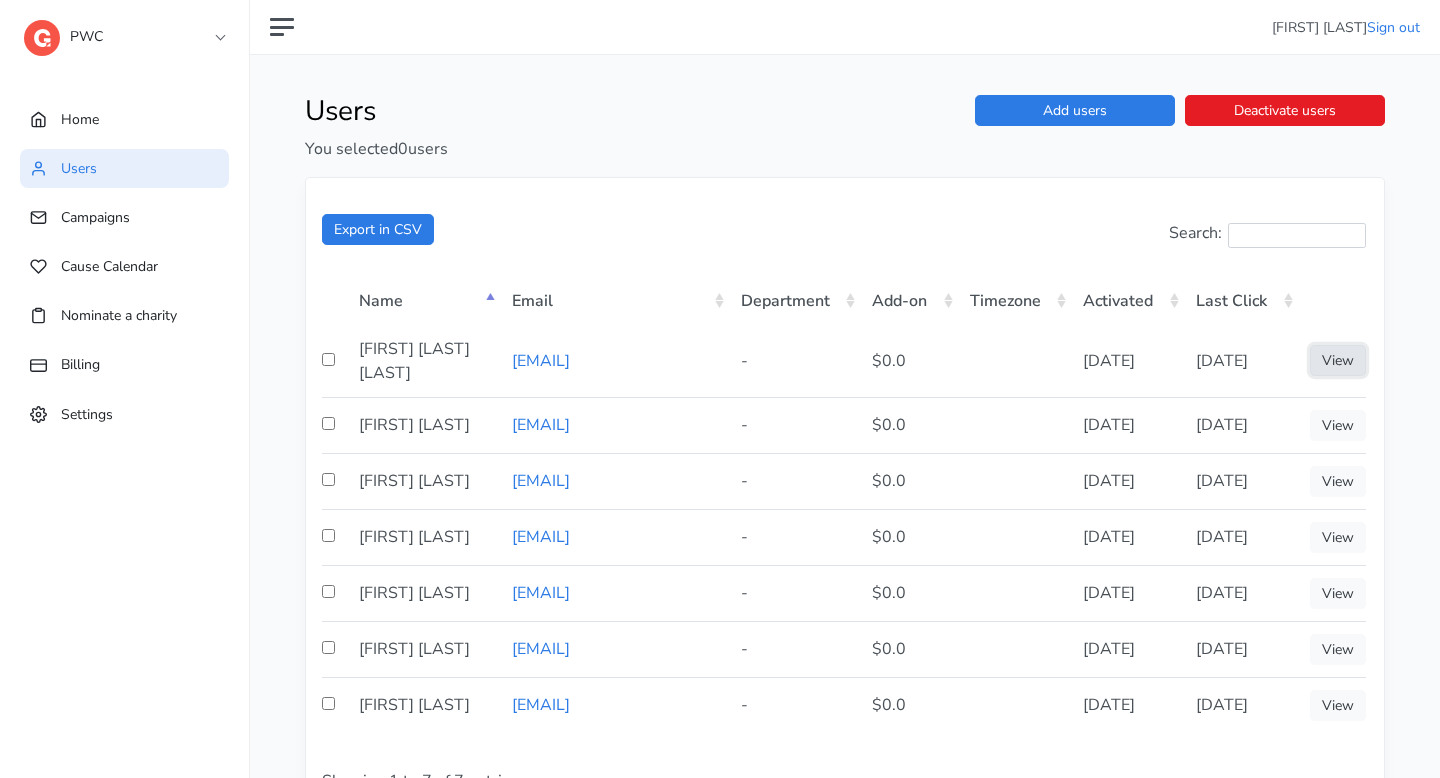 click on "View" at bounding box center [1338, 360] 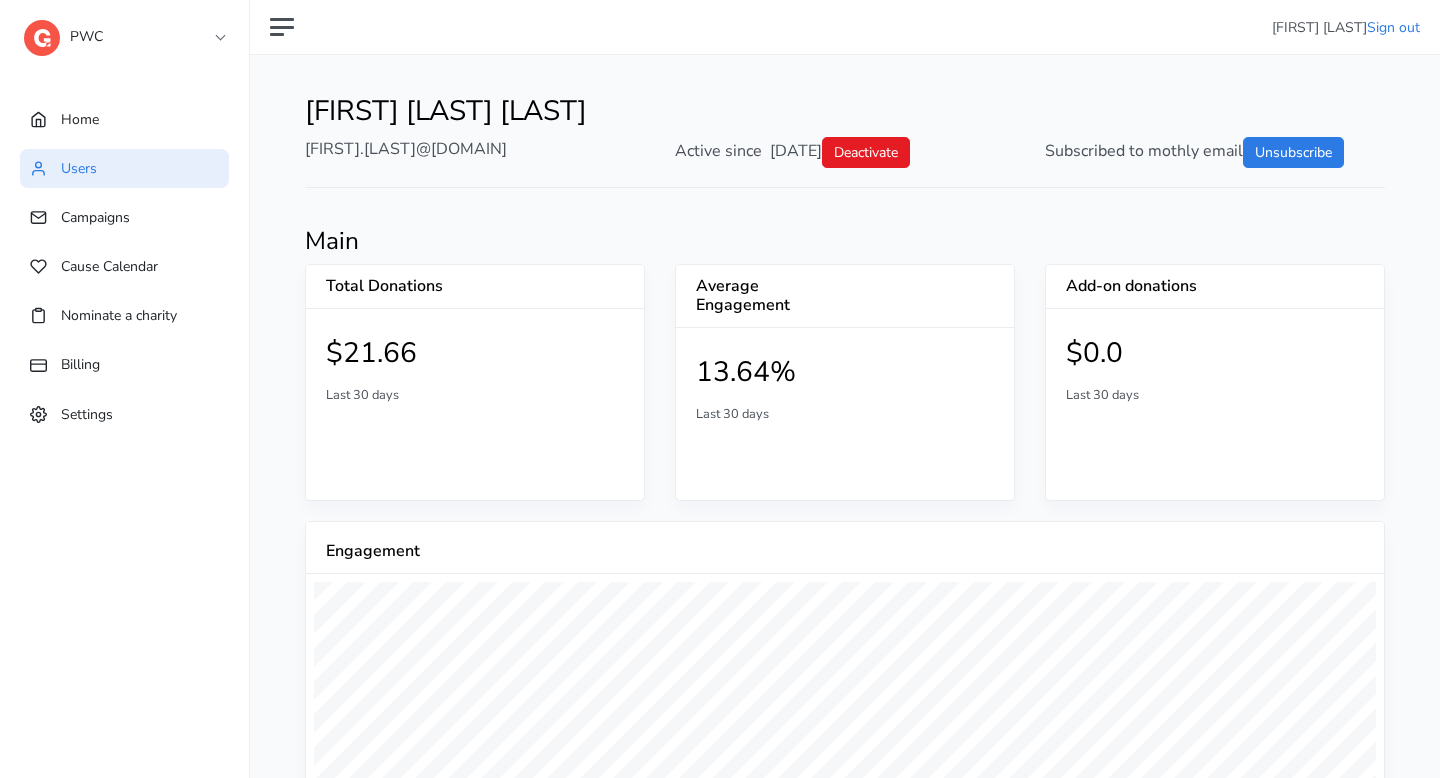 scroll, scrollTop: 0, scrollLeft: 0, axis: both 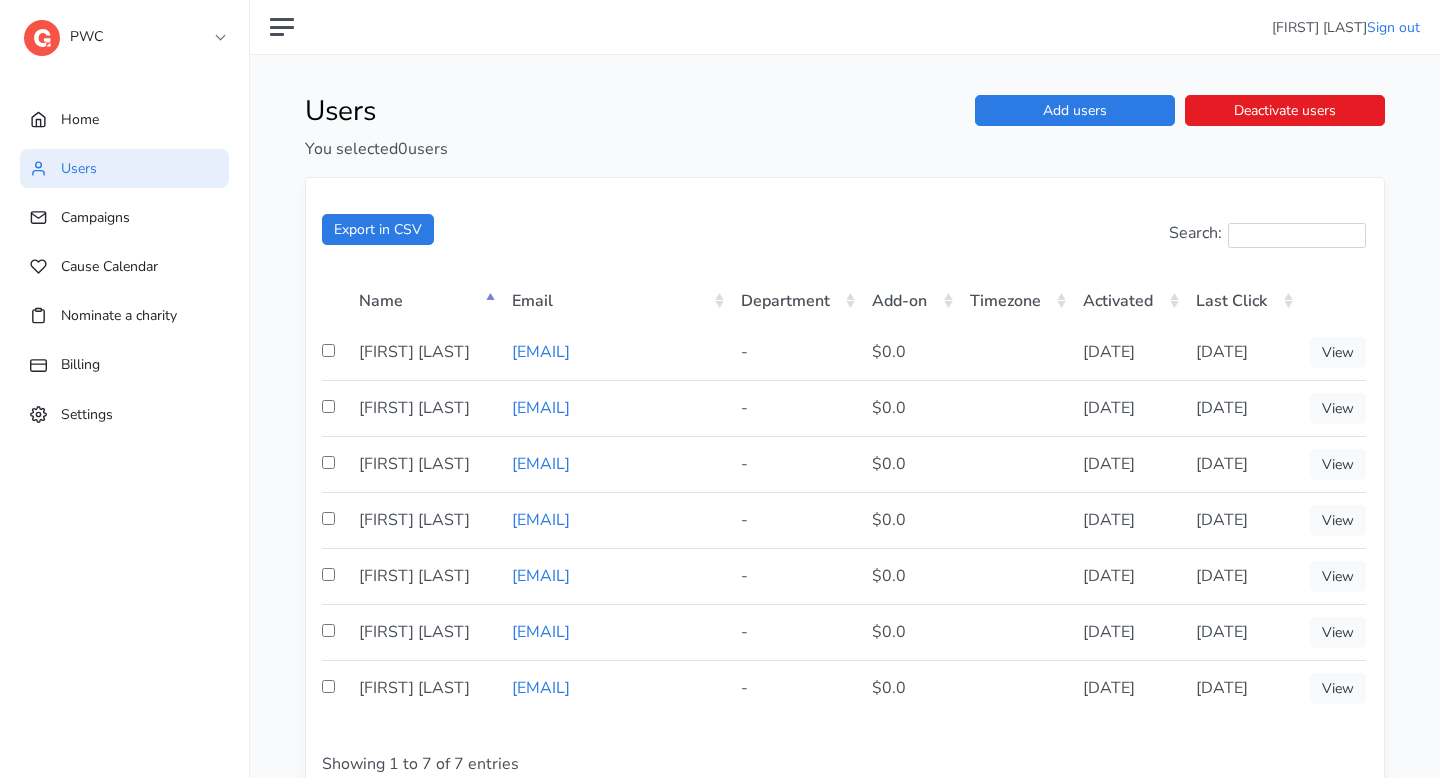 click on "PWC" at bounding box center (124, 32) 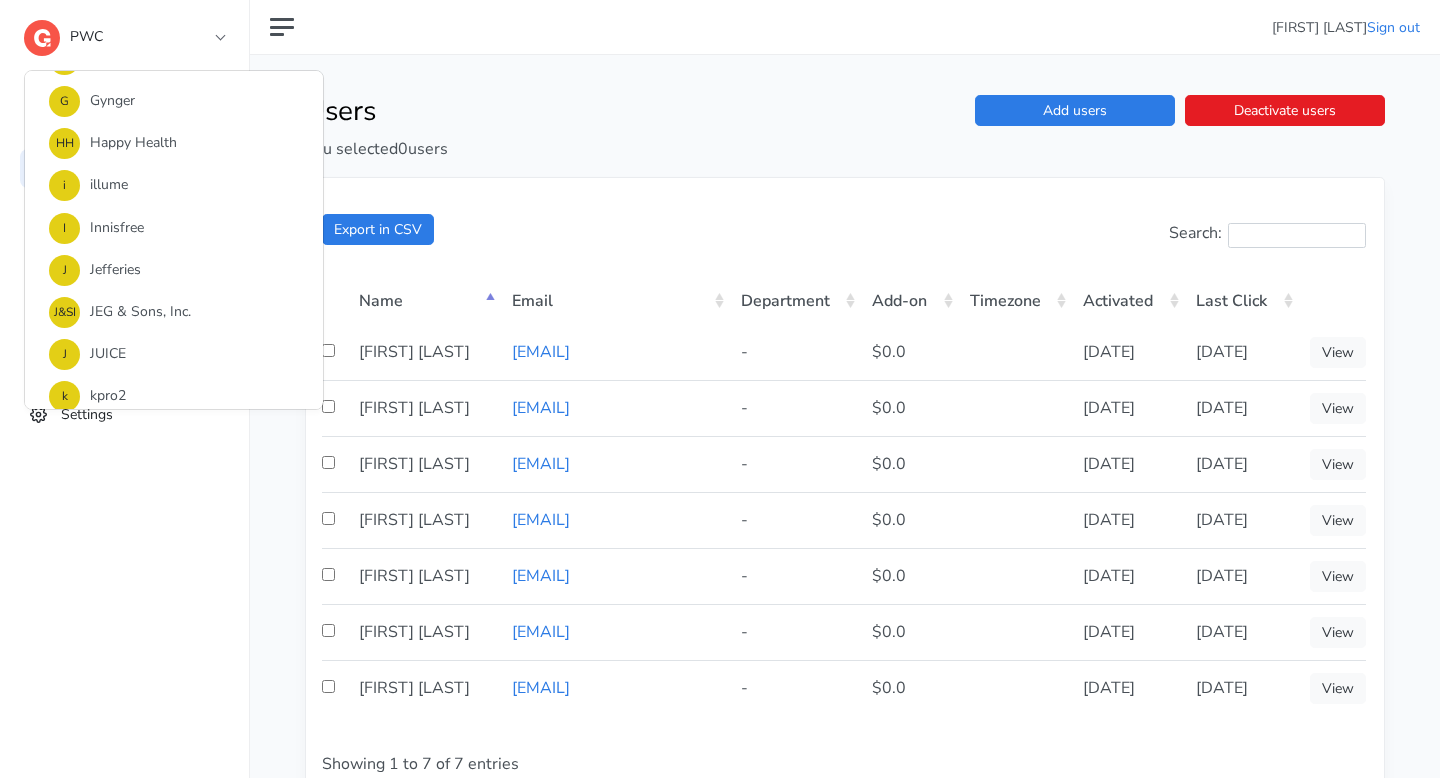 scroll, scrollTop: 806, scrollLeft: 0, axis: vertical 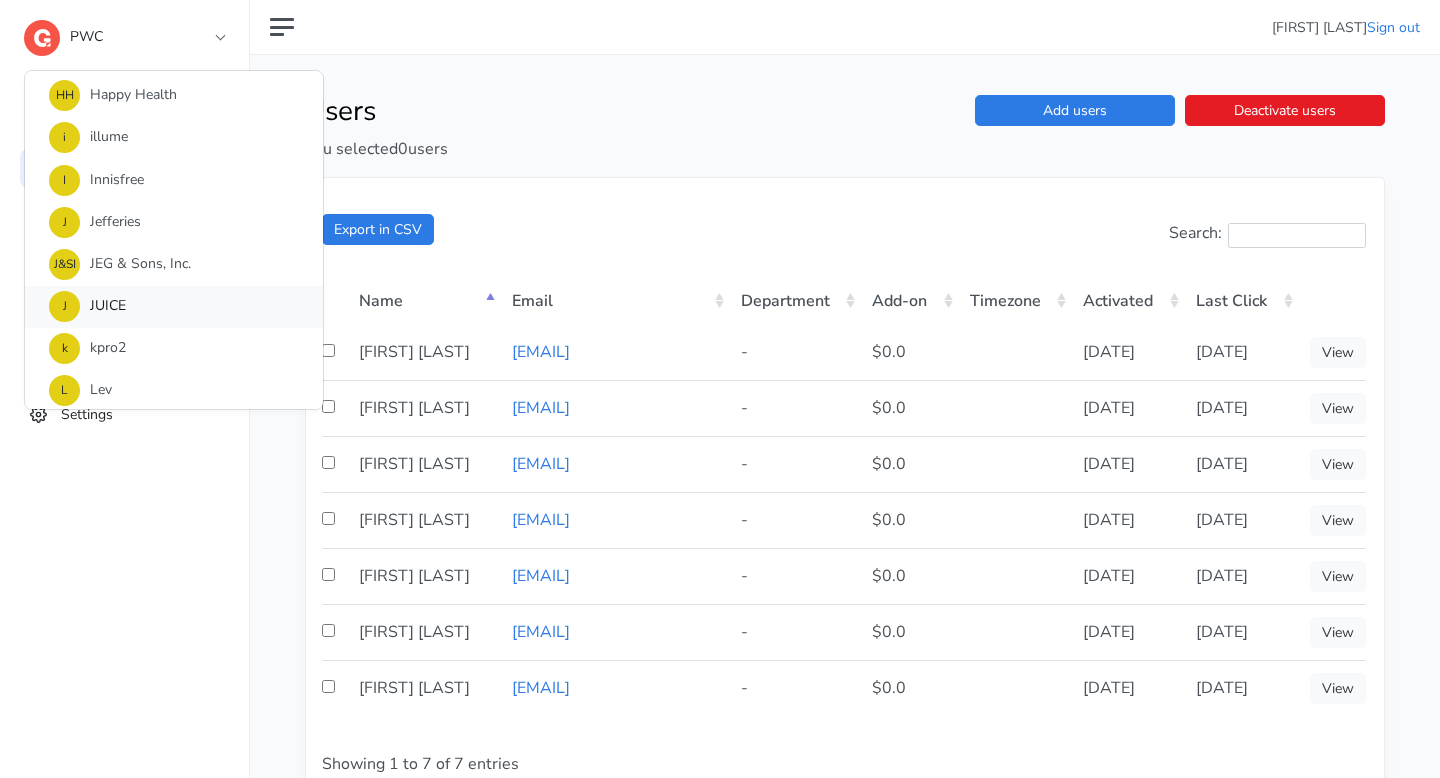 click on "J JUICE" at bounding box center [174, 307] 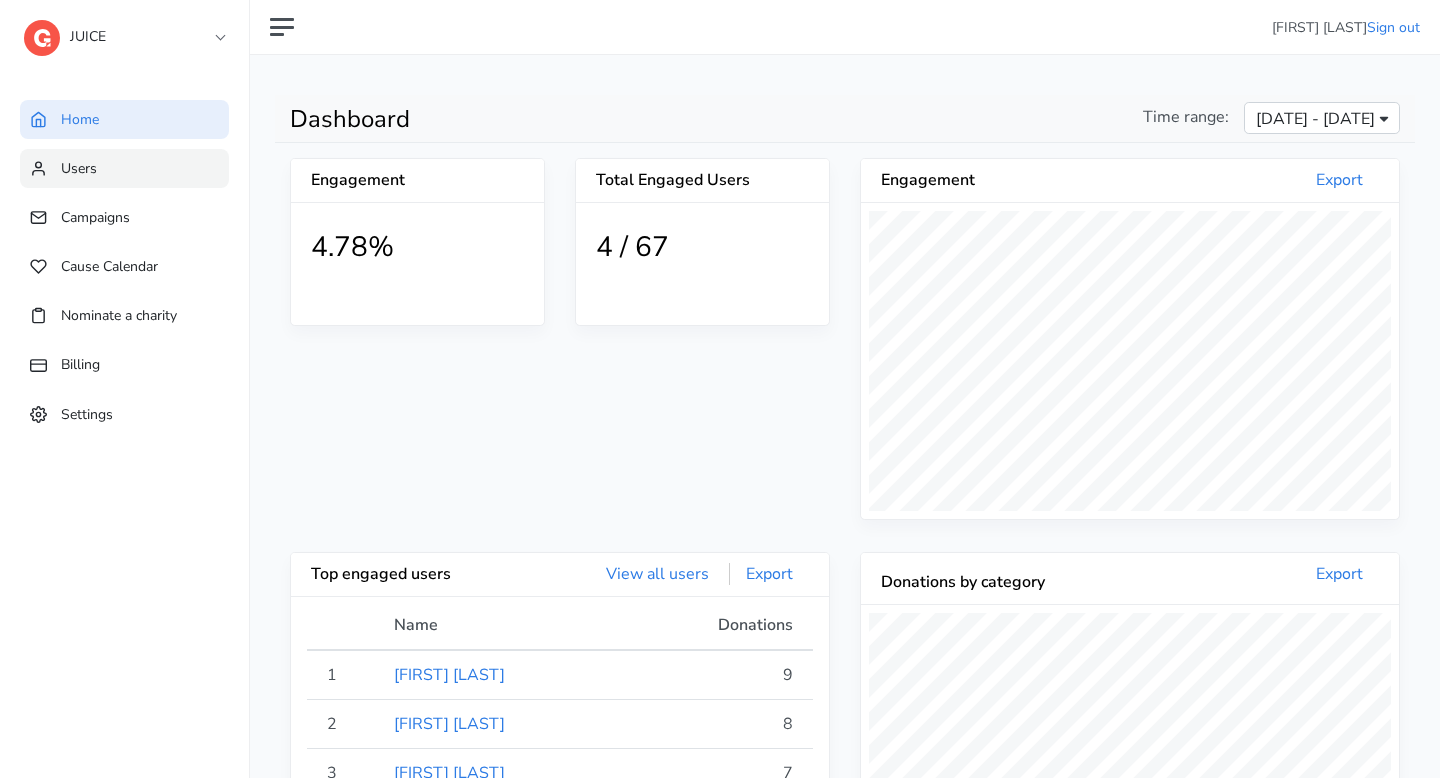 scroll, scrollTop: 999640, scrollLeft: 999462, axis: both 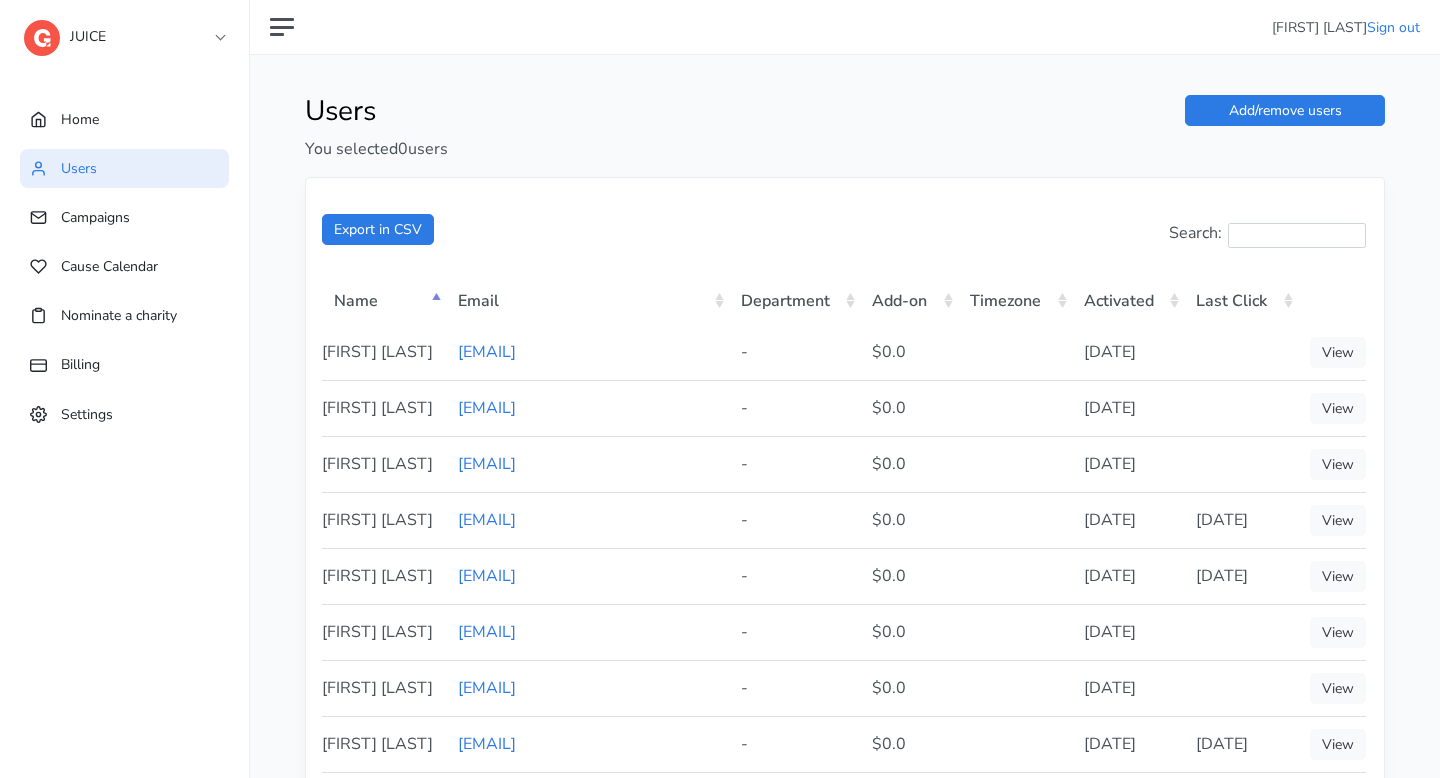click on "Activated" at bounding box center (1128, 299) 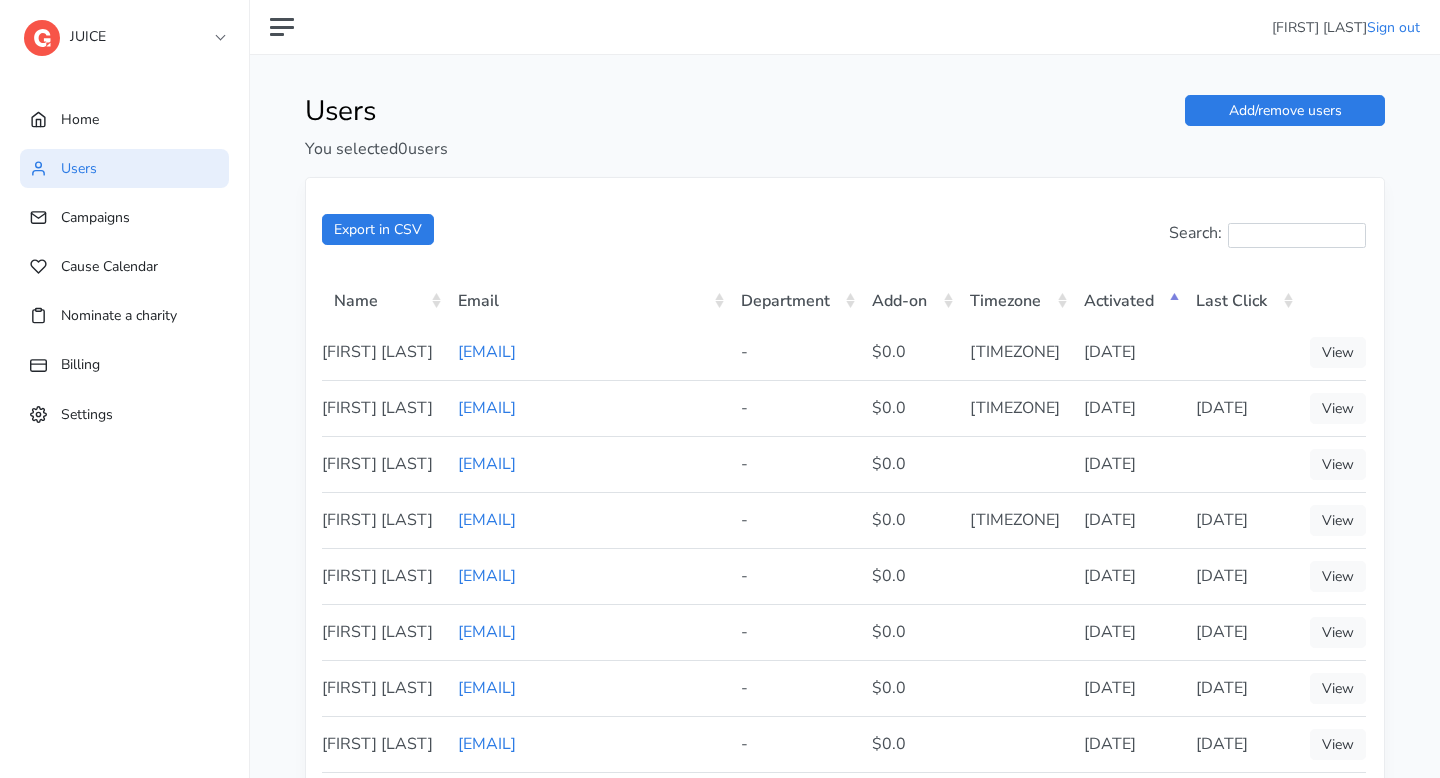 click on "Activated" at bounding box center [1128, 299] 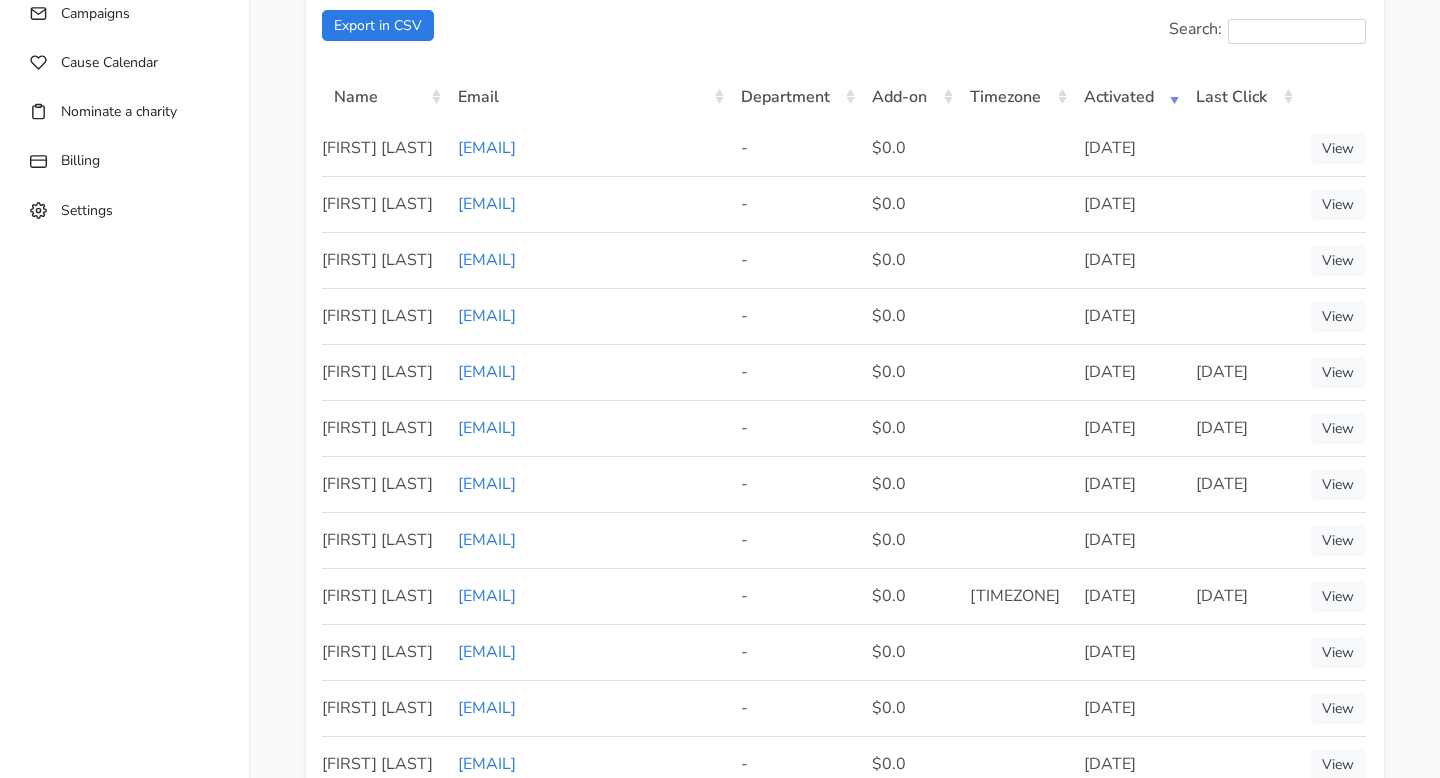 scroll, scrollTop: 110, scrollLeft: 0, axis: vertical 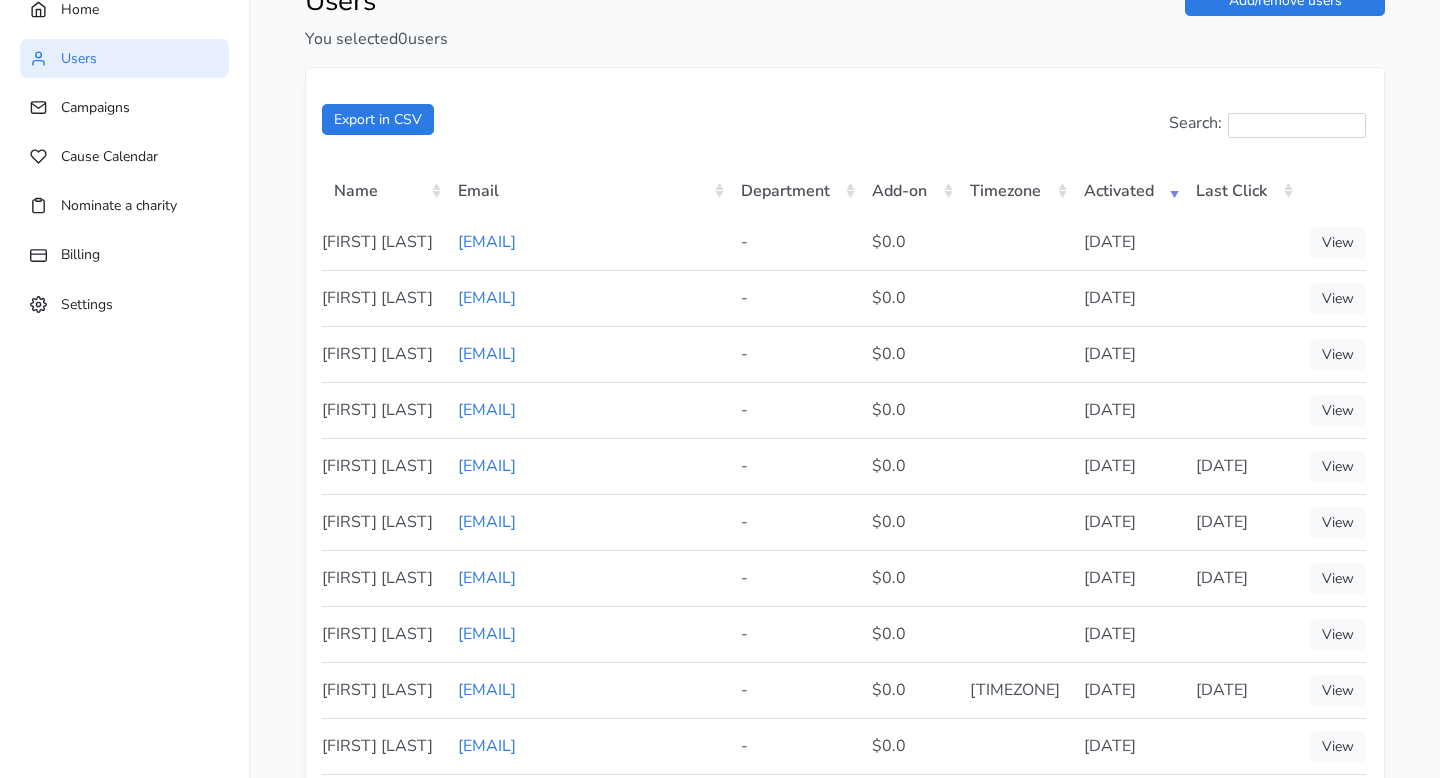 click on "Last Click" at bounding box center [1240, 189] 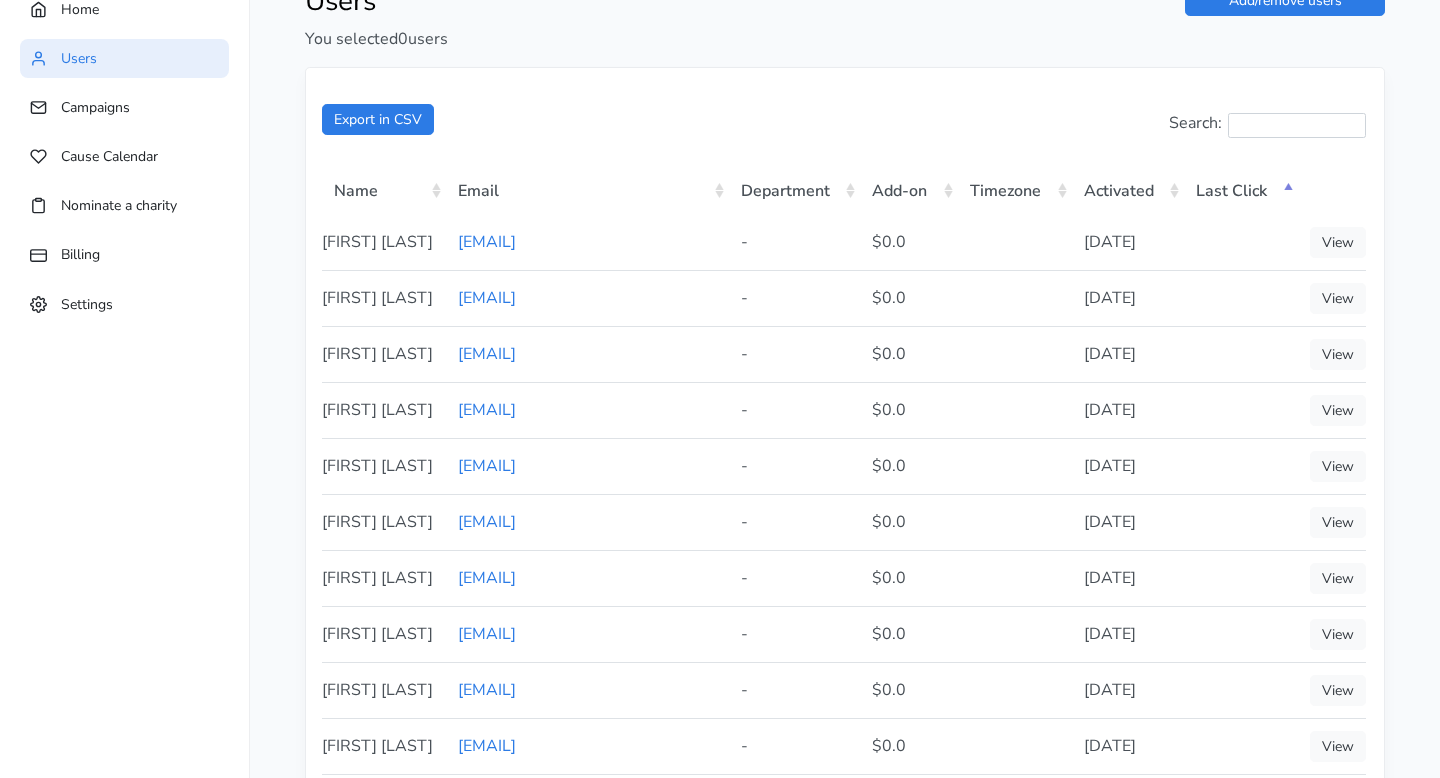click on "Last Click" at bounding box center [1240, 189] 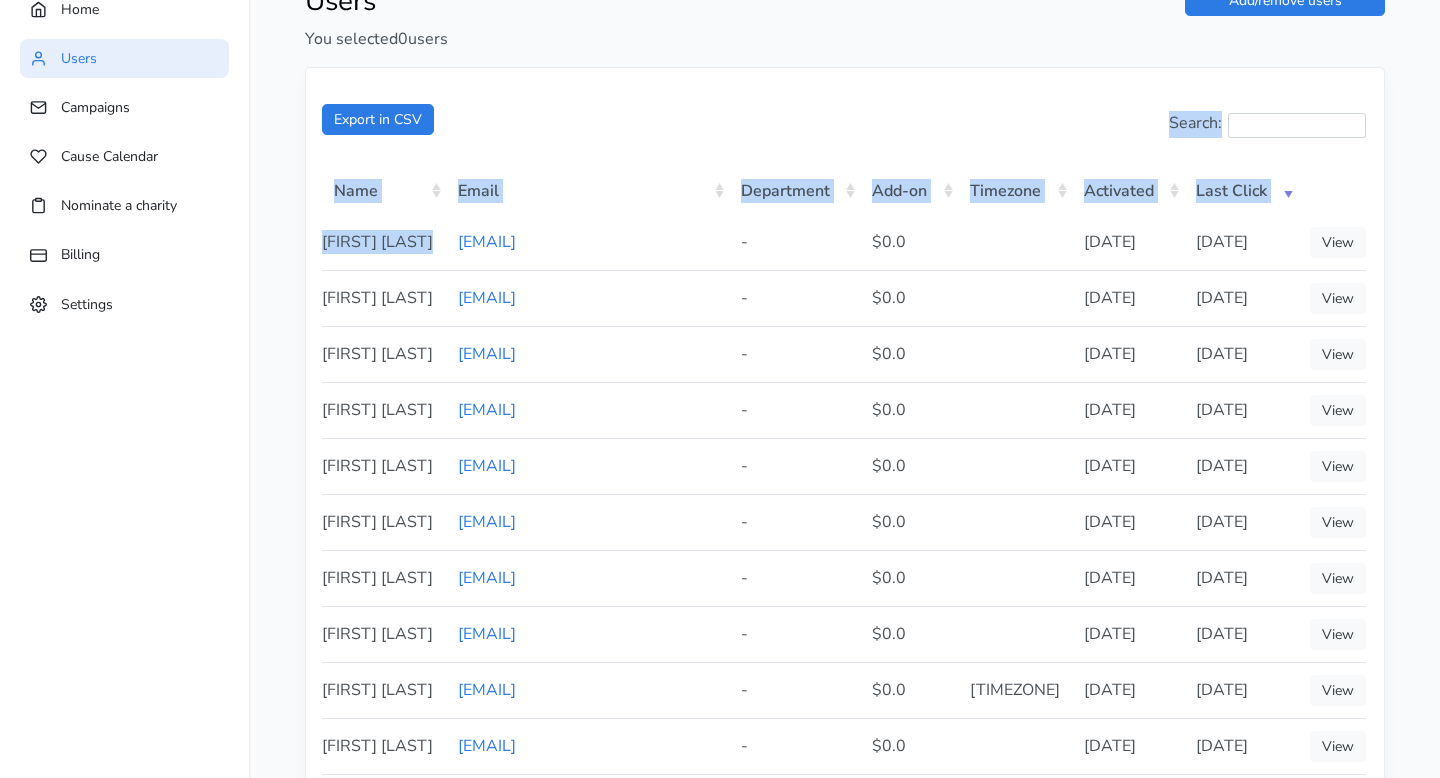 drag, startPoint x: 457, startPoint y: 250, endPoint x: 313, endPoint y: 257, distance: 144.17004 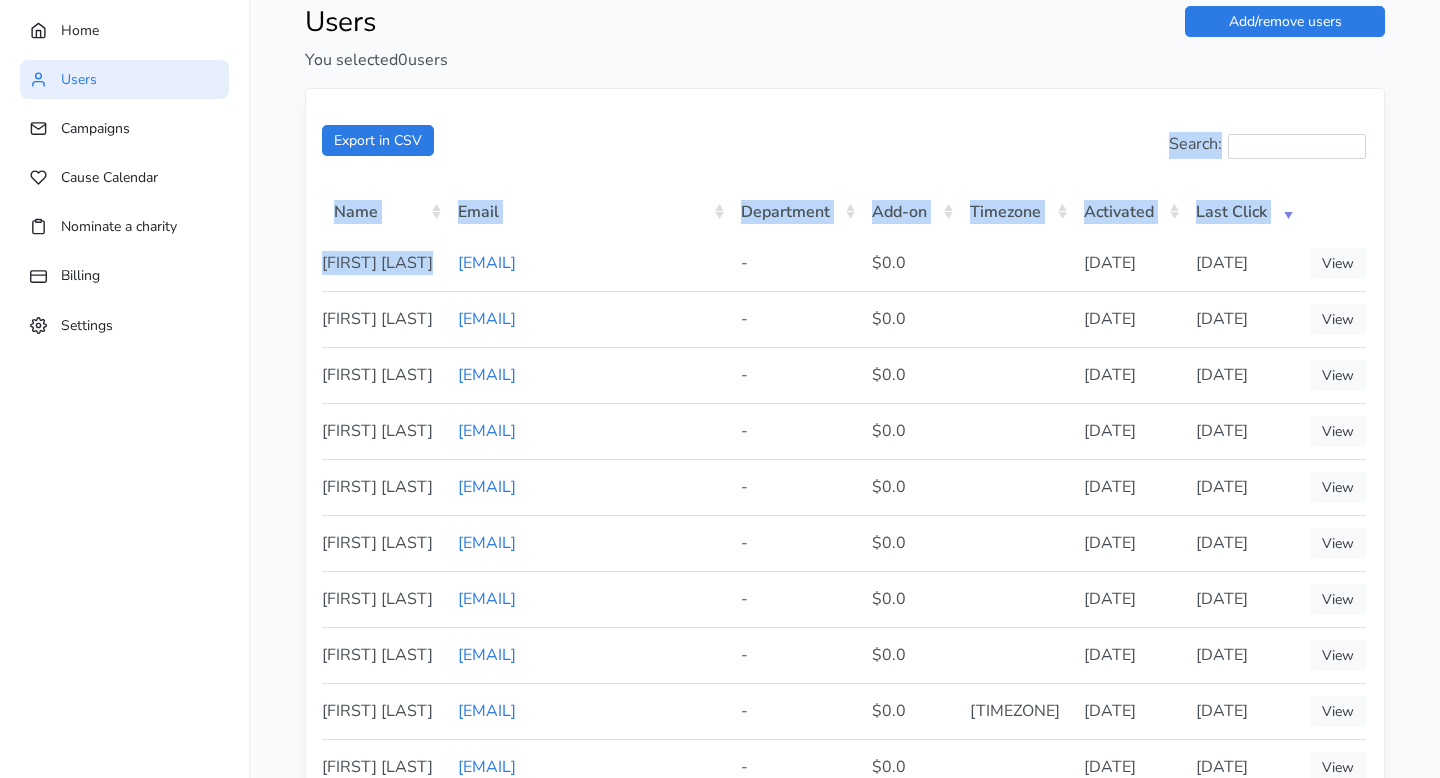 scroll, scrollTop: 0, scrollLeft: 0, axis: both 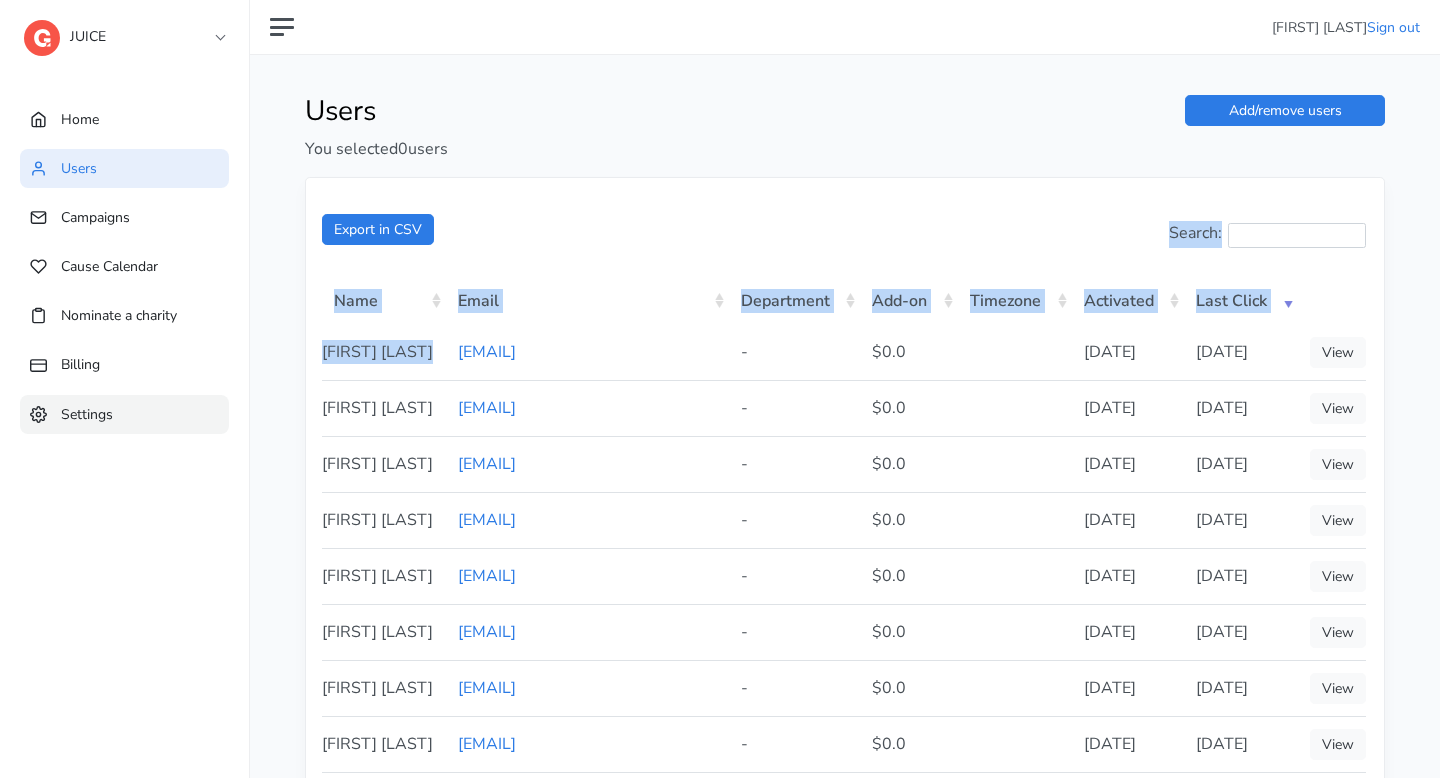 click on "Settings" at bounding box center [124, 414] 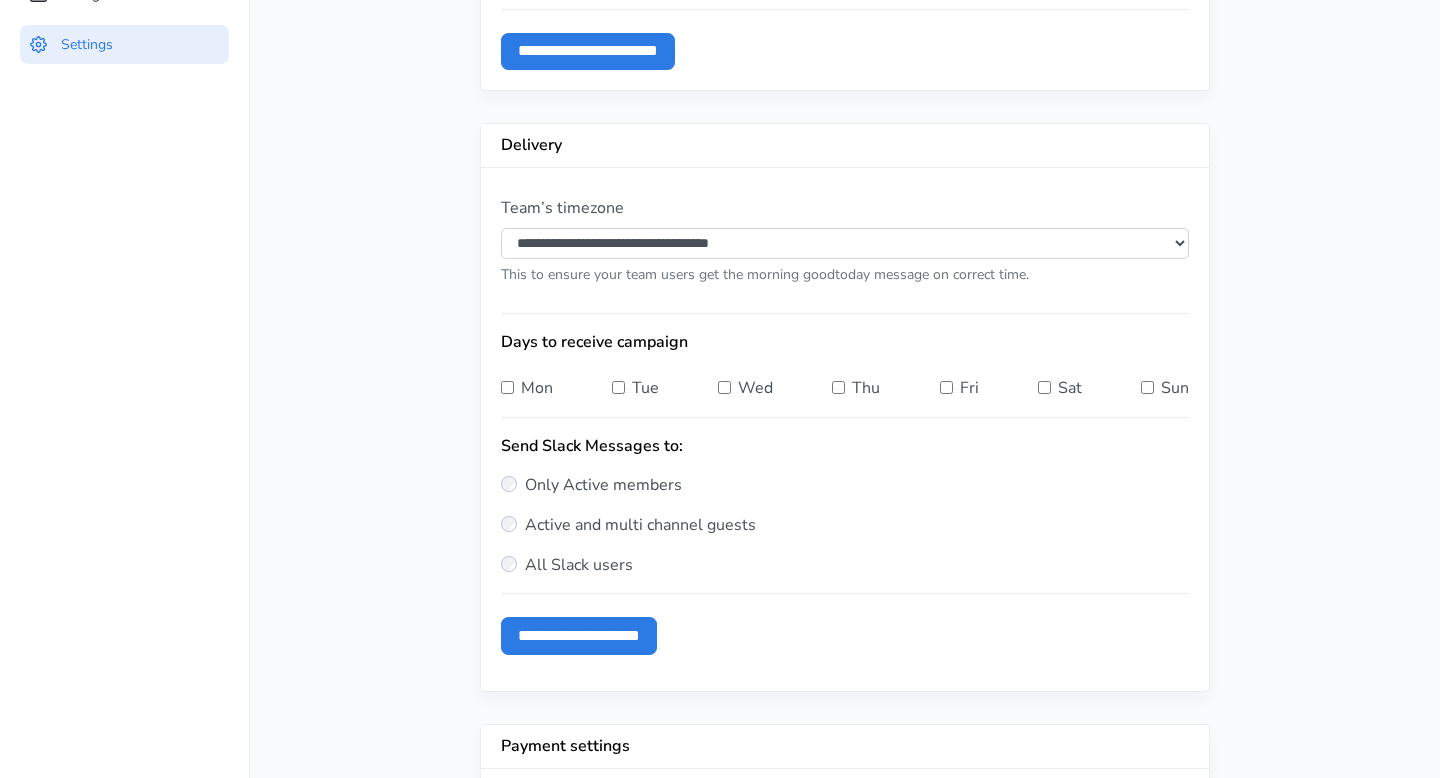 scroll, scrollTop: 0, scrollLeft: 0, axis: both 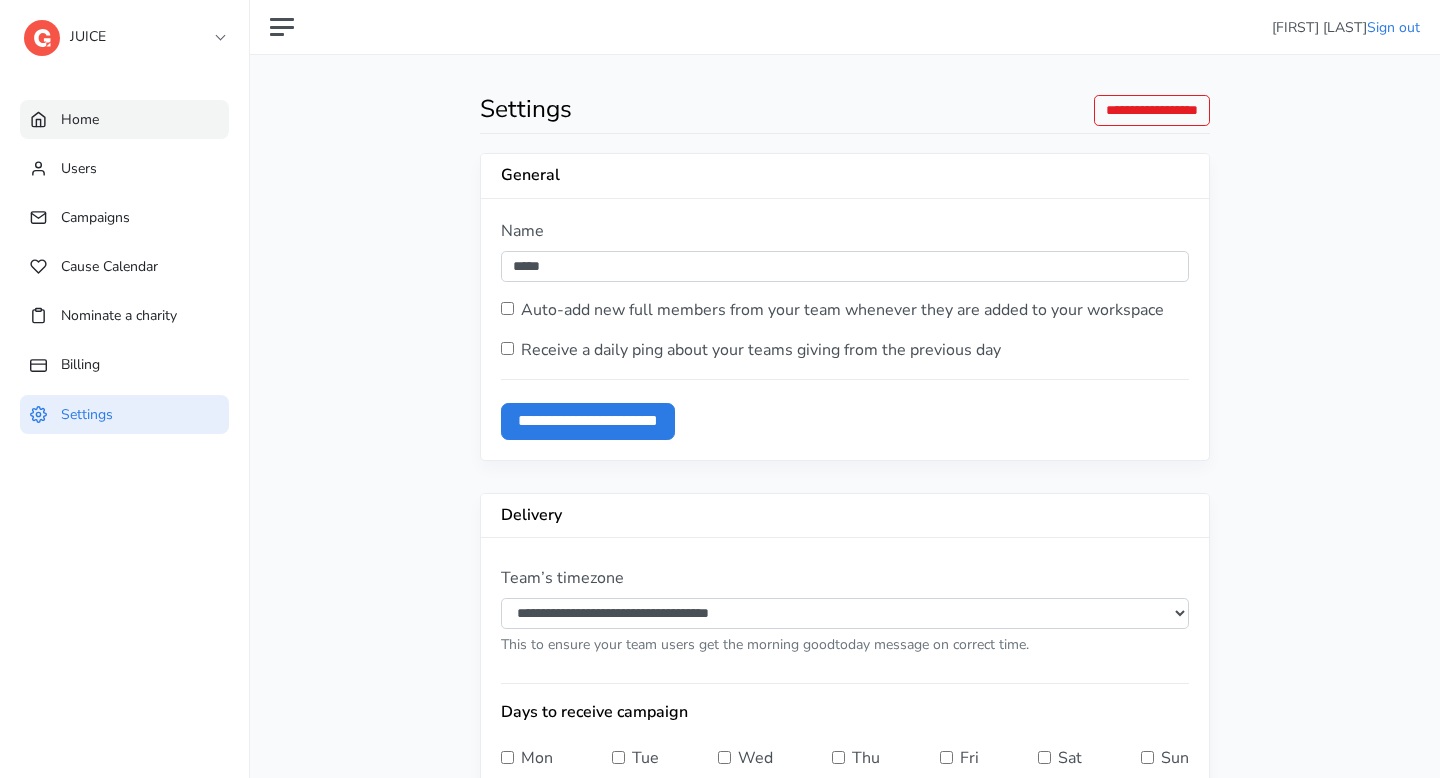 click on "Home" at bounding box center [124, 119] 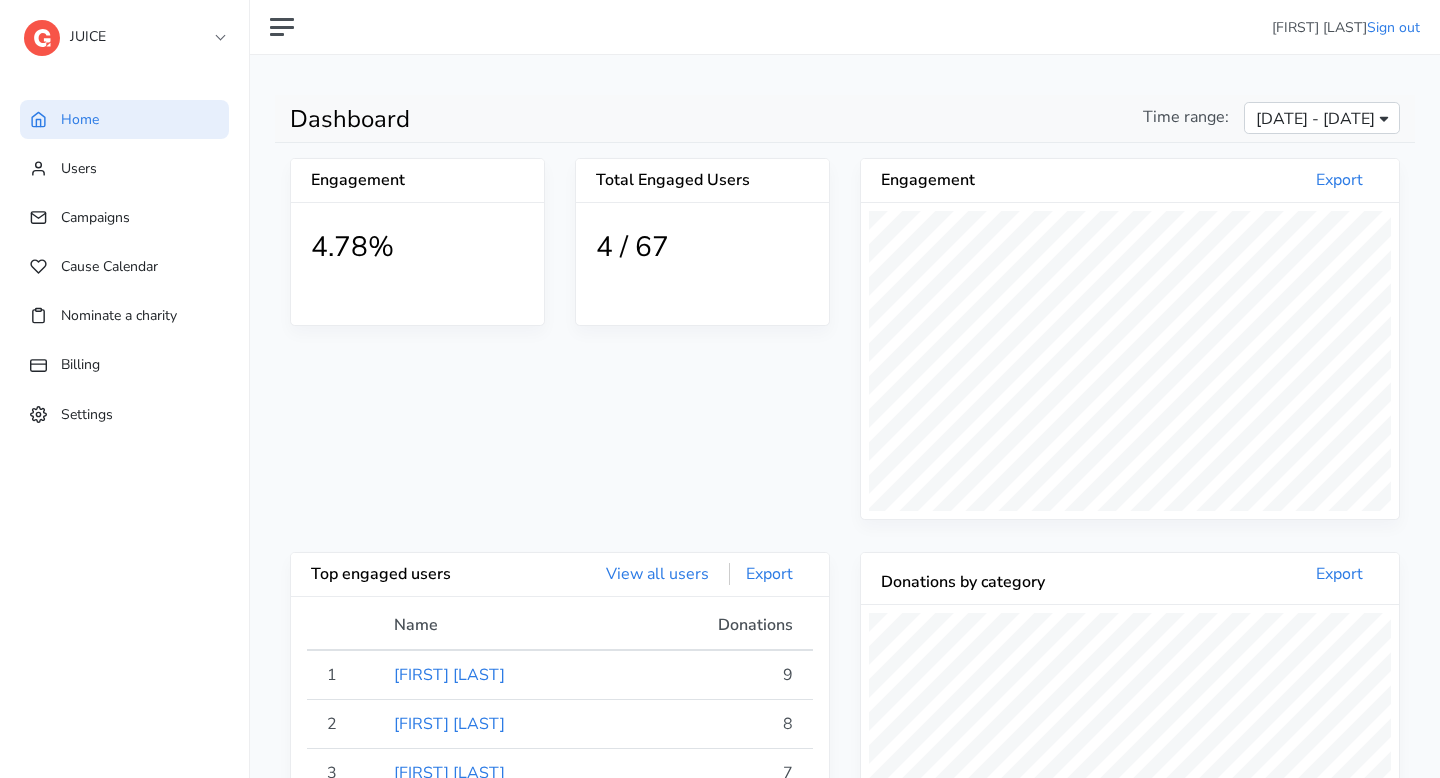 scroll, scrollTop: 999640, scrollLeft: 999462, axis: both 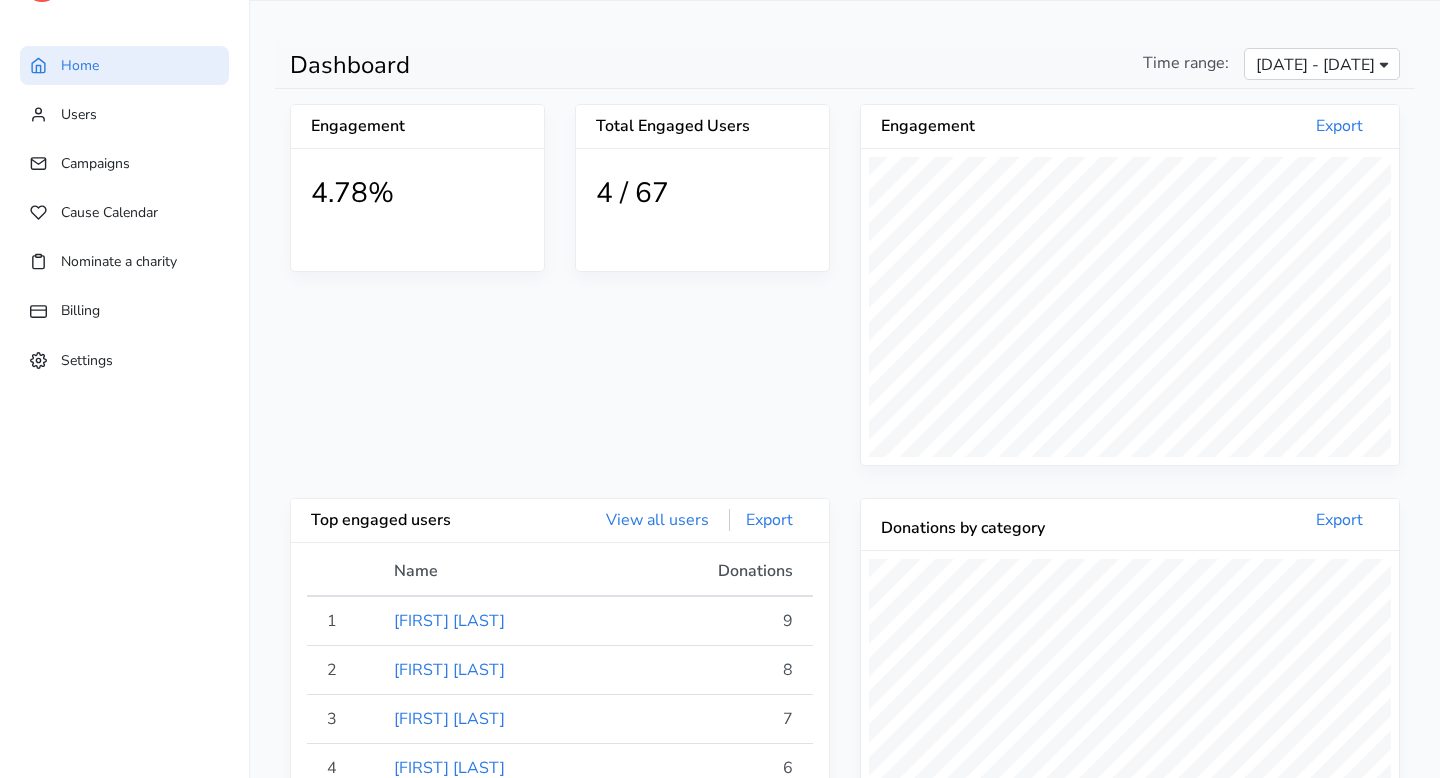 drag, startPoint x: 676, startPoint y: 191, endPoint x: 605, endPoint y: 191, distance: 71 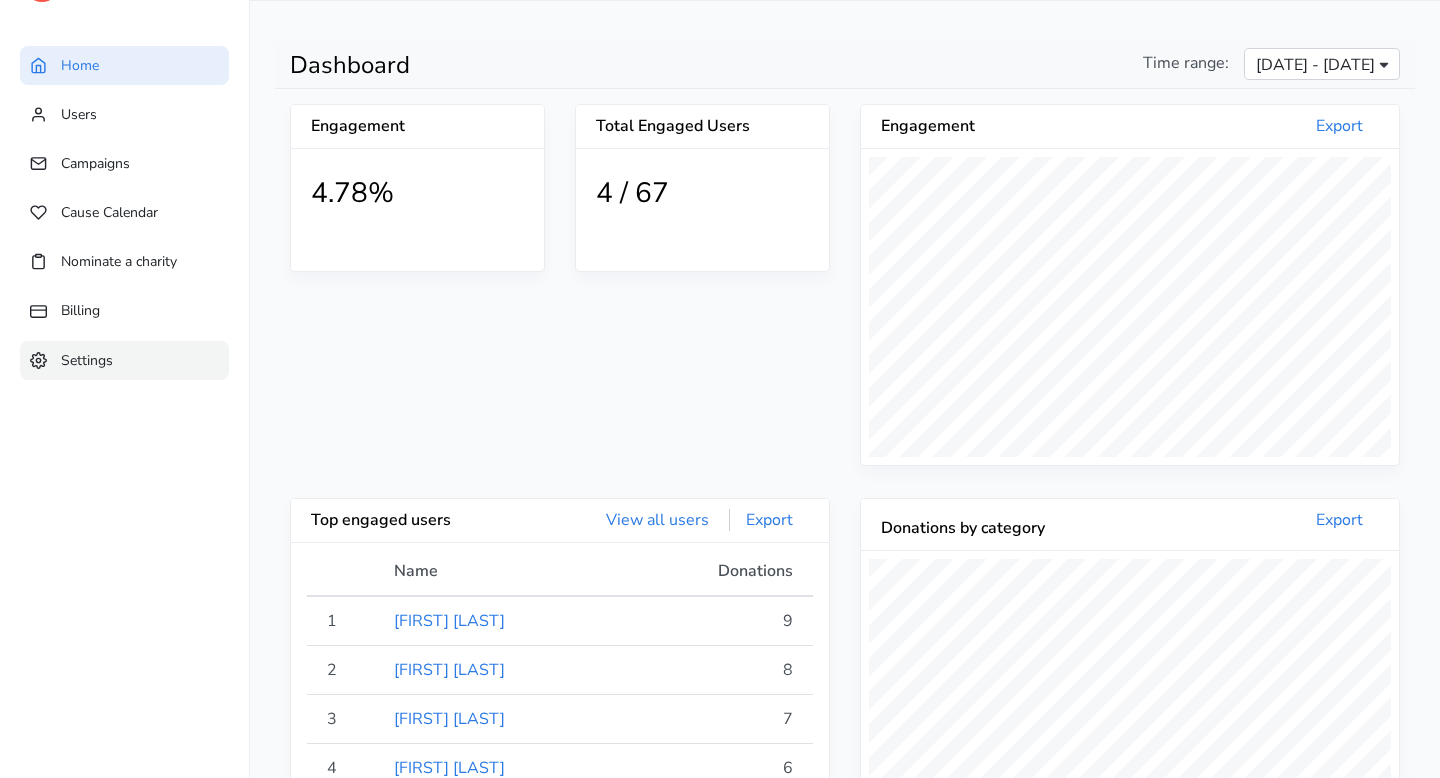 click on "Settings" at bounding box center [124, 360] 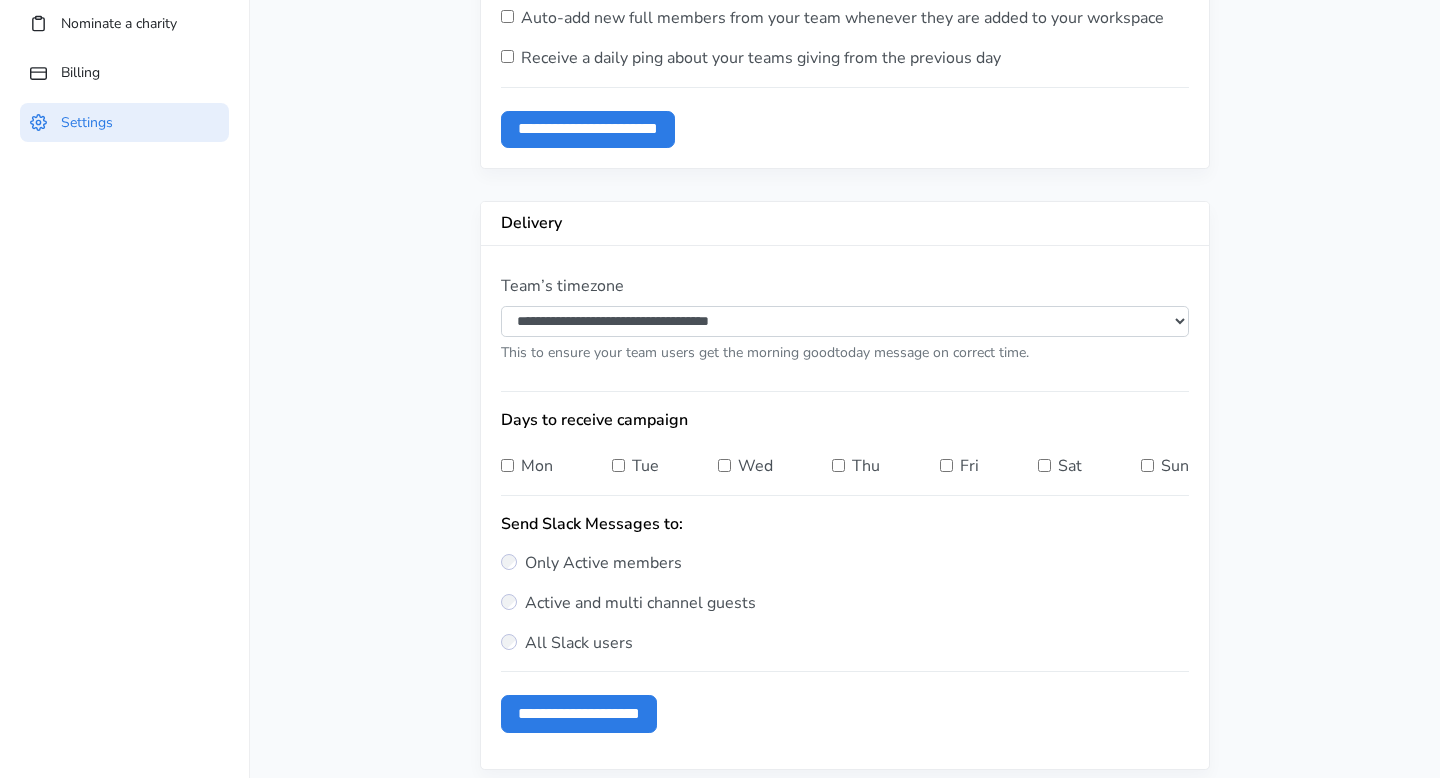 scroll, scrollTop: 1196, scrollLeft: 0, axis: vertical 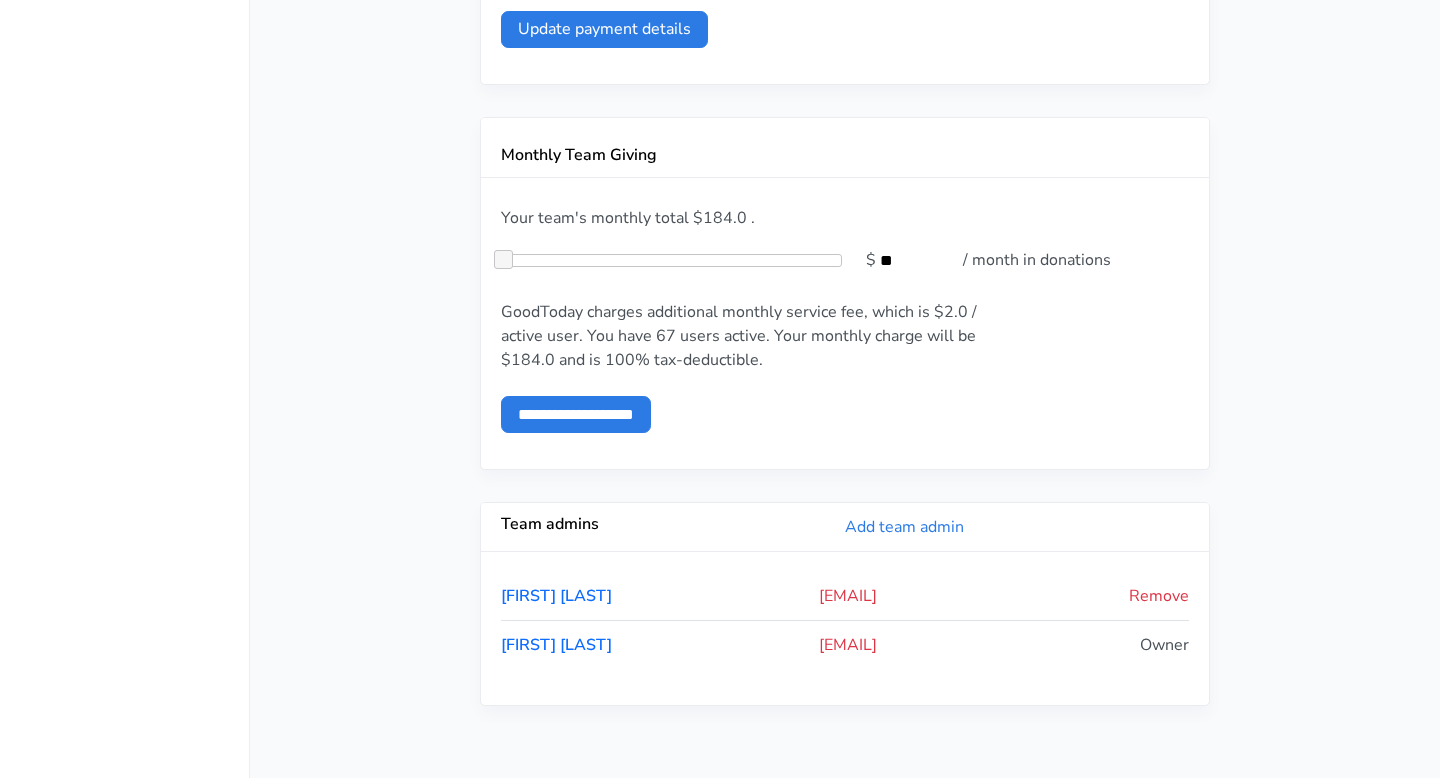 drag, startPoint x: 1000, startPoint y: 605, endPoint x: 694, endPoint y: 593, distance: 306.2352 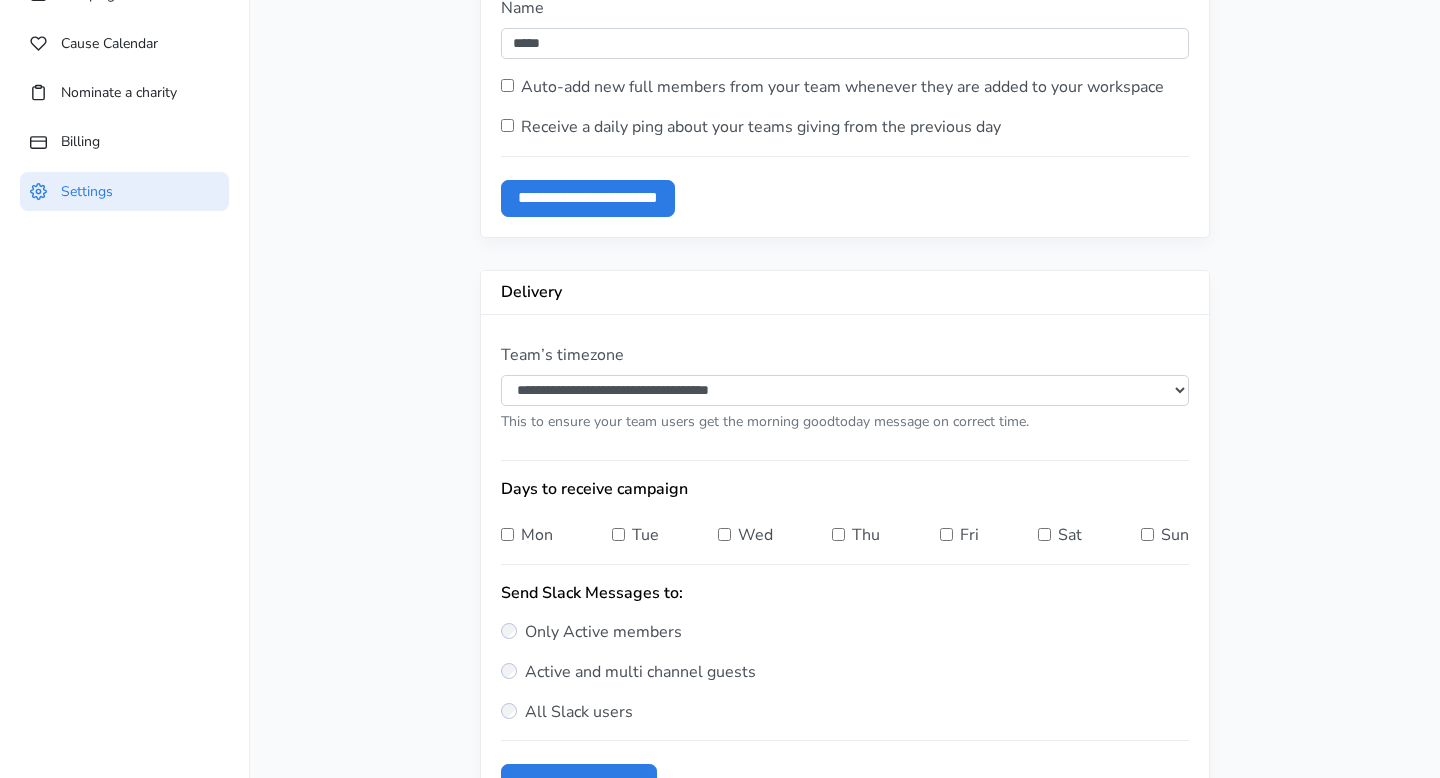 scroll, scrollTop: 0, scrollLeft: 0, axis: both 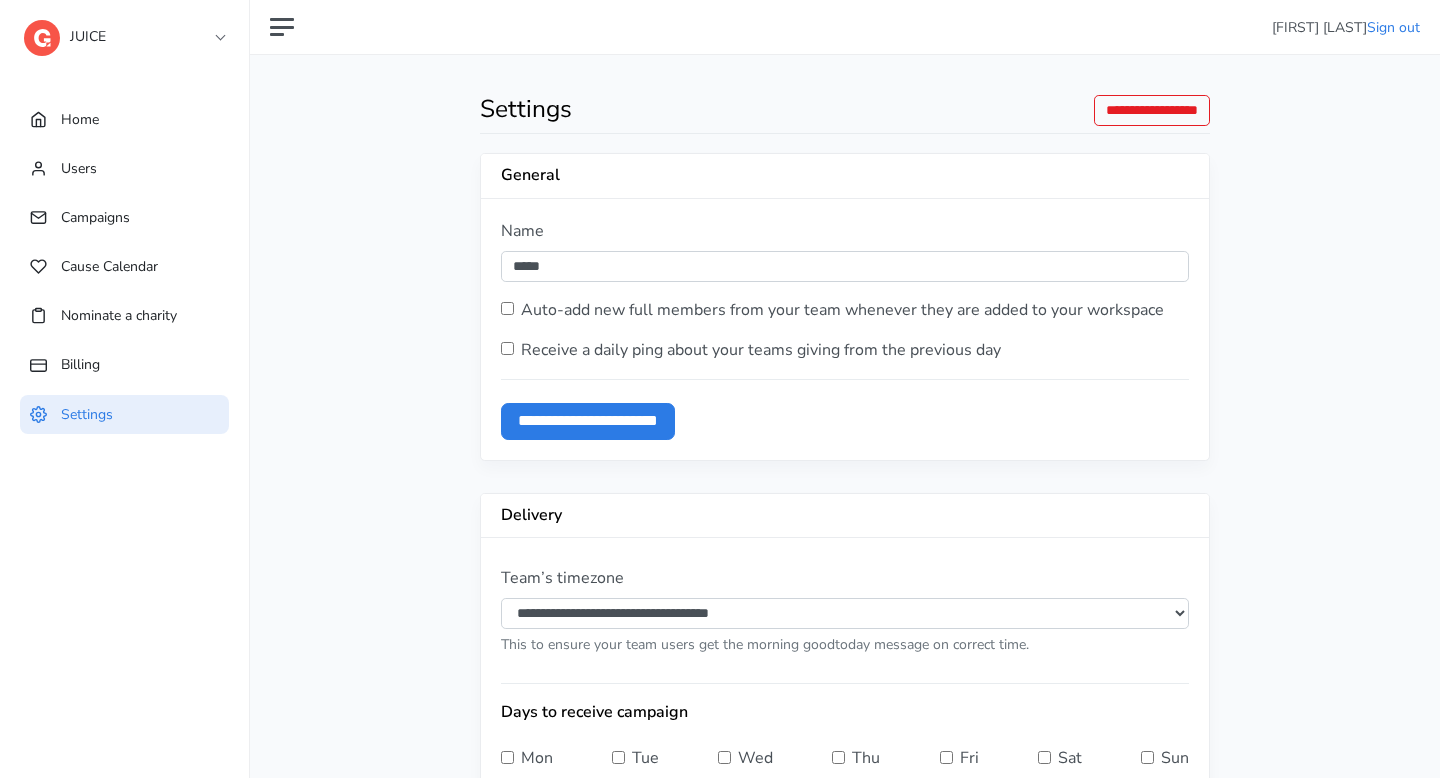 click on "JUICE" at bounding box center (124, 32) 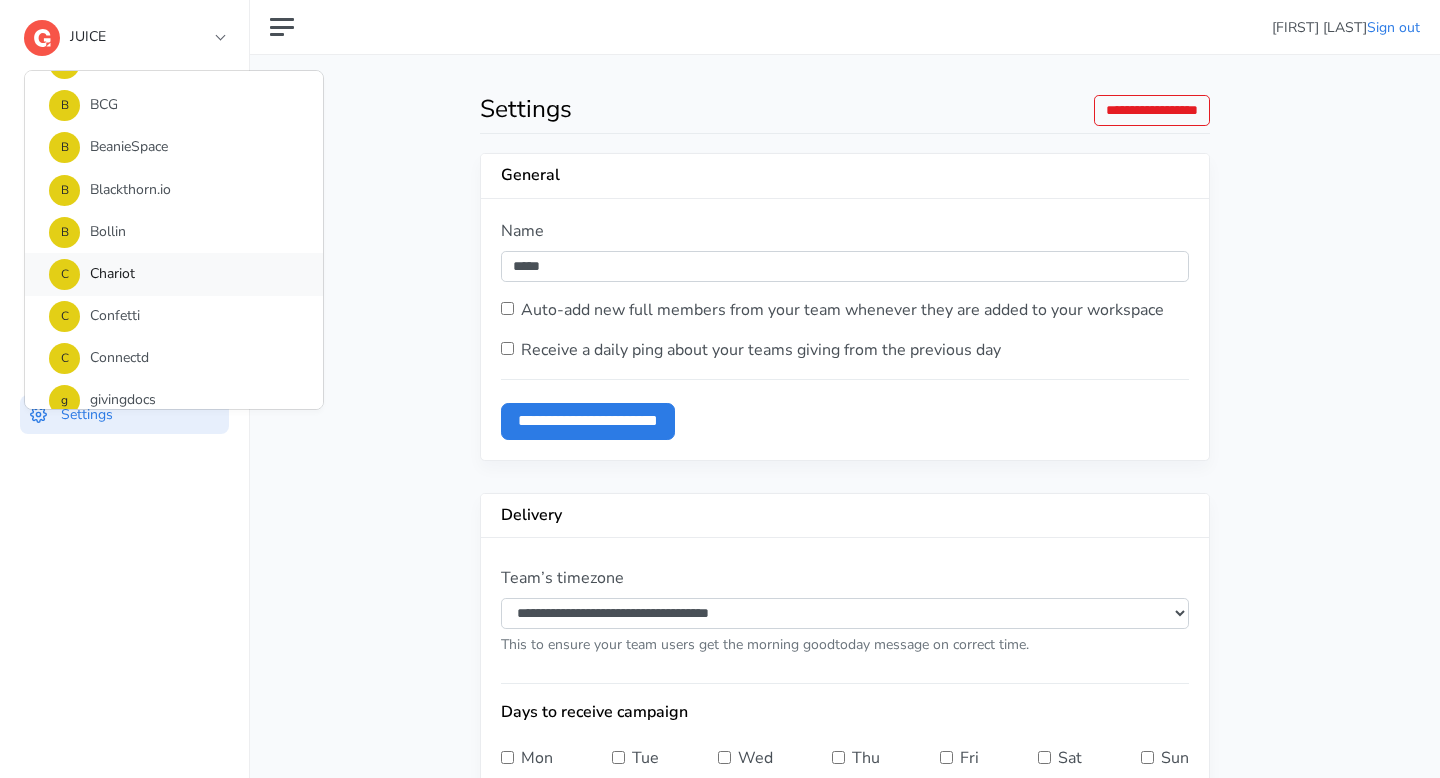 scroll, scrollTop: 168, scrollLeft: 0, axis: vertical 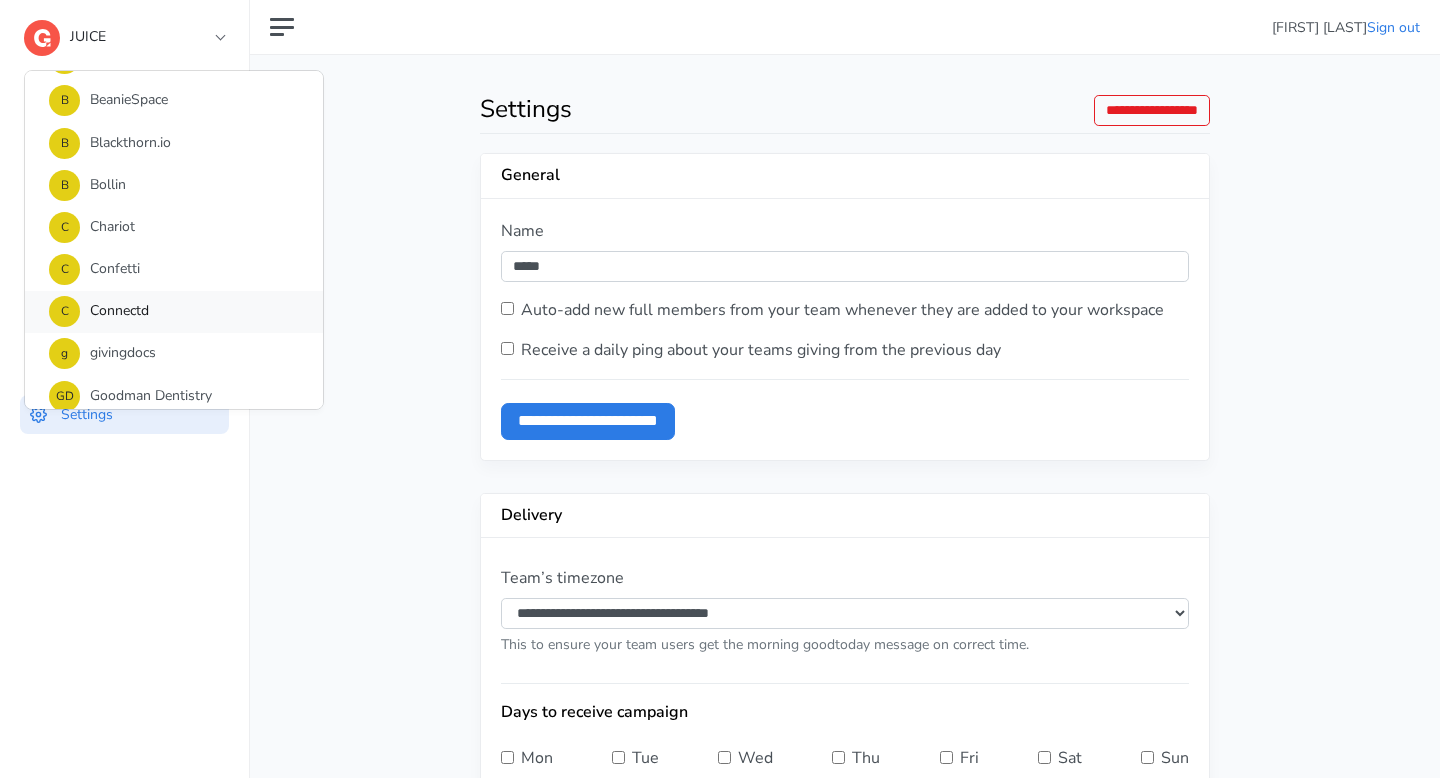 click on "C Connectd" at bounding box center [174, 312] 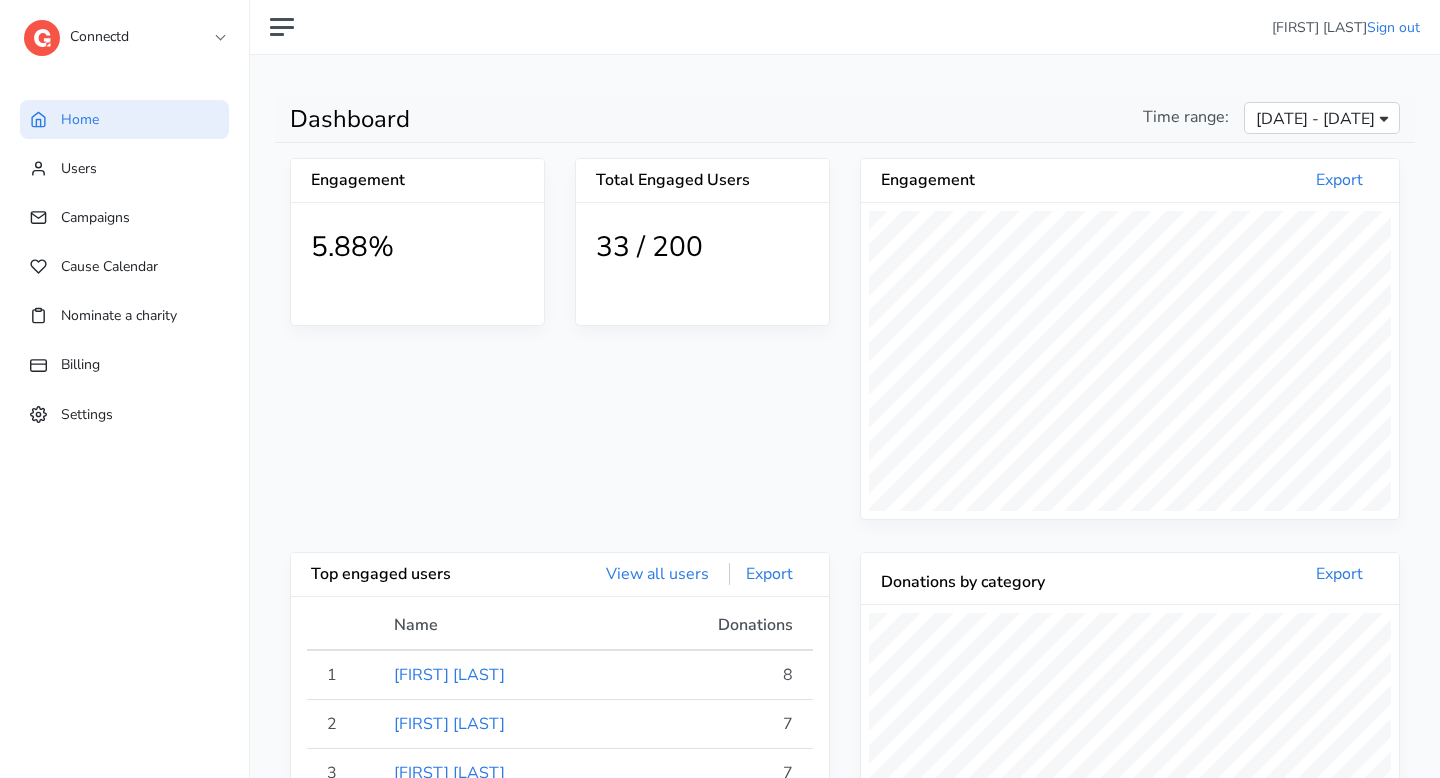 scroll, scrollTop: 999640, scrollLeft: 999462, axis: both 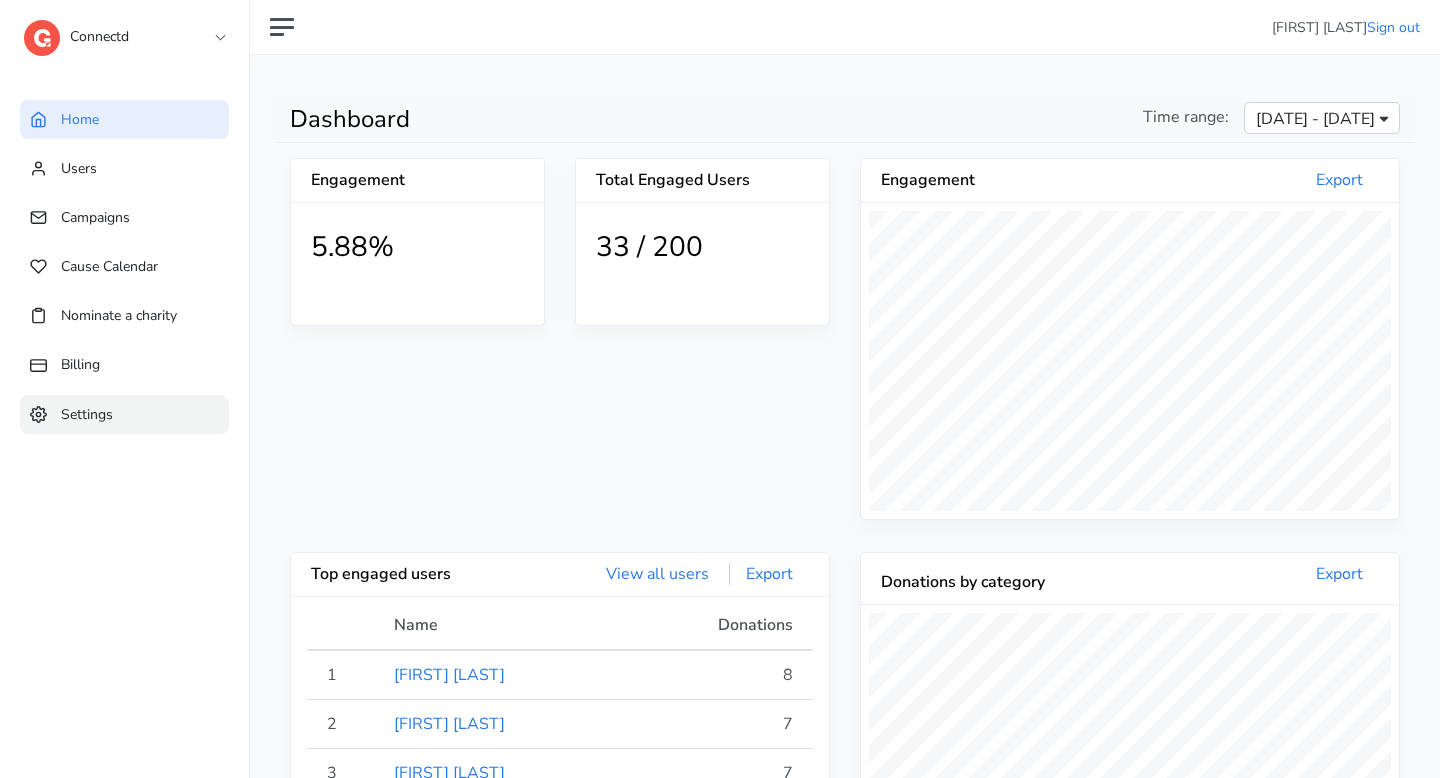 click on "Settings" at bounding box center [124, 414] 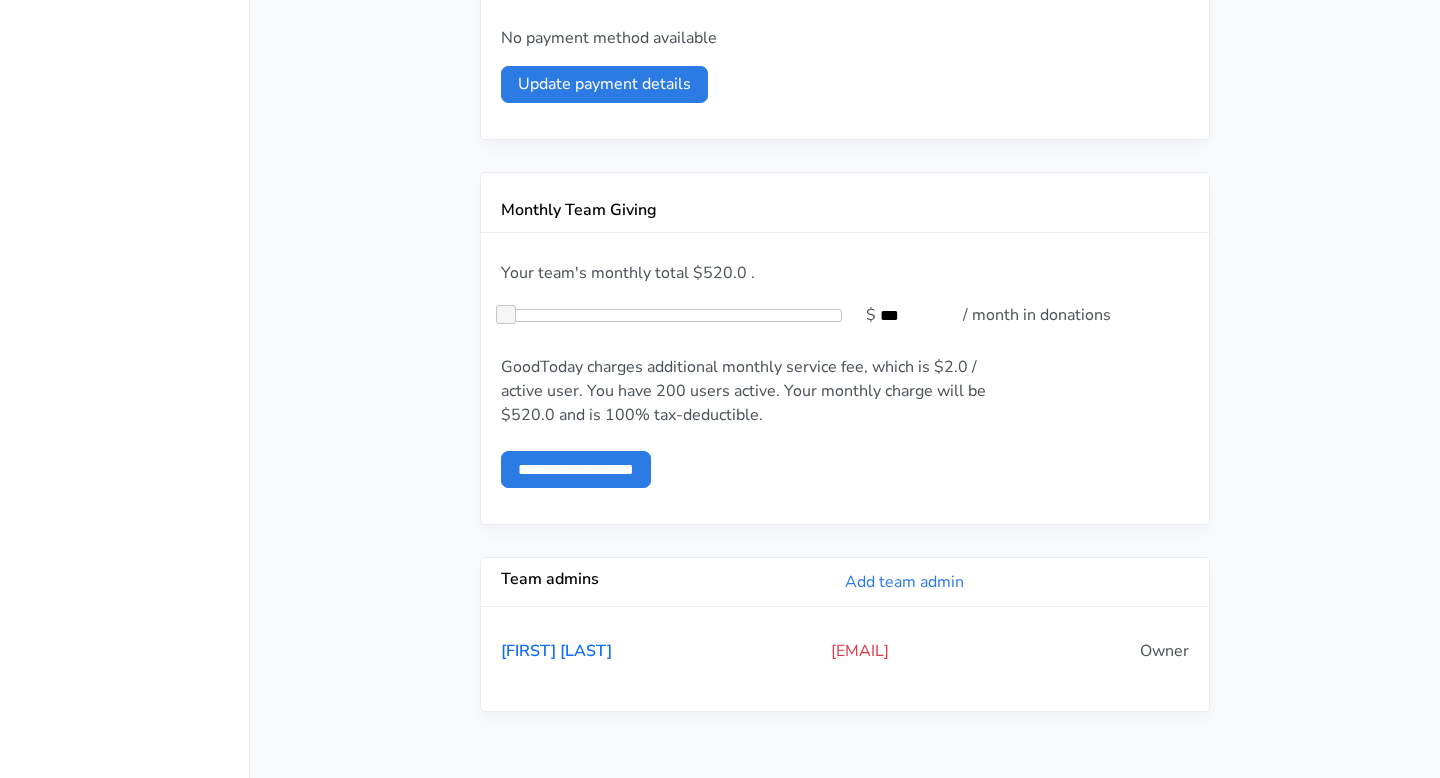 scroll, scrollTop: 1147, scrollLeft: 0, axis: vertical 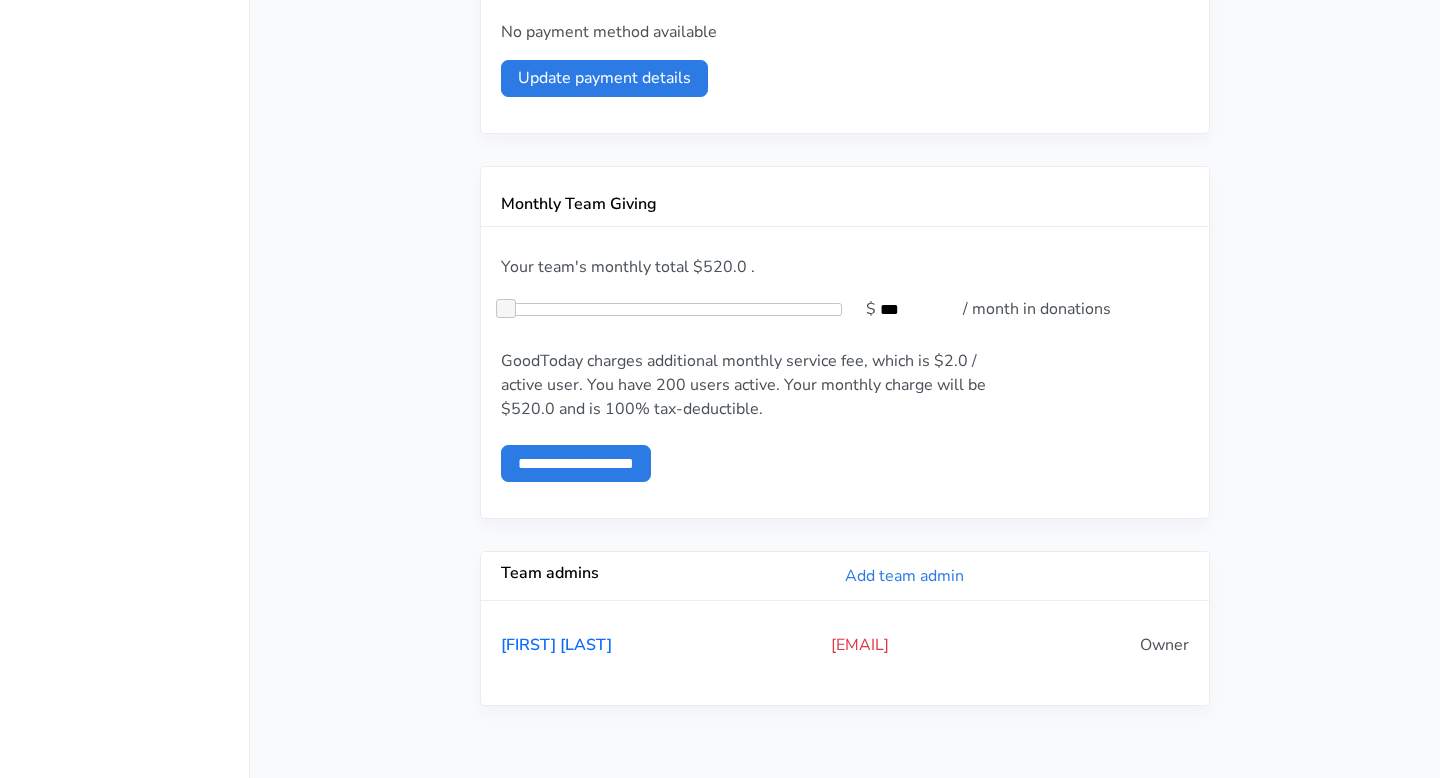 drag, startPoint x: 935, startPoint y: 651, endPoint x: 704, endPoint y: 651, distance: 231 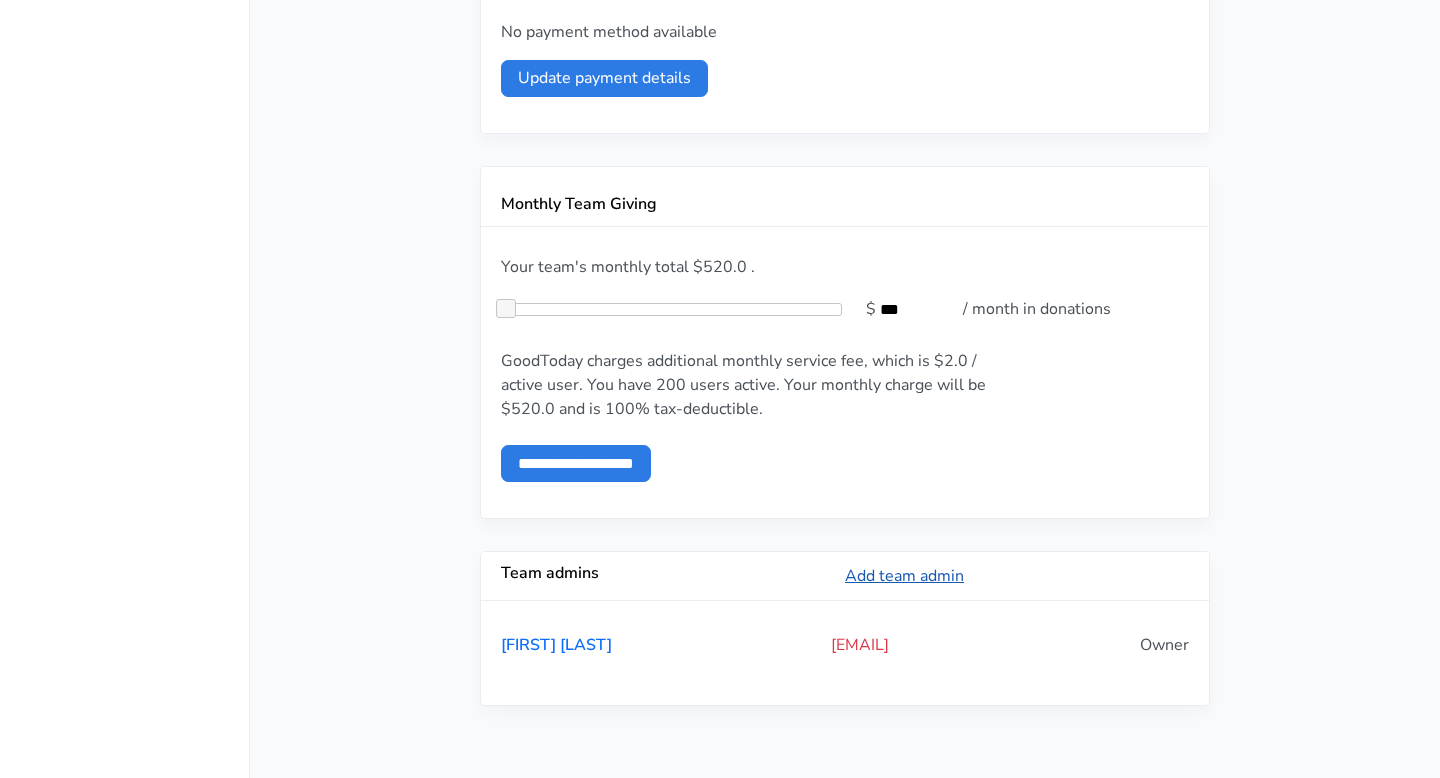 click on "Add team admin" at bounding box center (904, 576) 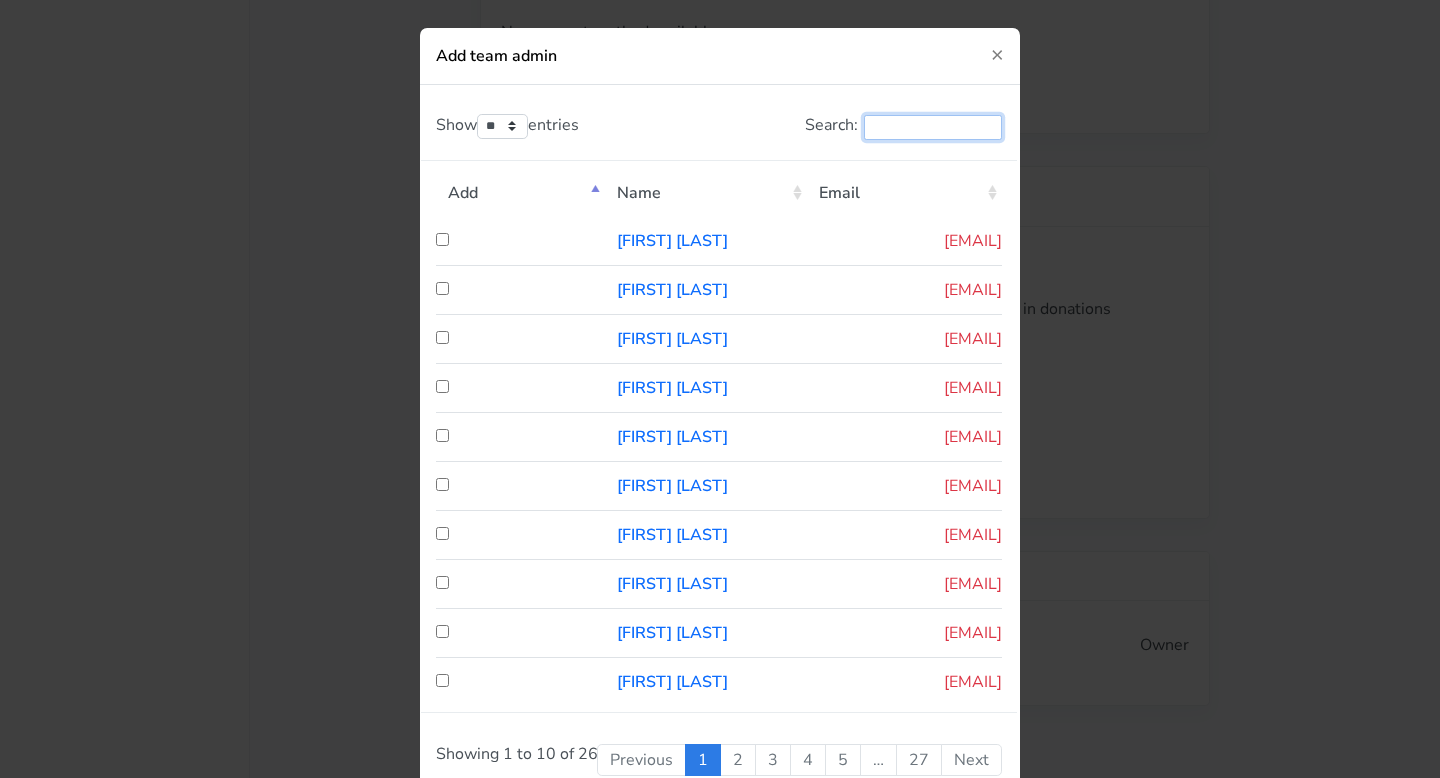 click on "Search:" at bounding box center [933, 127] 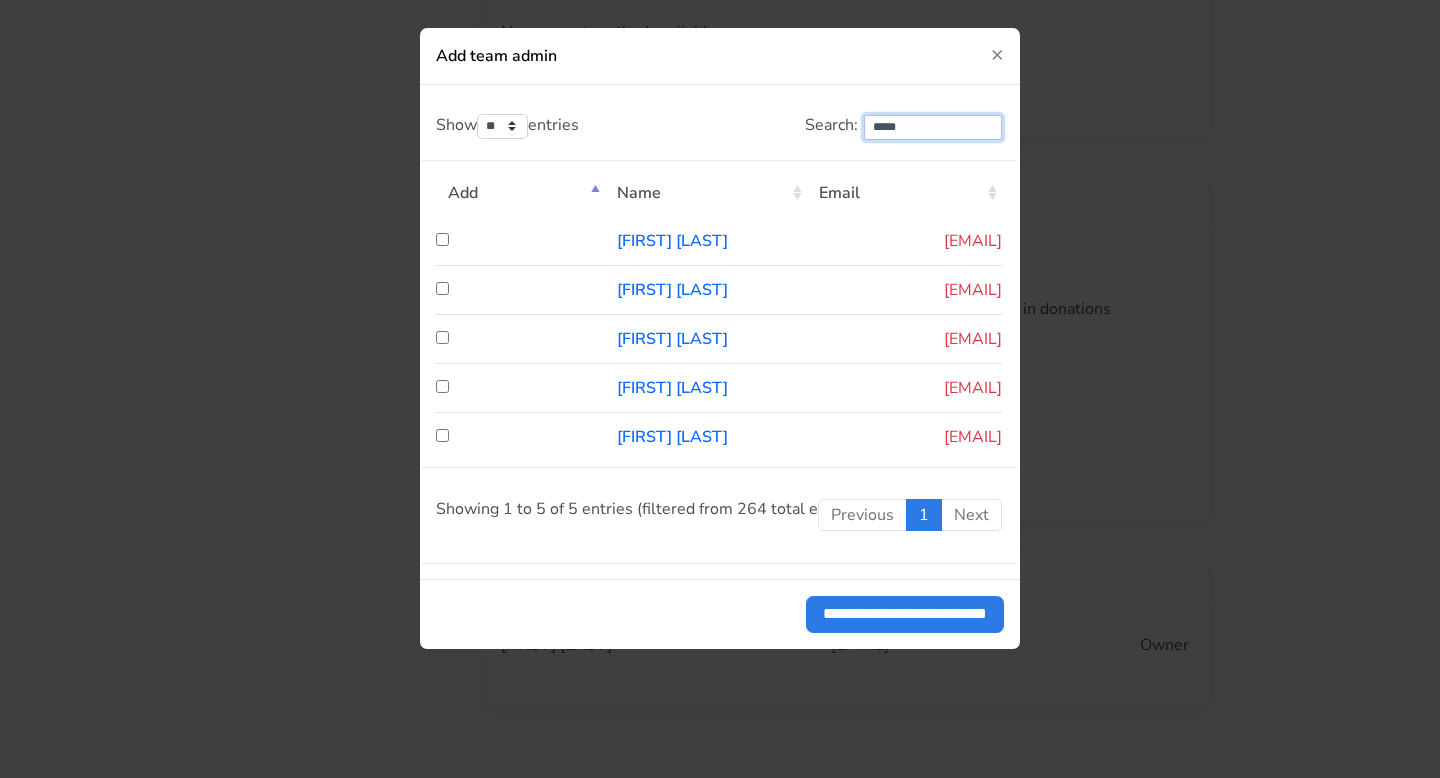 type on "*****" 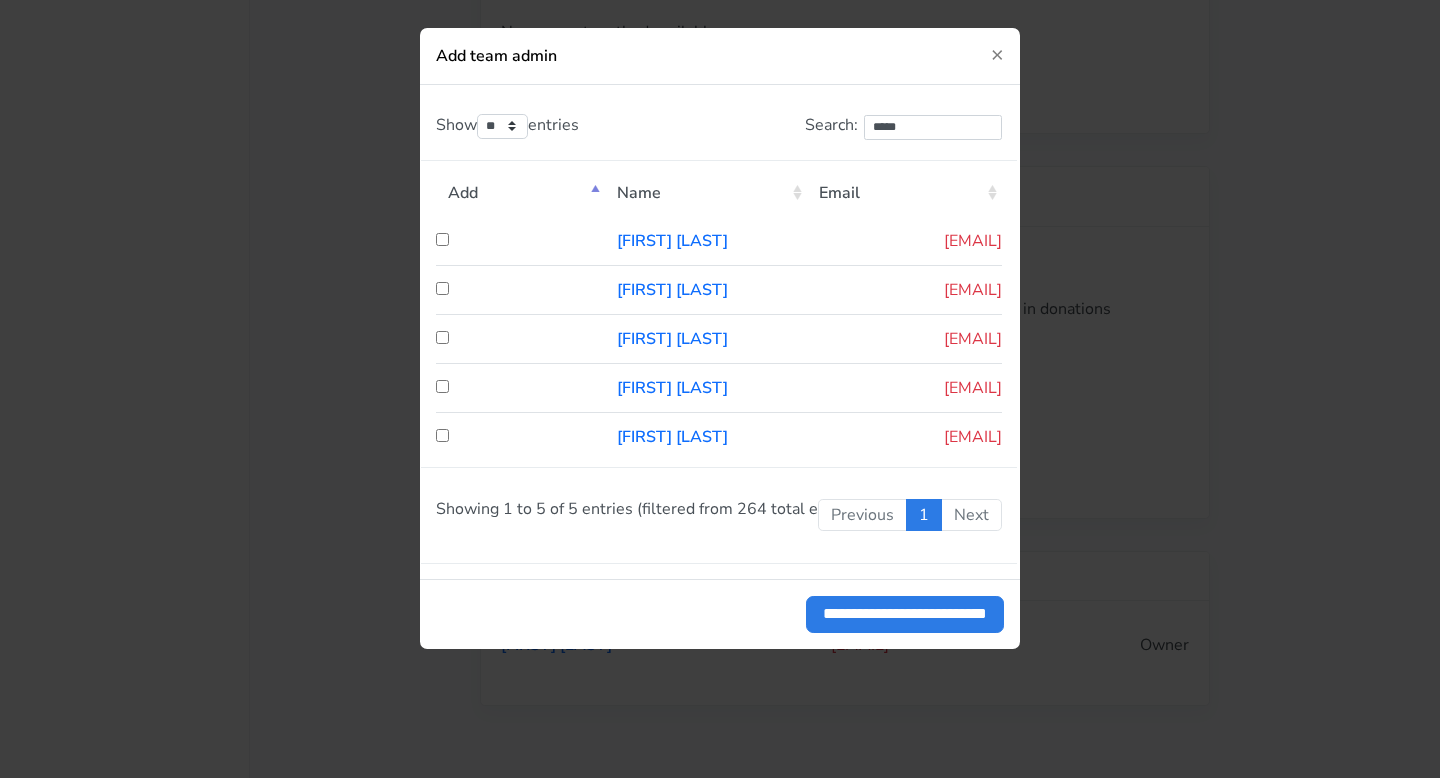 click at bounding box center [520, 436] 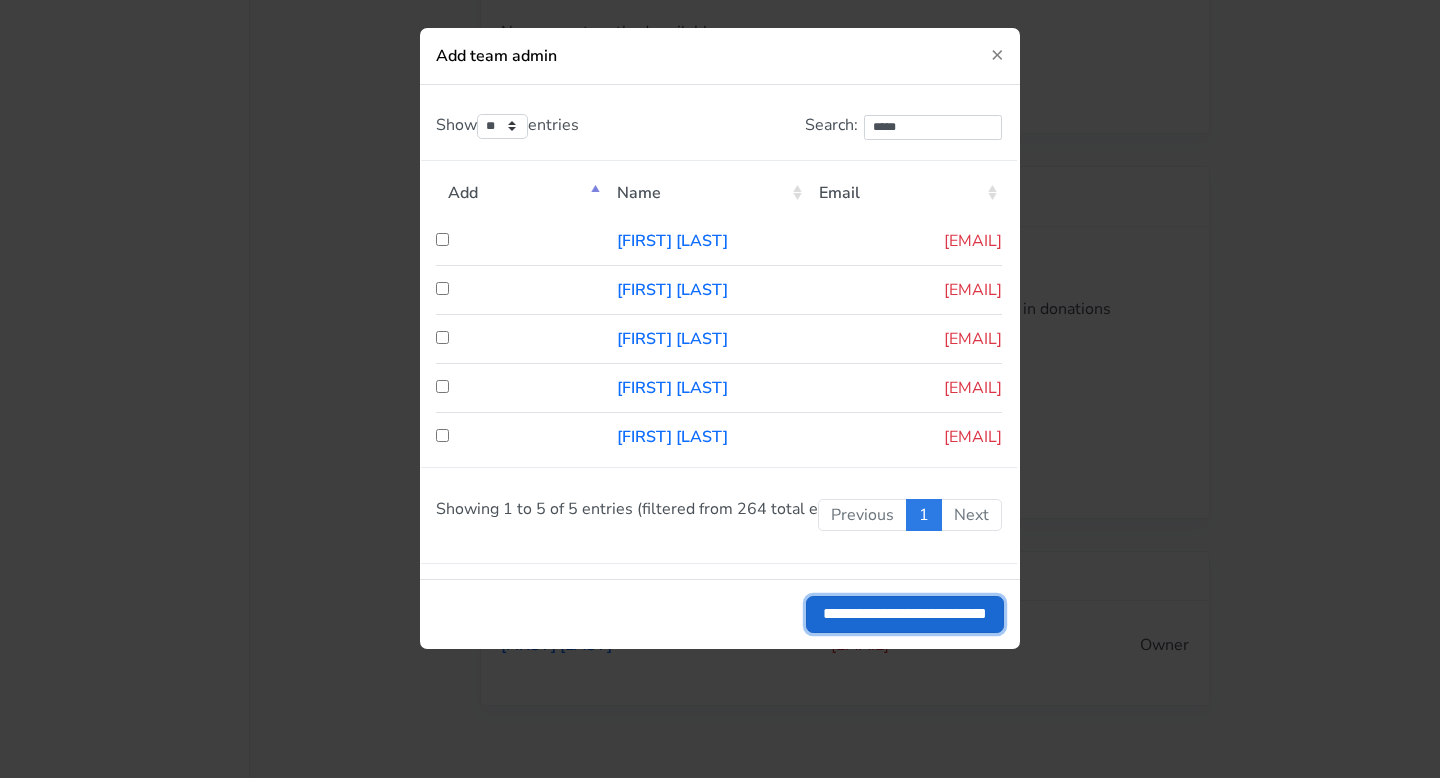 click on "**********" at bounding box center (905, 614) 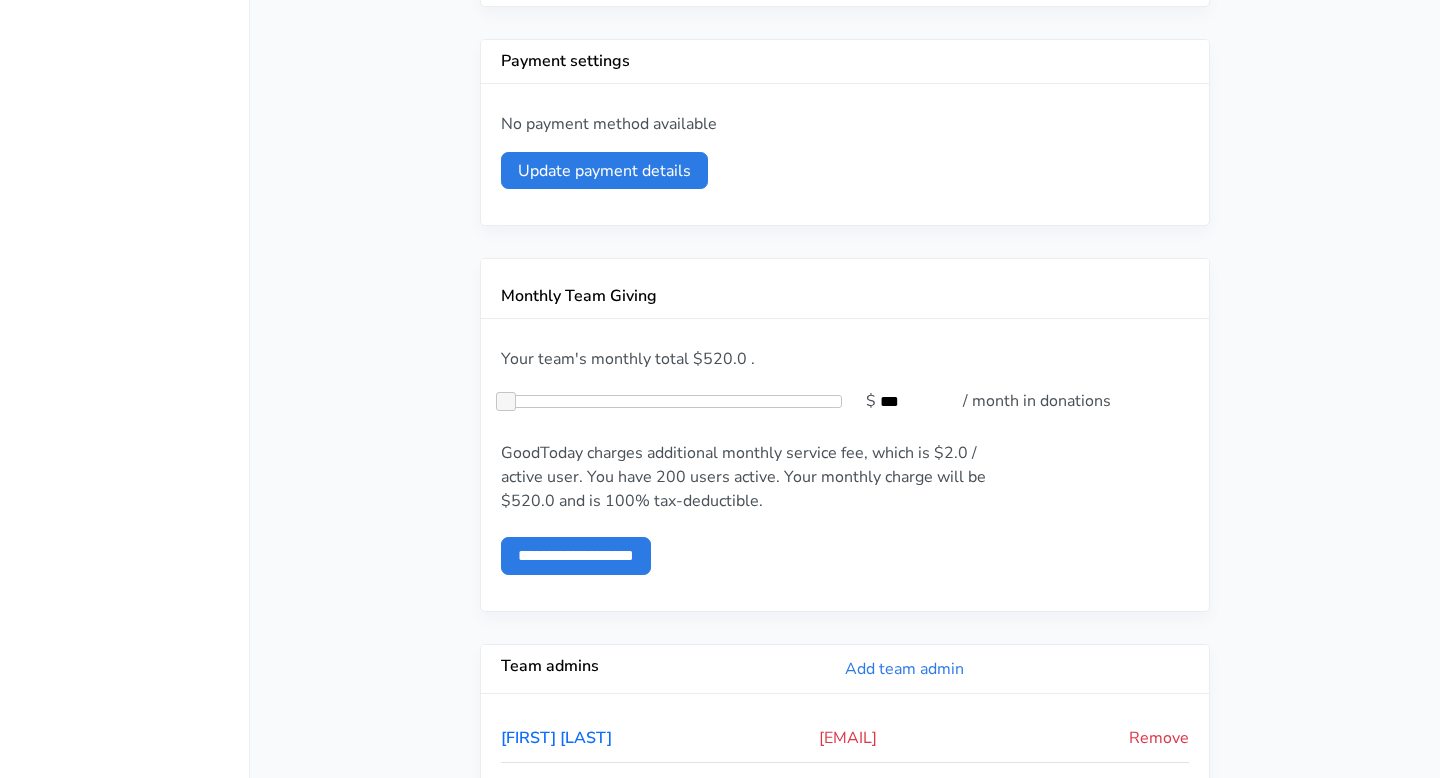 scroll, scrollTop: 1251, scrollLeft: 0, axis: vertical 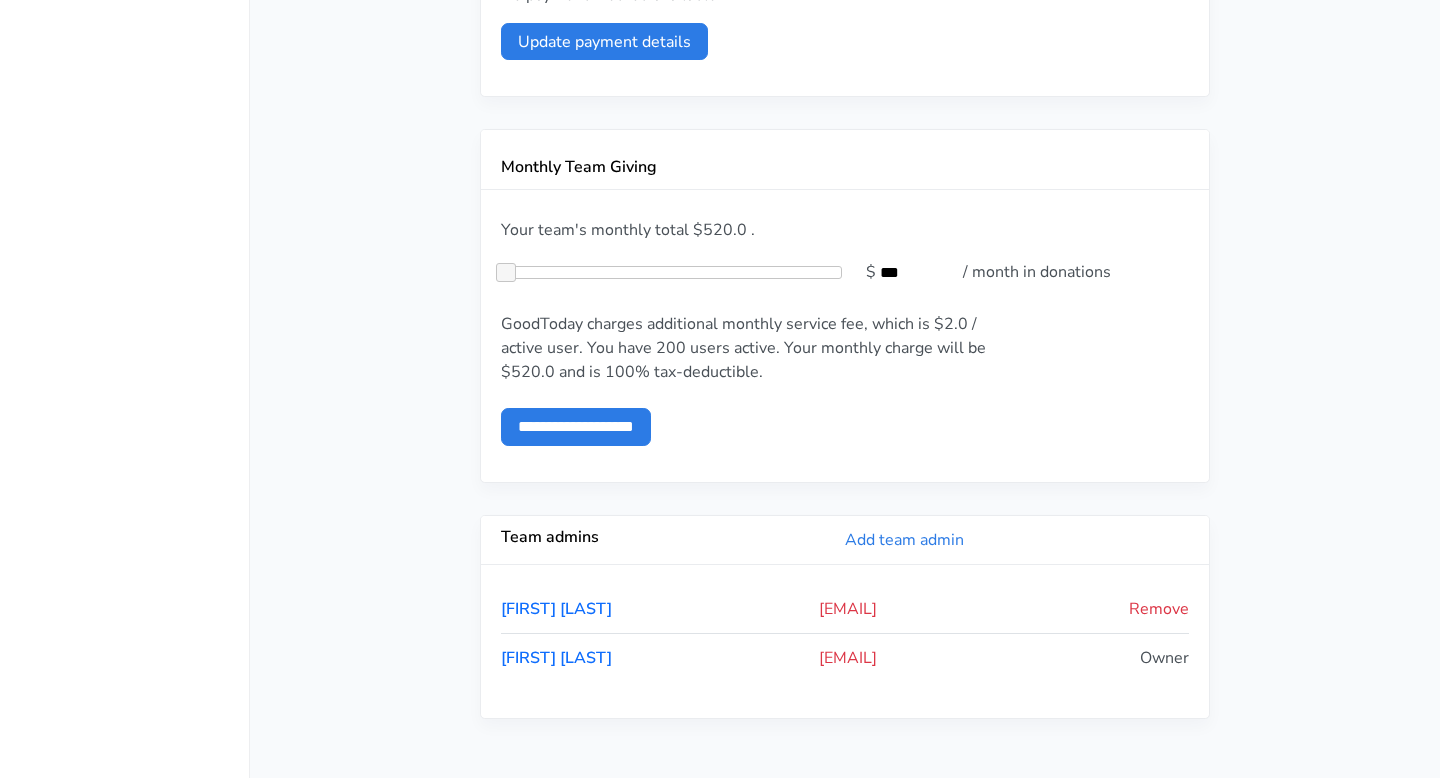 drag, startPoint x: 936, startPoint y: 617, endPoint x: 743, endPoint y: 614, distance: 193.02332 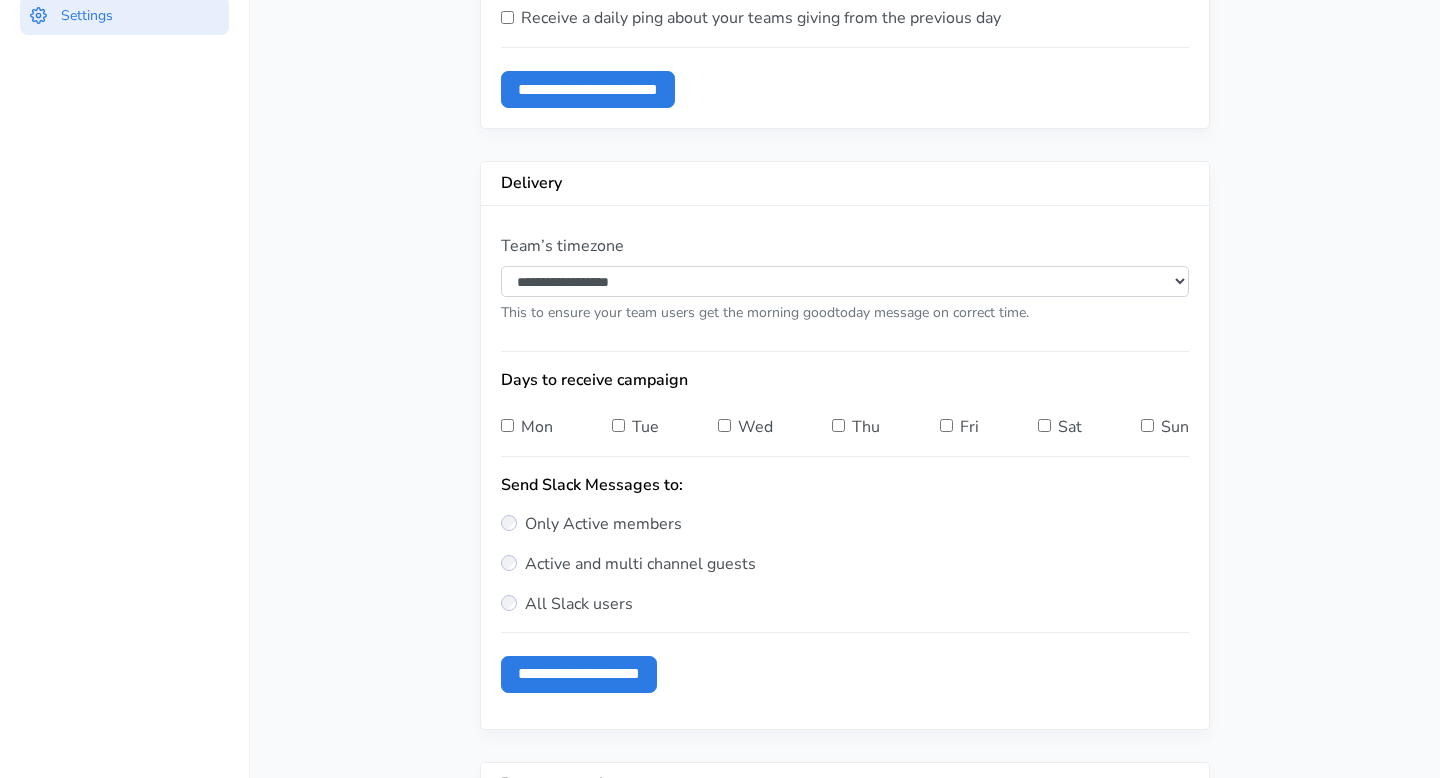 scroll, scrollTop: 0, scrollLeft: 0, axis: both 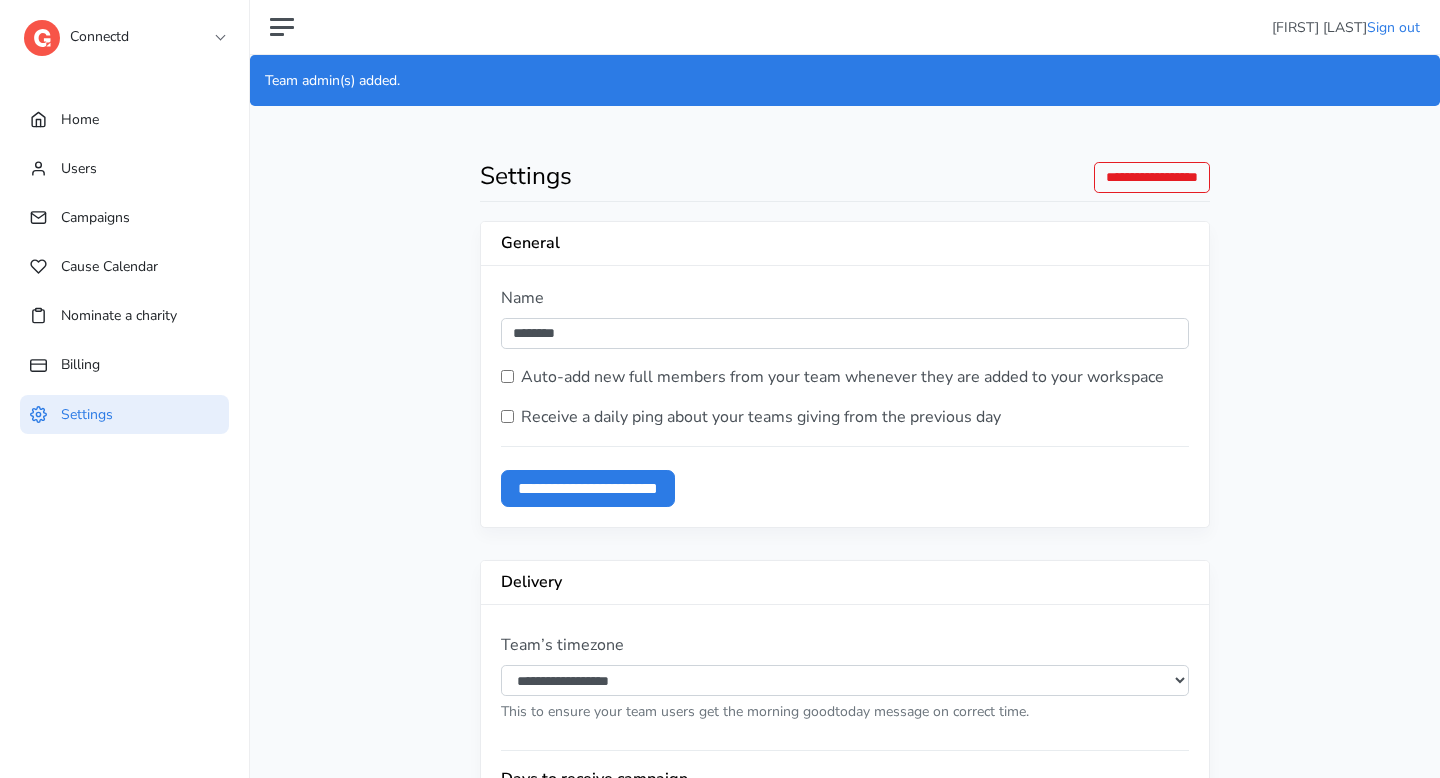 click on "Connectd" at bounding box center [124, 32] 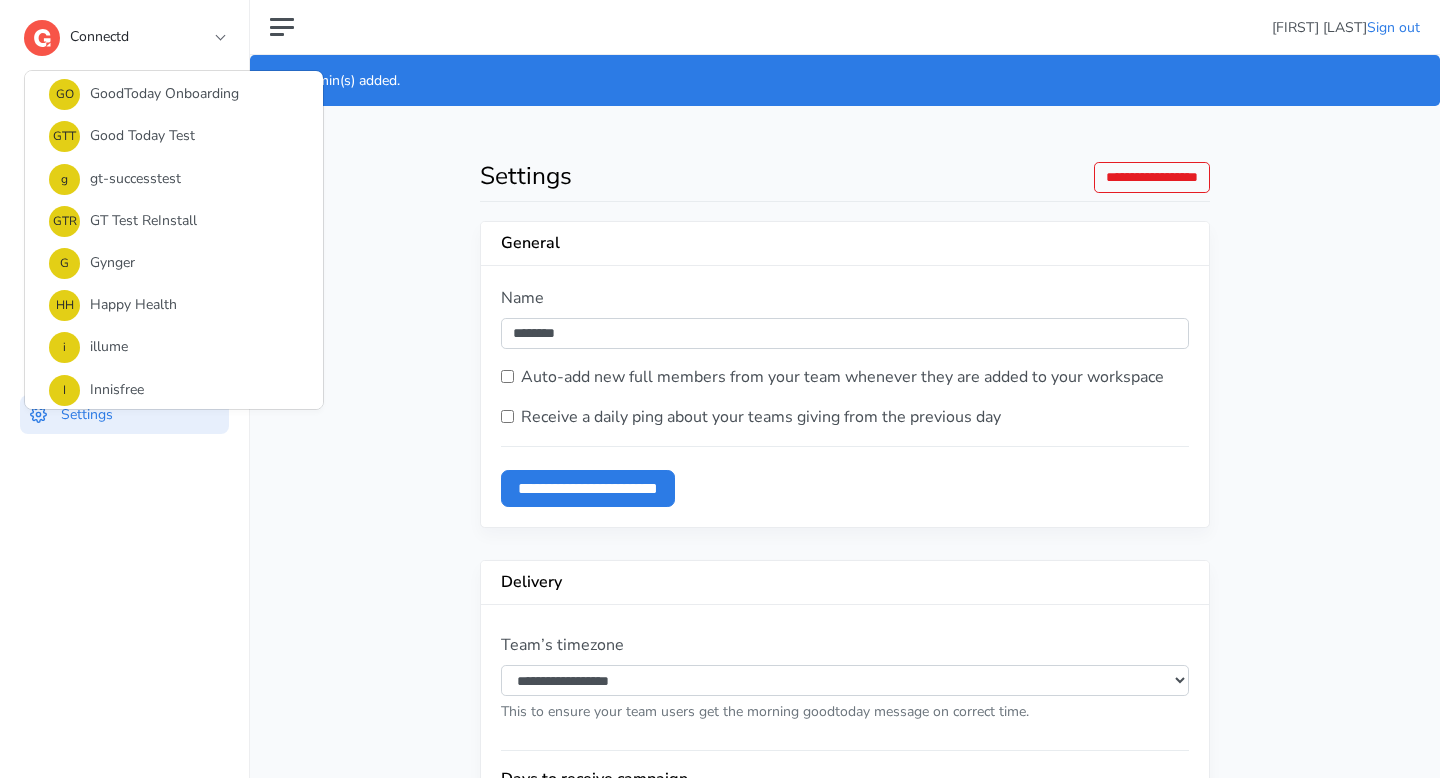 scroll, scrollTop: 785, scrollLeft: 0, axis: vertical 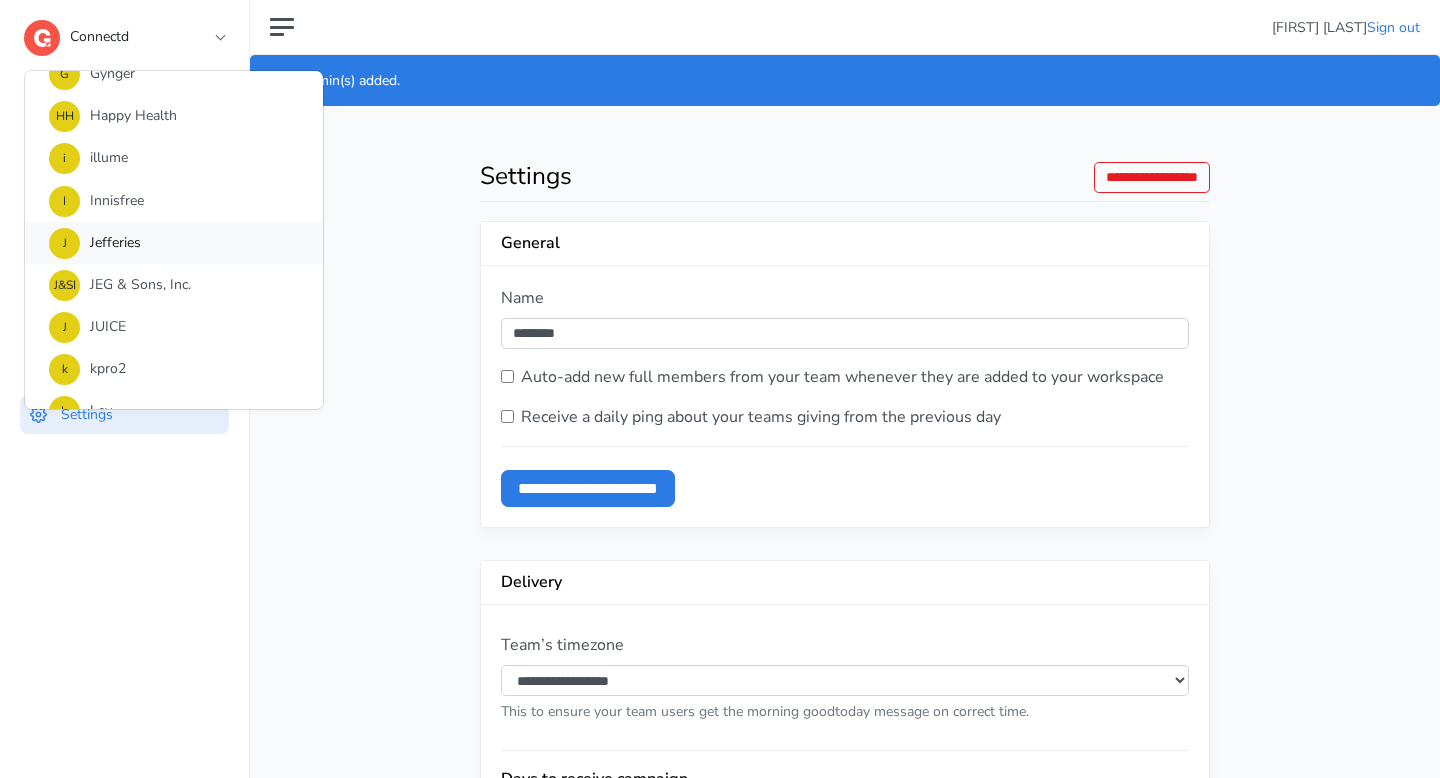 click on "J Jefferies" at bounding box center [174, 243] 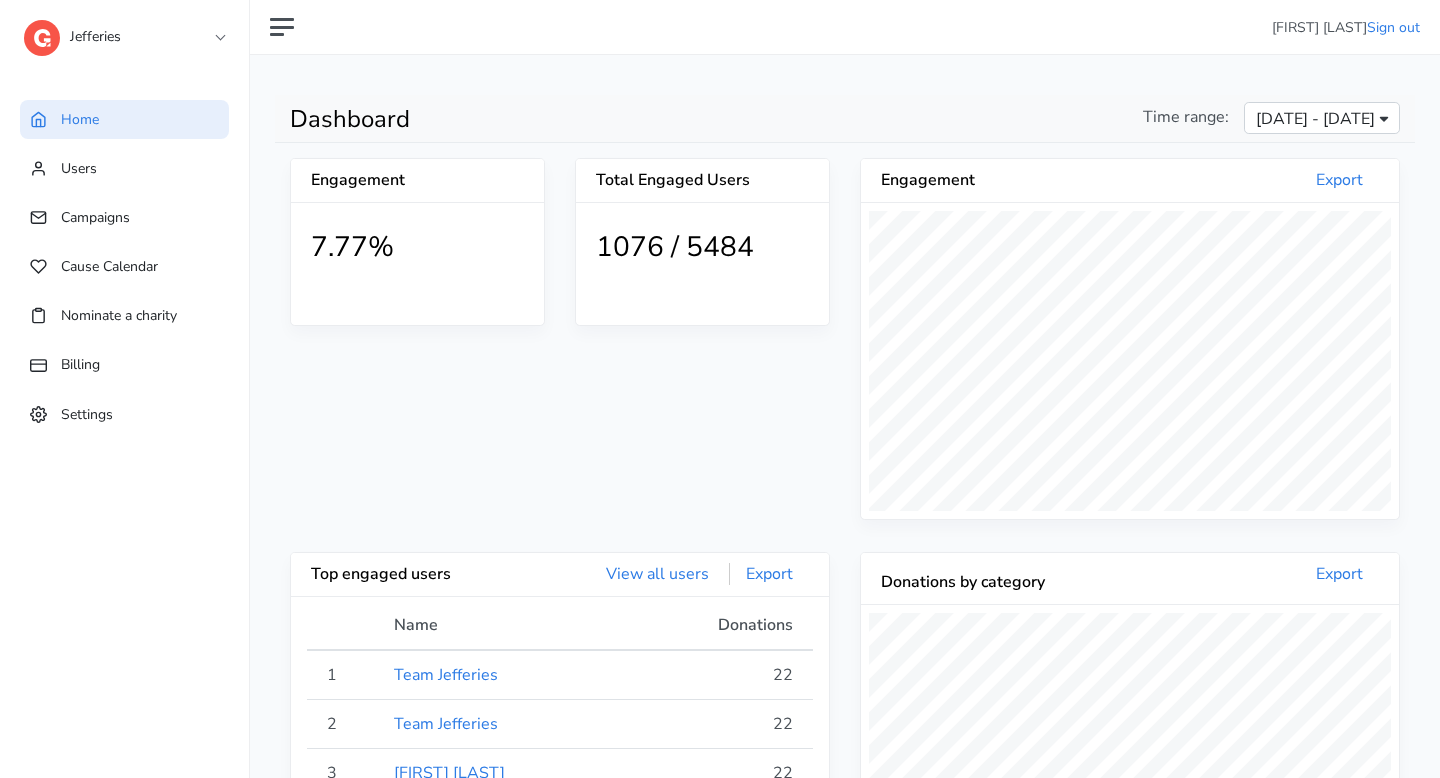 scroll, scrollTop: 999640, scrollLeft: 999462, axis: both 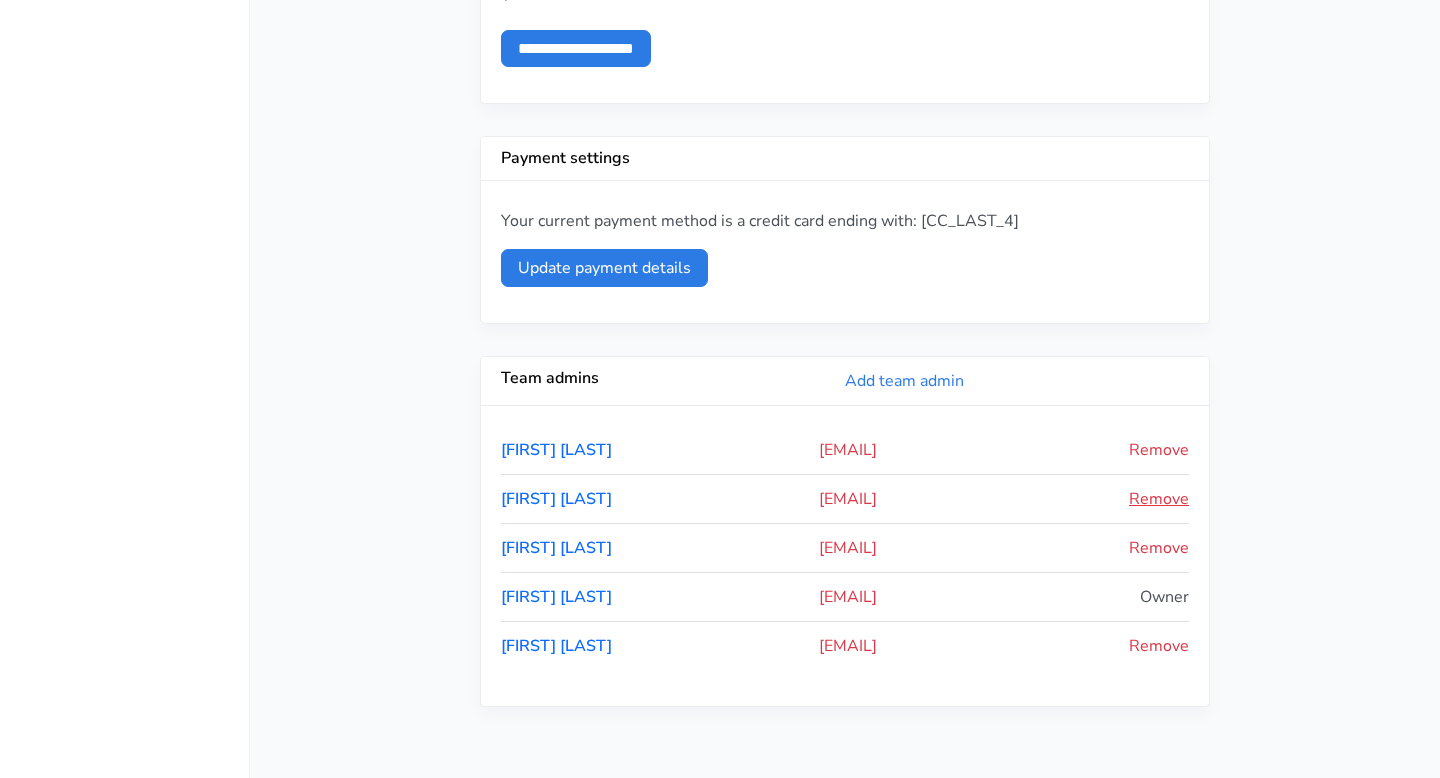 click on "Remove" at bounding box center (1159, 499) 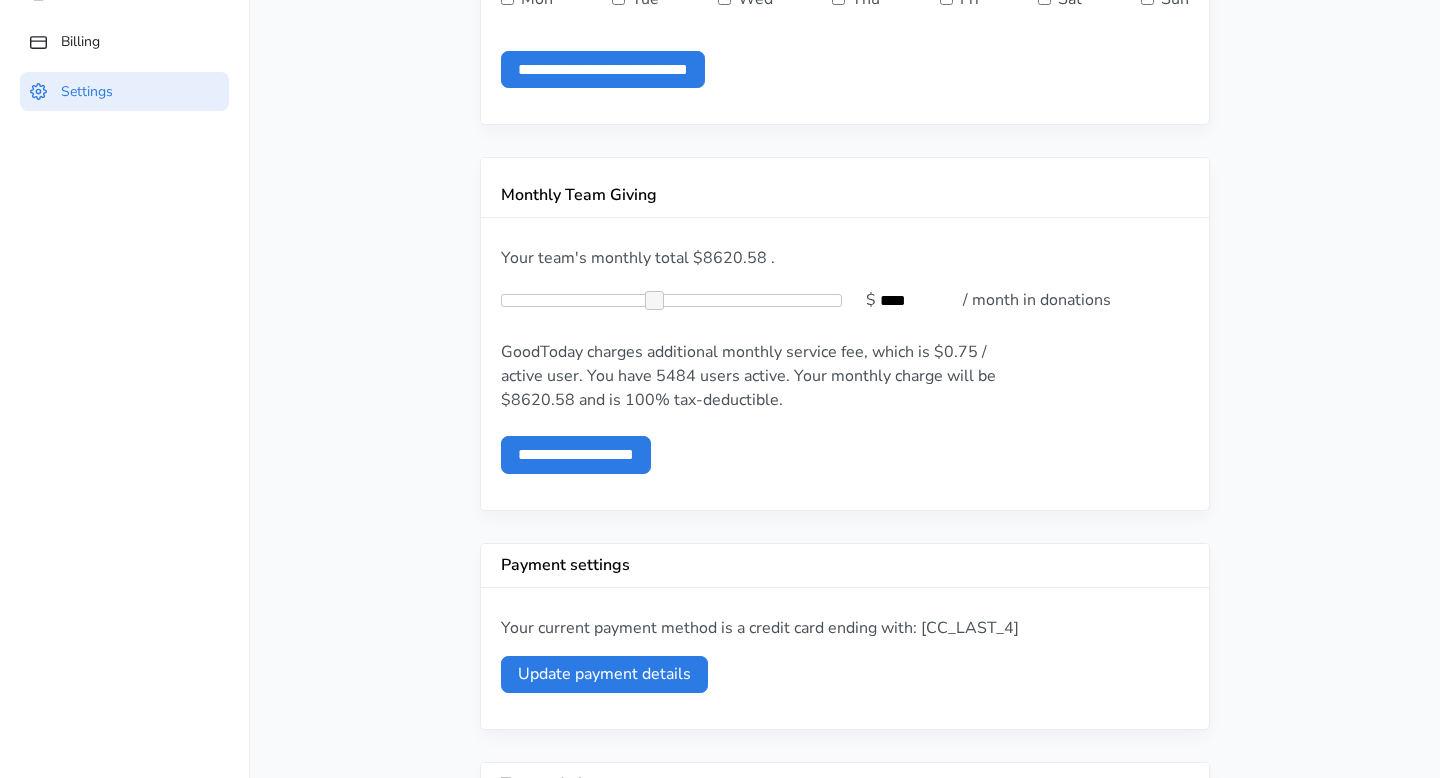 scroll, scrollTop: 681, scrollLeft: 0, axis: vertical 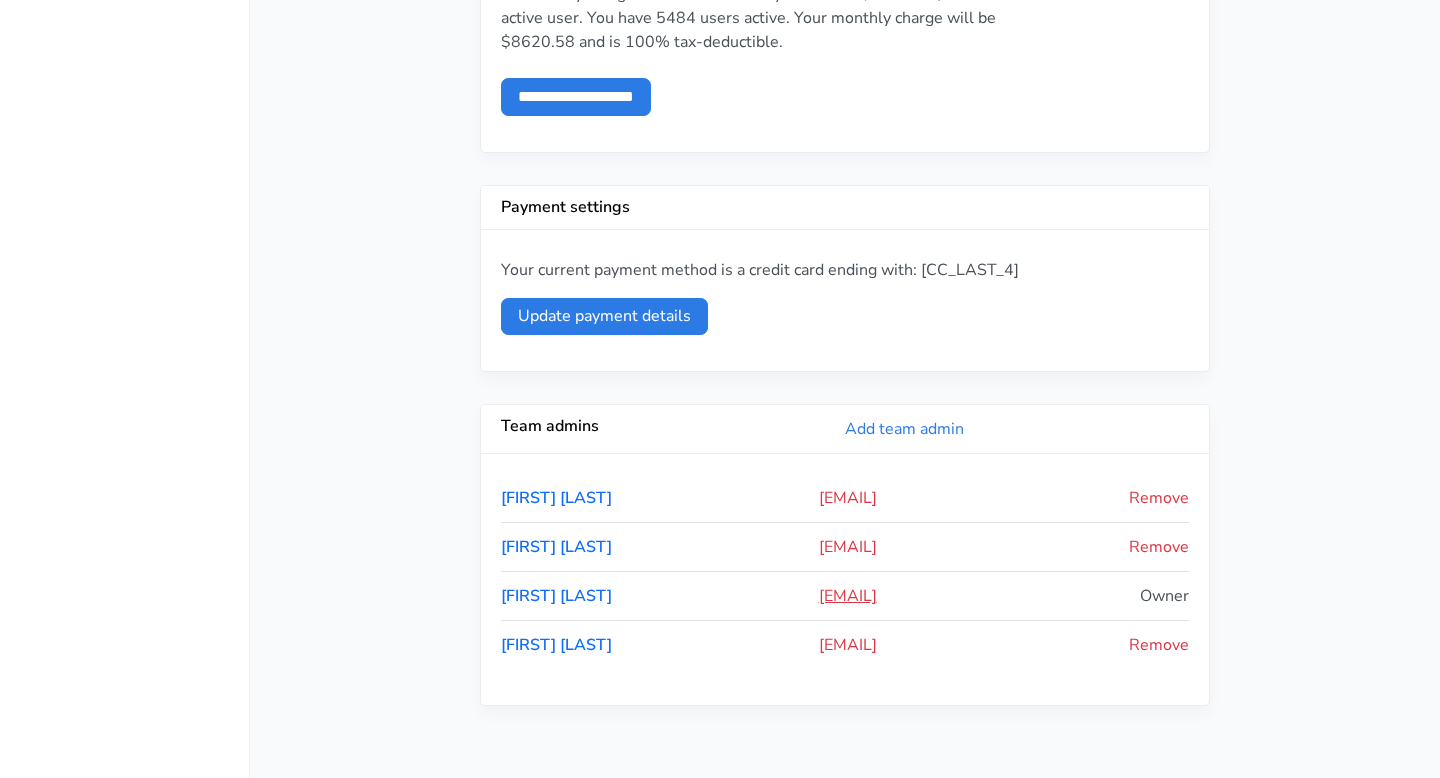 drag, startPoint x: 959, startPoint y: 592, endPoint x: 755, endPoint y: 590, distance: 204.0098 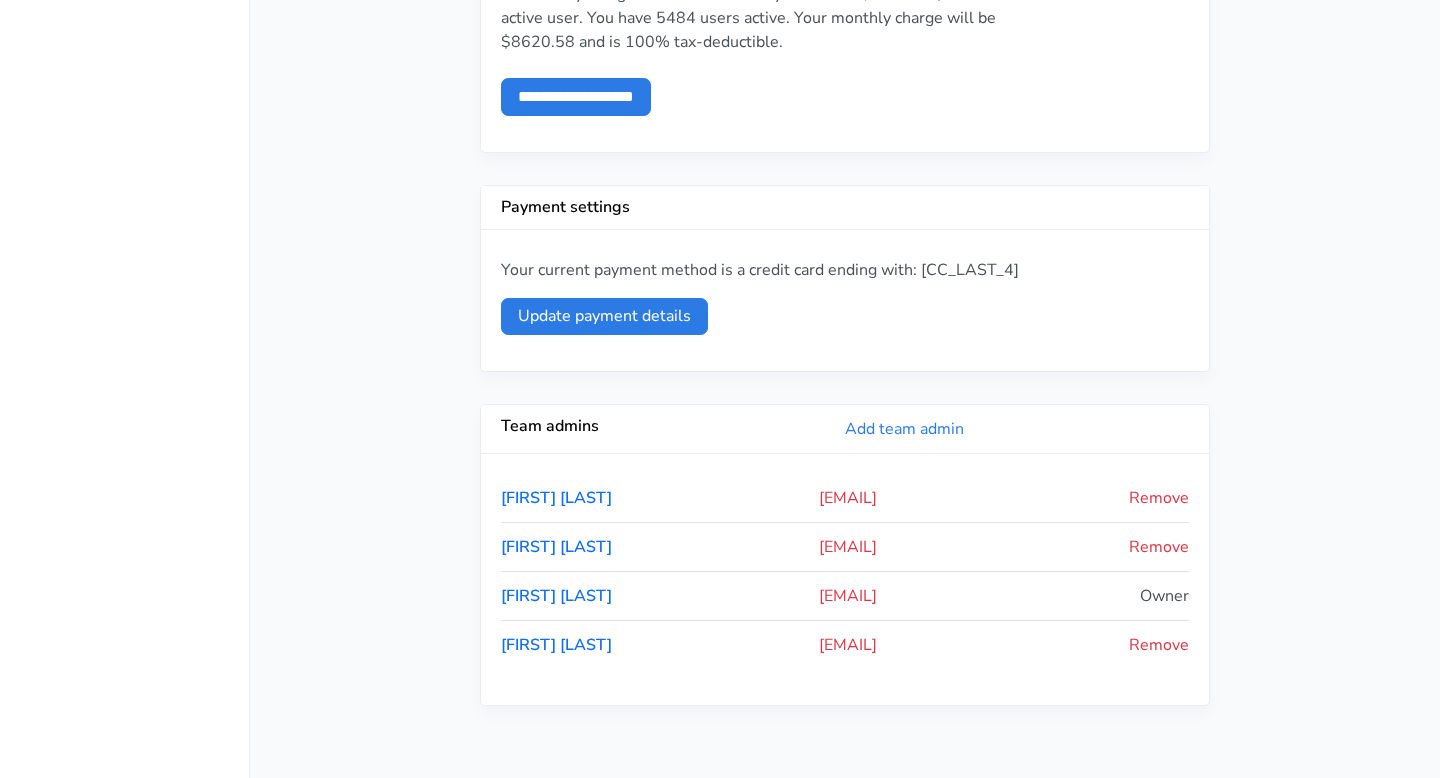 scroll, scrollTop: 0, scrollLeft: 0, axis: both 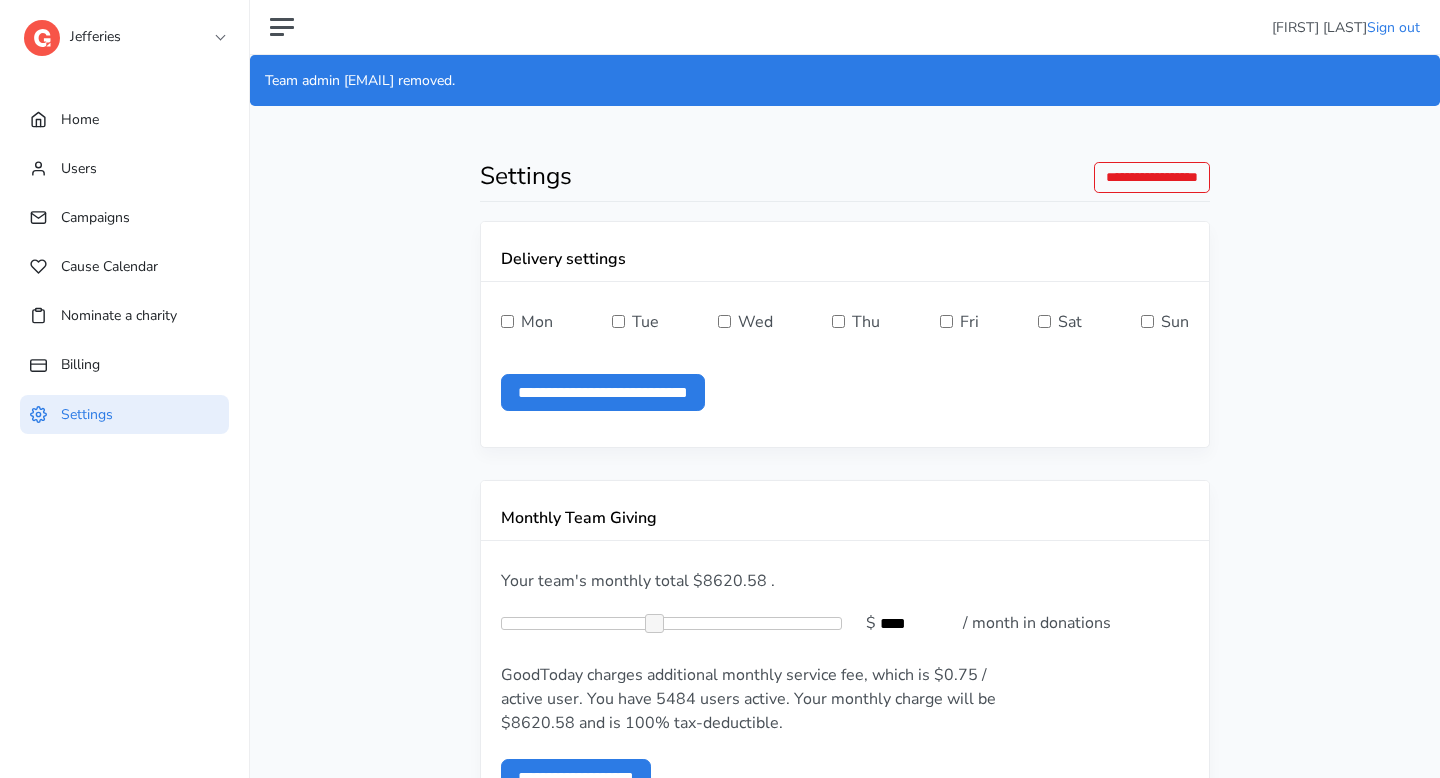 click on "Jefferies
1 1SE
a alma
A Analuisa
B BCG
B BeanieSpace
B Blackthorn.io
B Bollin
C Chariot
C Confetti
C Connectd
g givingdocs
GD Goodman Dentistry
G GoodToday
GF GoodToday Friends
GO GoodToday Onboarding
GTT Good Today Test
g gt-successtest
GTR GT Test ReInstall
G Gynger
HH Happy Health
i illume
I Innisfree
J Jefferies
J&SI JEG & Sons, Inc.
J JUICE
k kpro2
L Lev
l litify
LBM Little Big Make
M Marketing
M Maveron
NEM Needle's Eye Media
P Pipe
P PWC
Q SM S st" at bounding box center (124, 40) 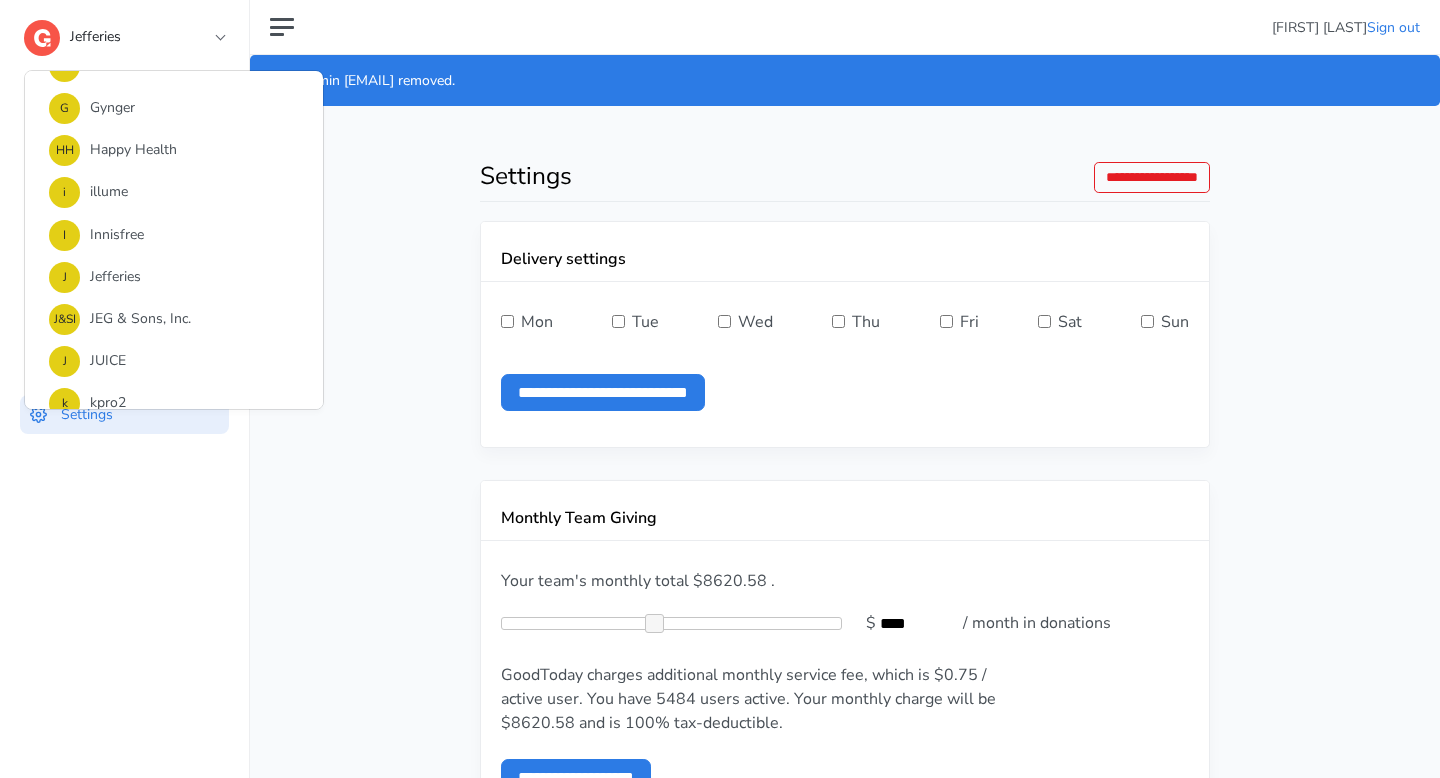 scroll, scrollTop: 844, scrollLeft: 0, axis: vertical 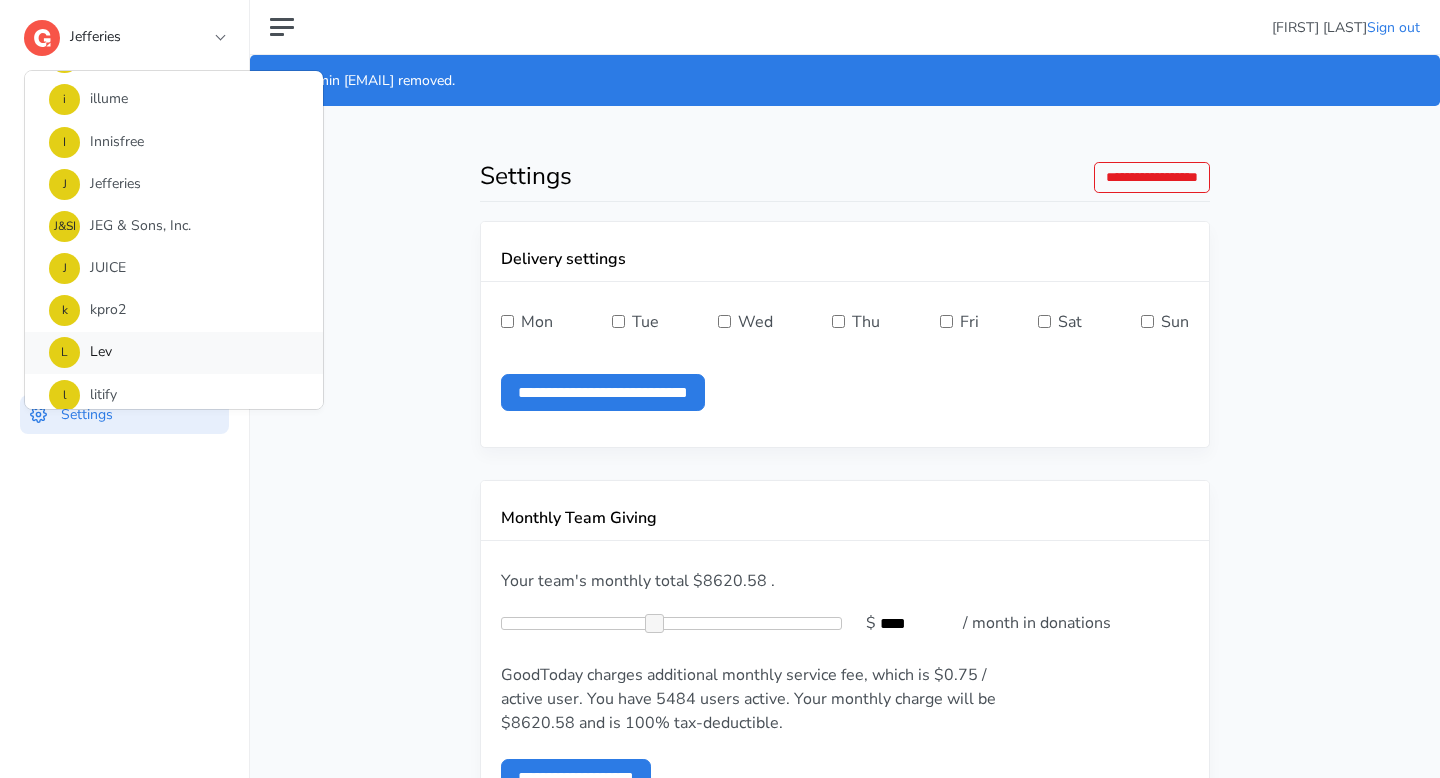 click on "L Lev" at bounding box center (174, 353) 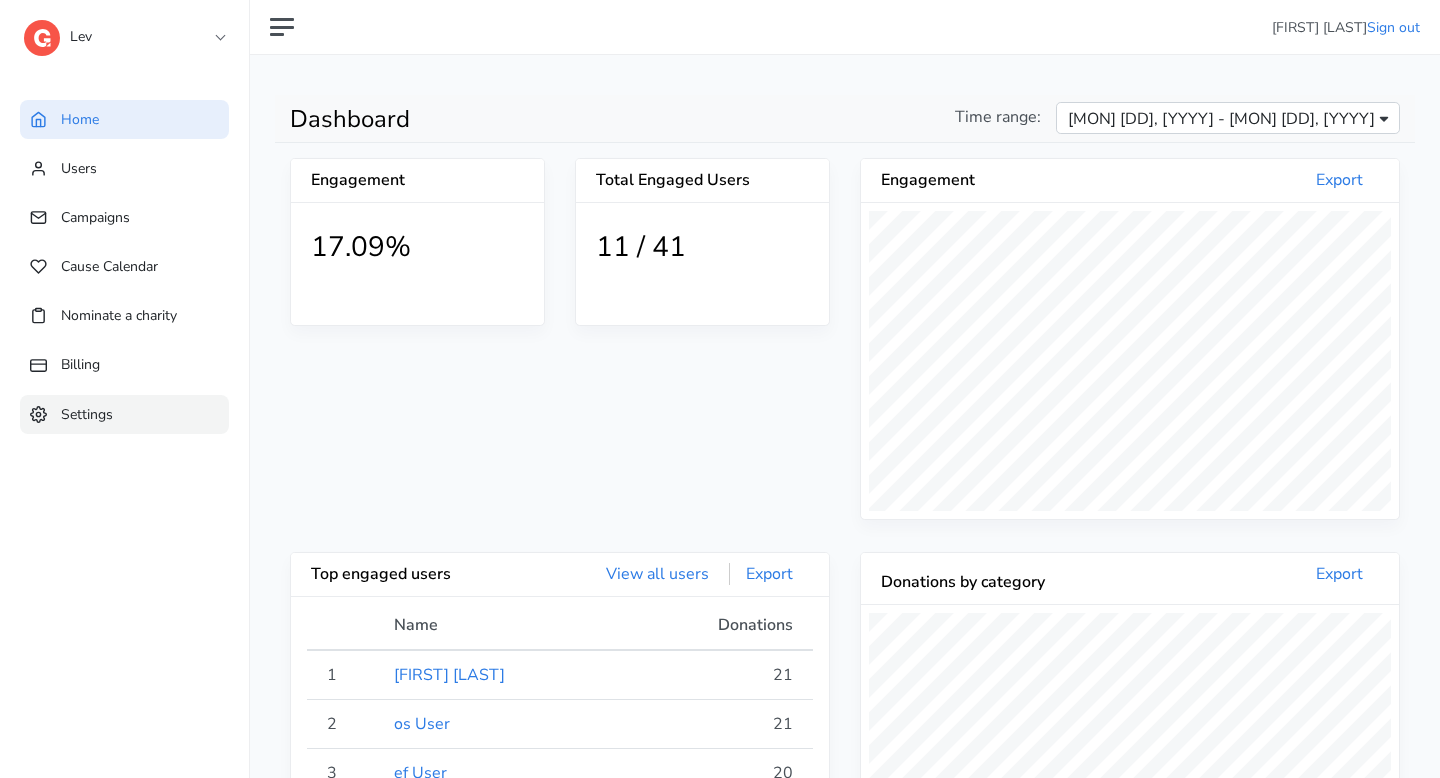 scroll, scrollTop: 999640, scrollLeft: 999462, axis: both 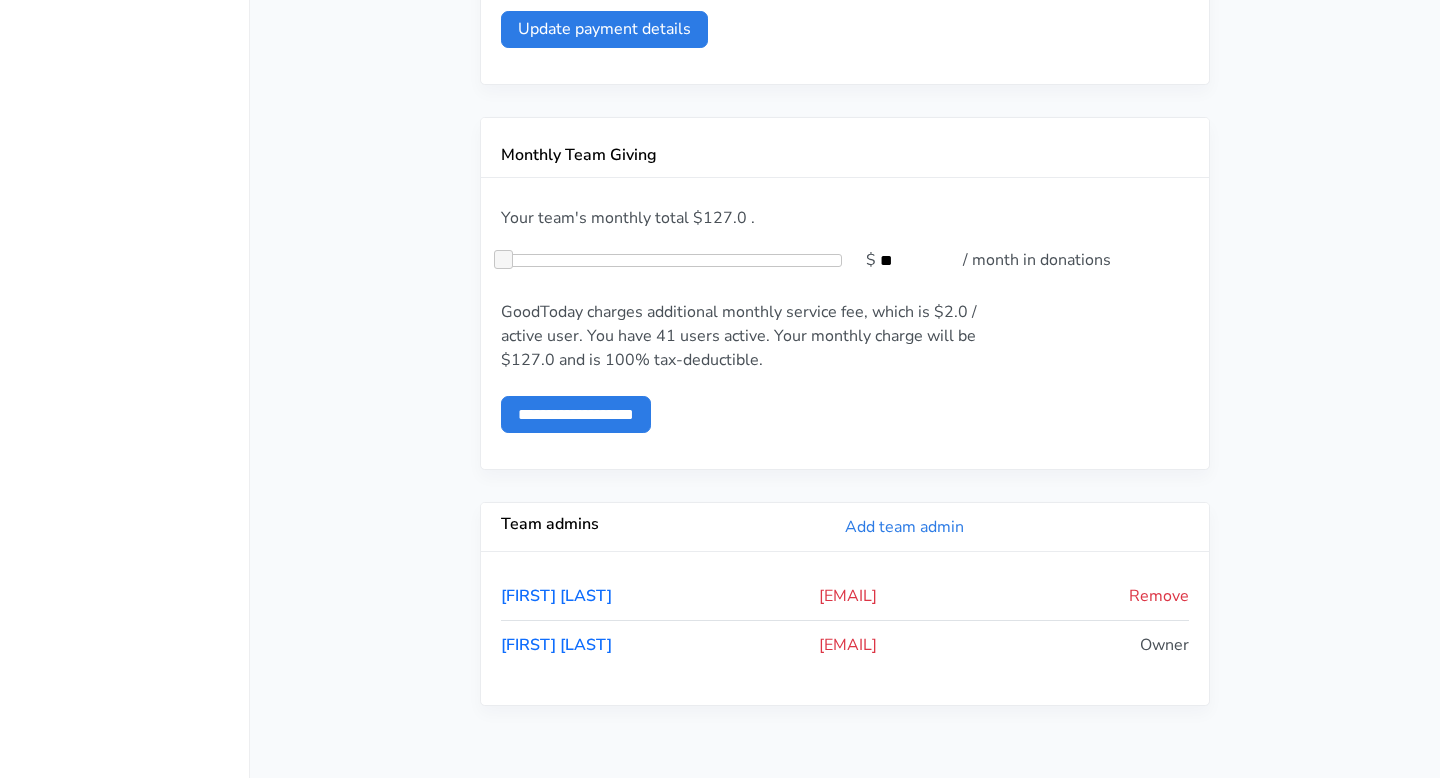 drag, startPoint x: 887, startPoint y: 591, endPoint x: 503, endPoint y: 585, distance: 384.04688 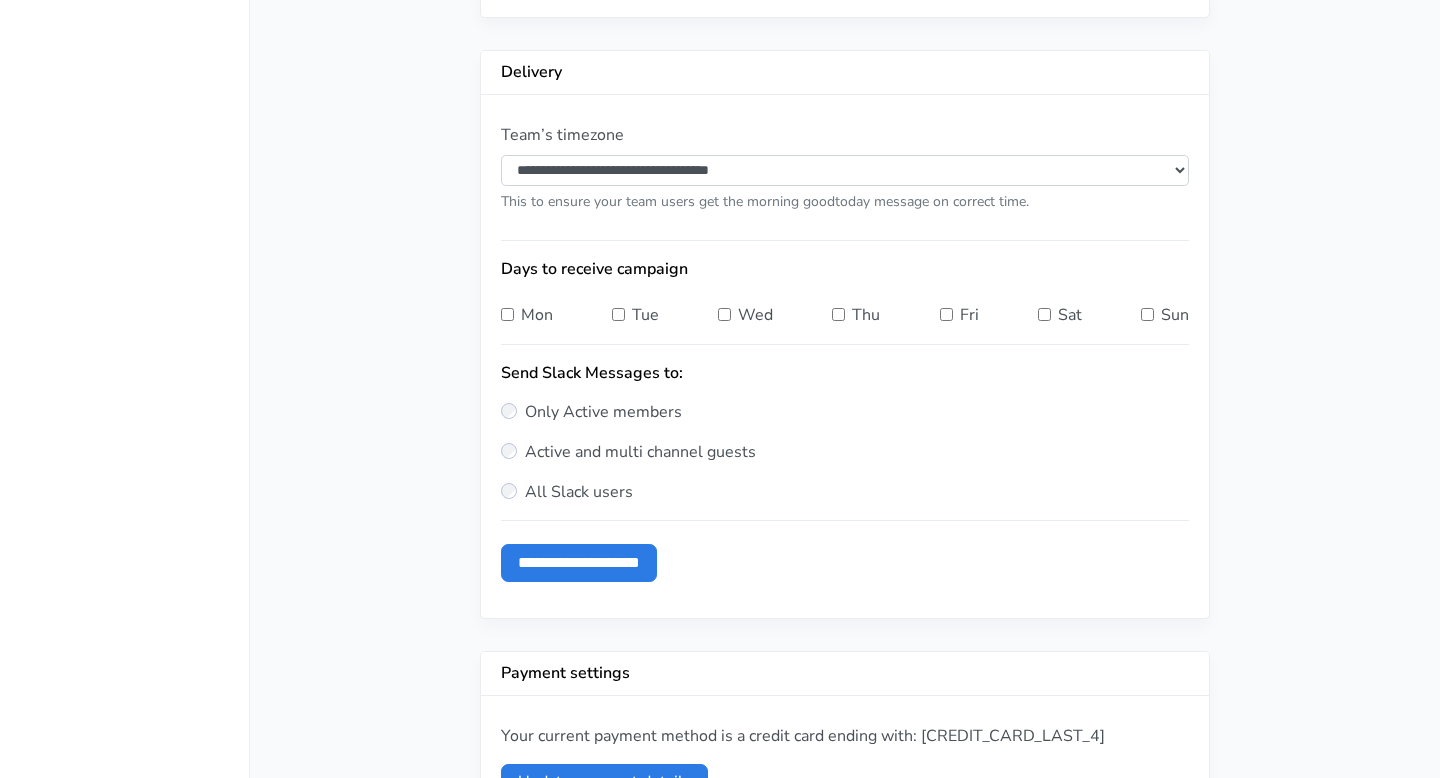 scroll, scrollTop: 0, scrollLeft: 0, axis: both 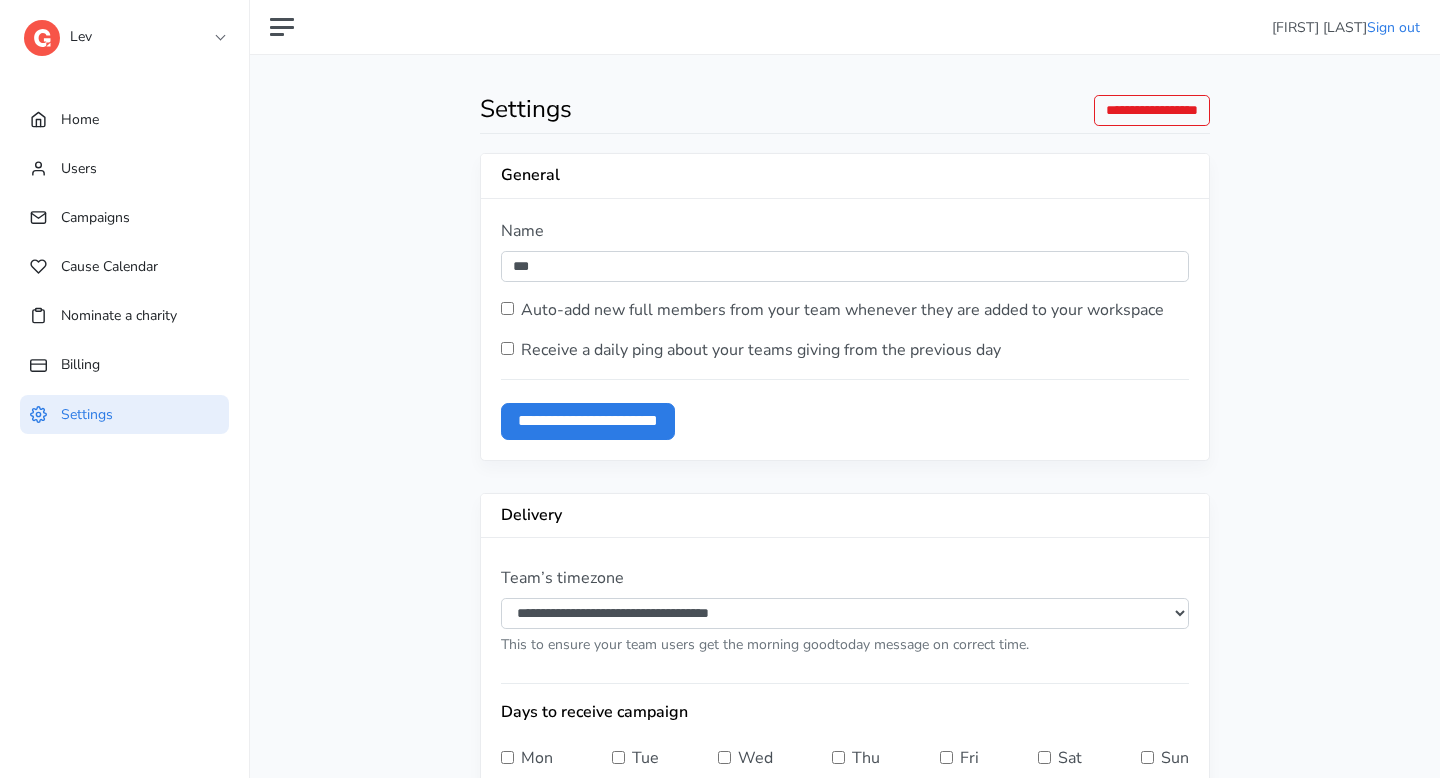 click on "Lev" at bounding box center (124, 32) 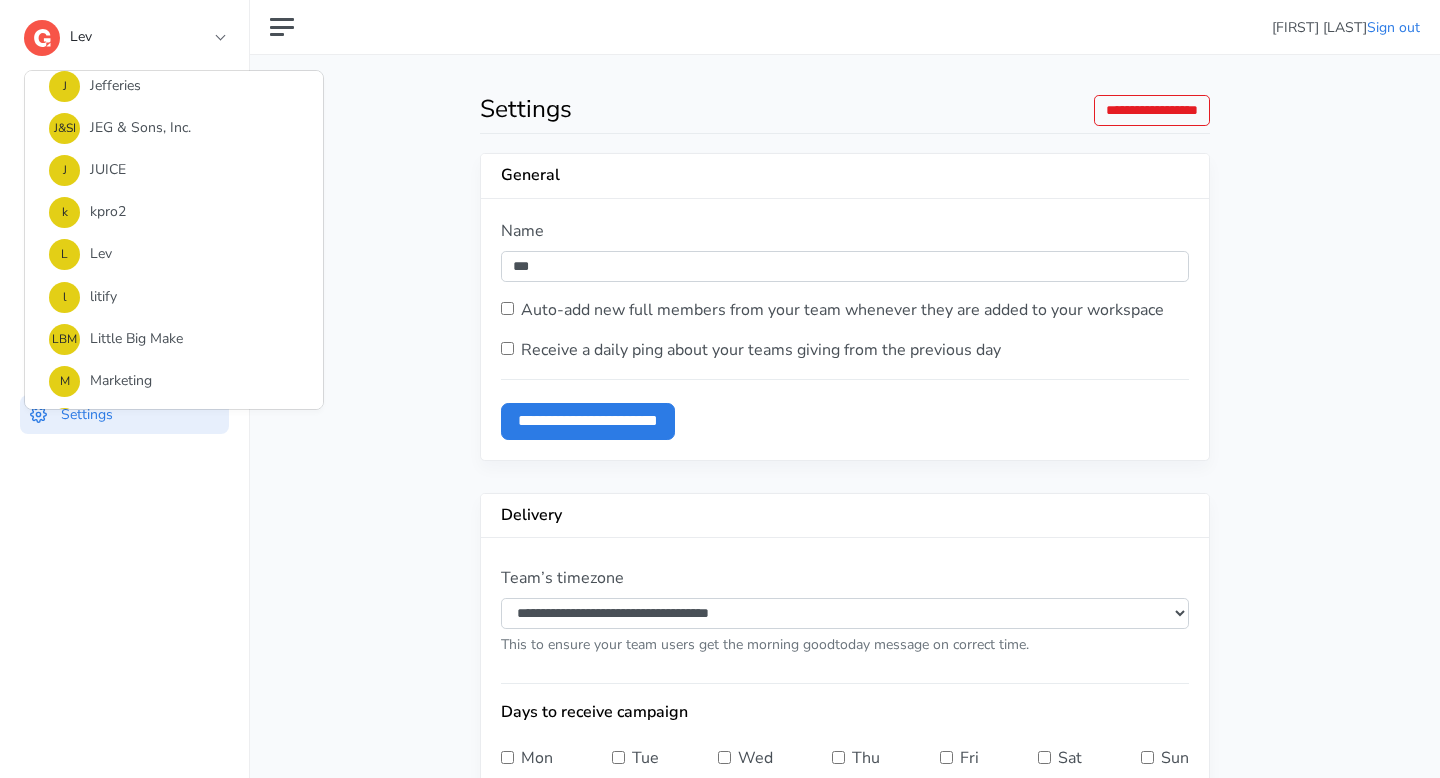 scroll, scrollTop: 952, scrollLeft: 0, axis: vertical 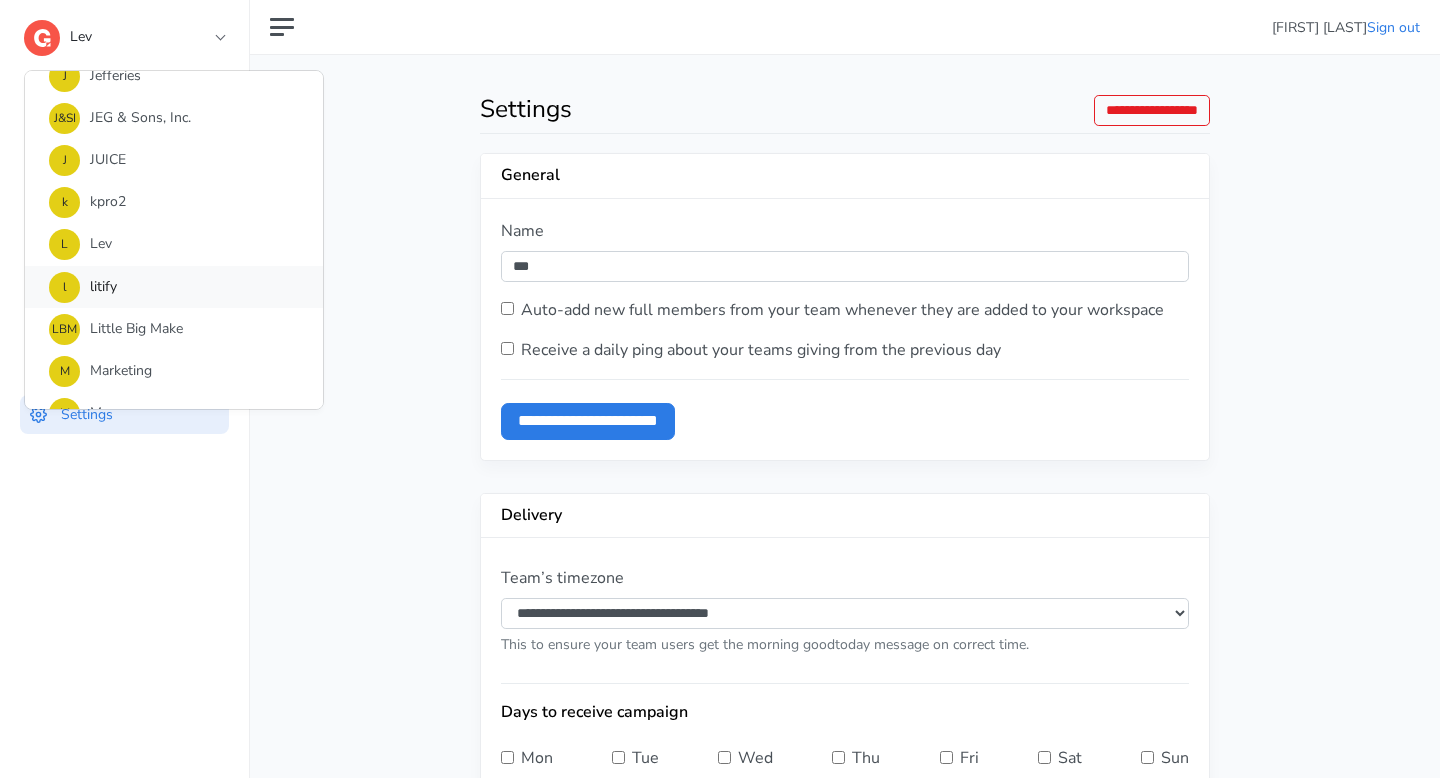click on "l litify" at bounding box center [174, 287] 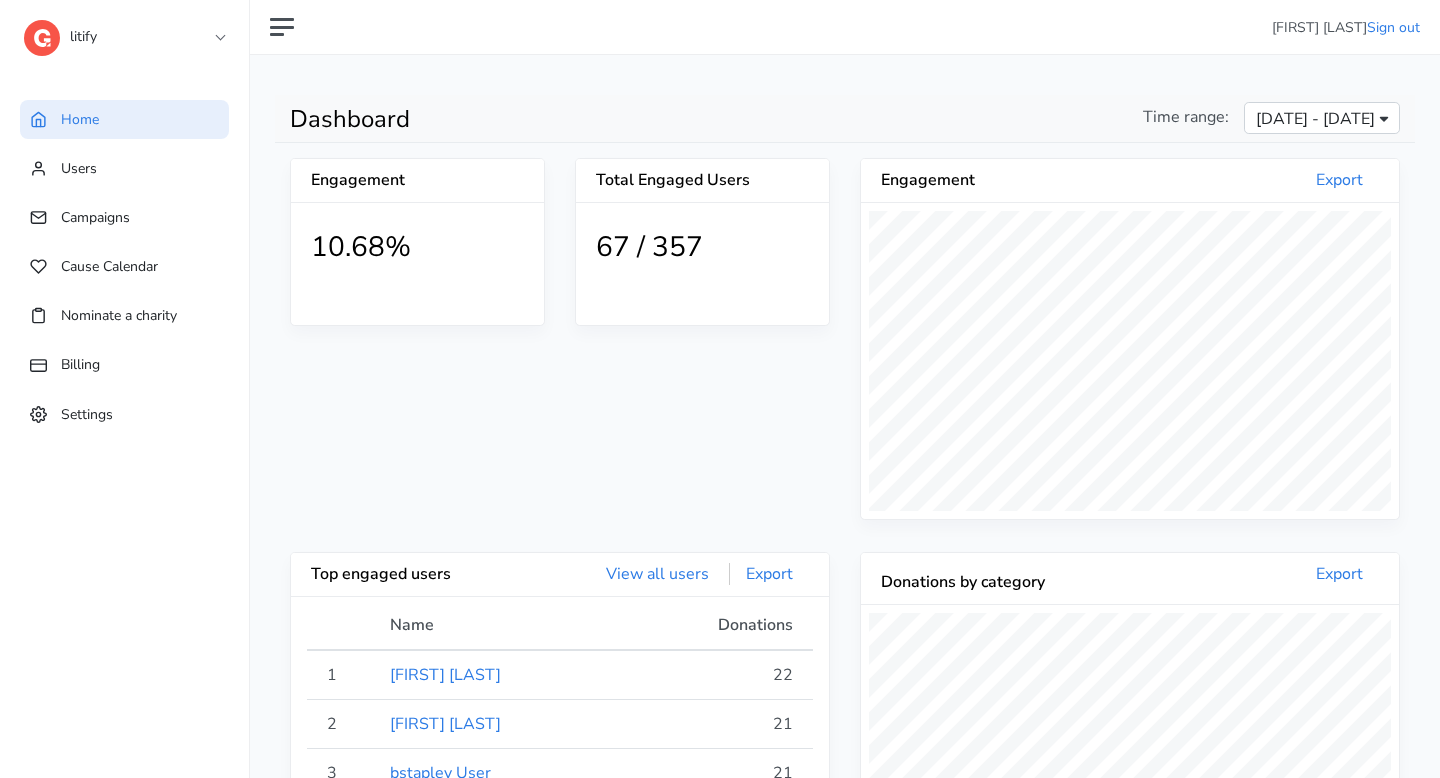 scroll, scrollTop: 999640, scrollLeft: 999462, axis: both 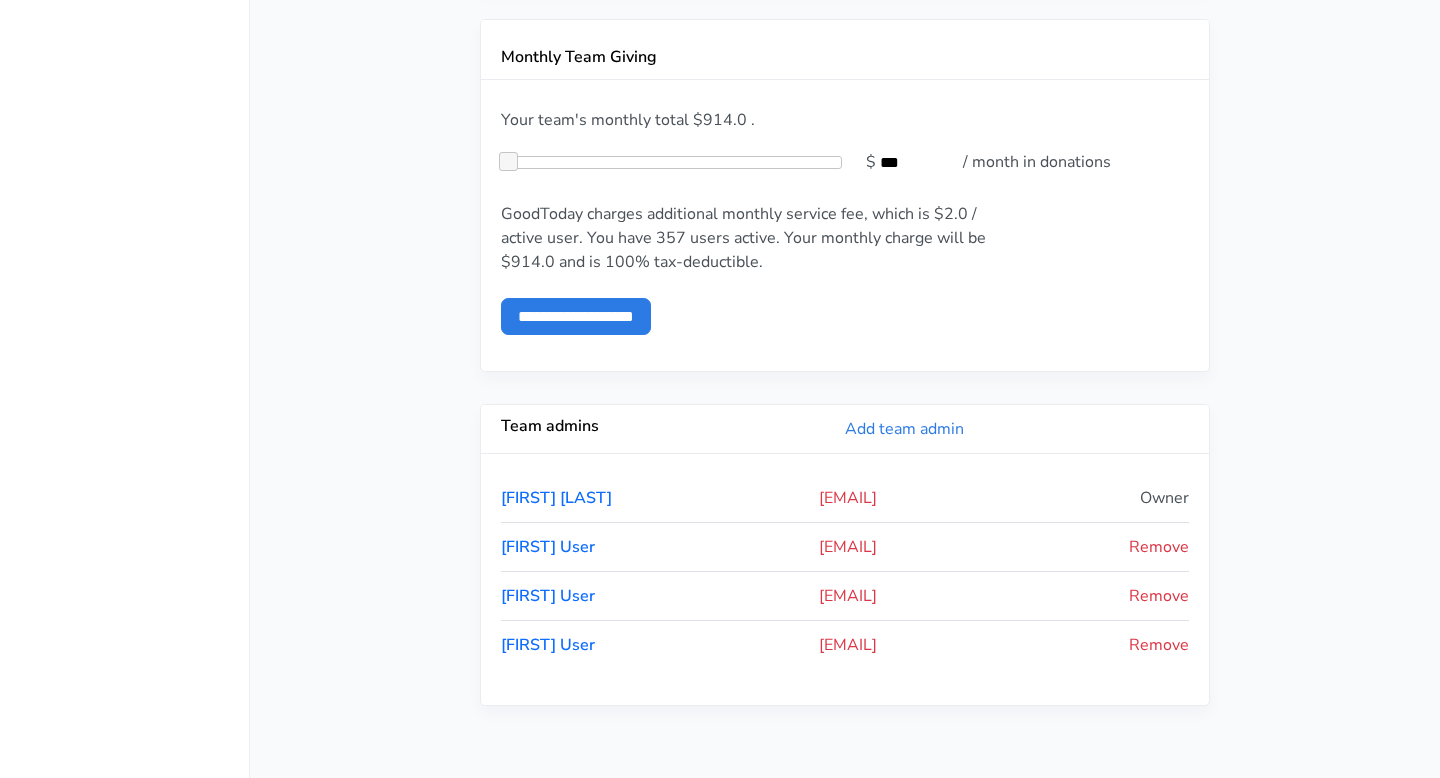 drag, startPoint x: 883, startPoint y: 546, endPoint x: 719, endPoint y: 546, distance: 164 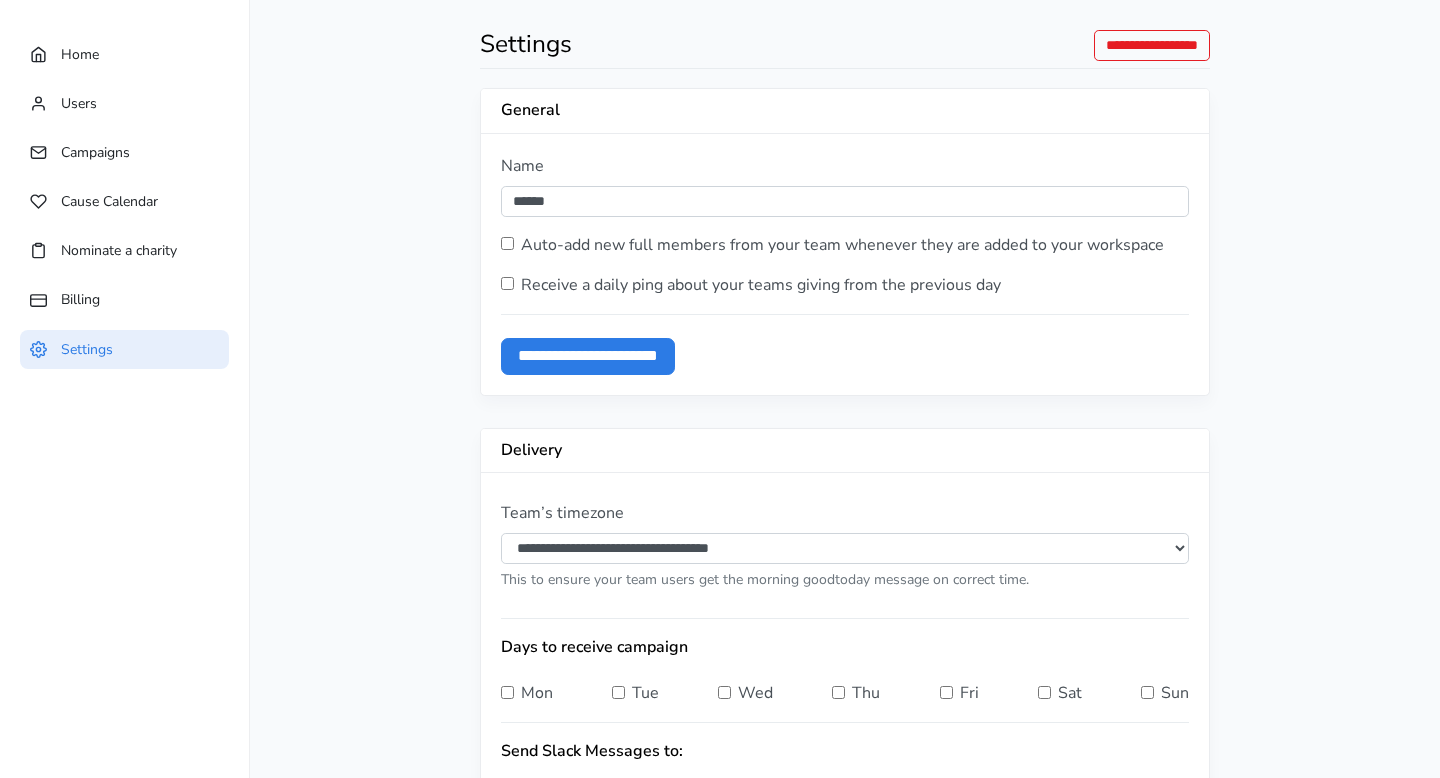 scroll, scrollTop: 0, scrollLeft: 0, axis: both 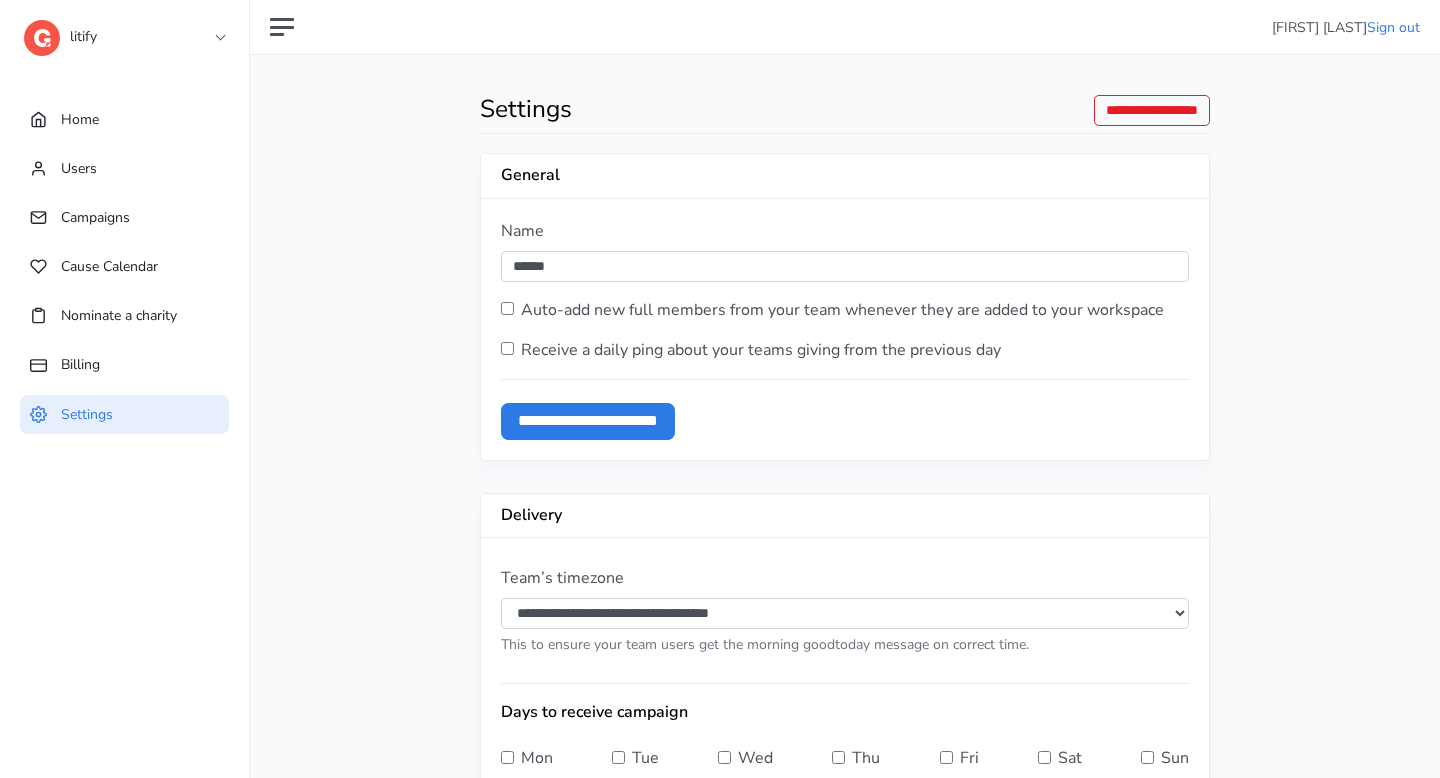 click on "litify" at bounding box center (124, 32) 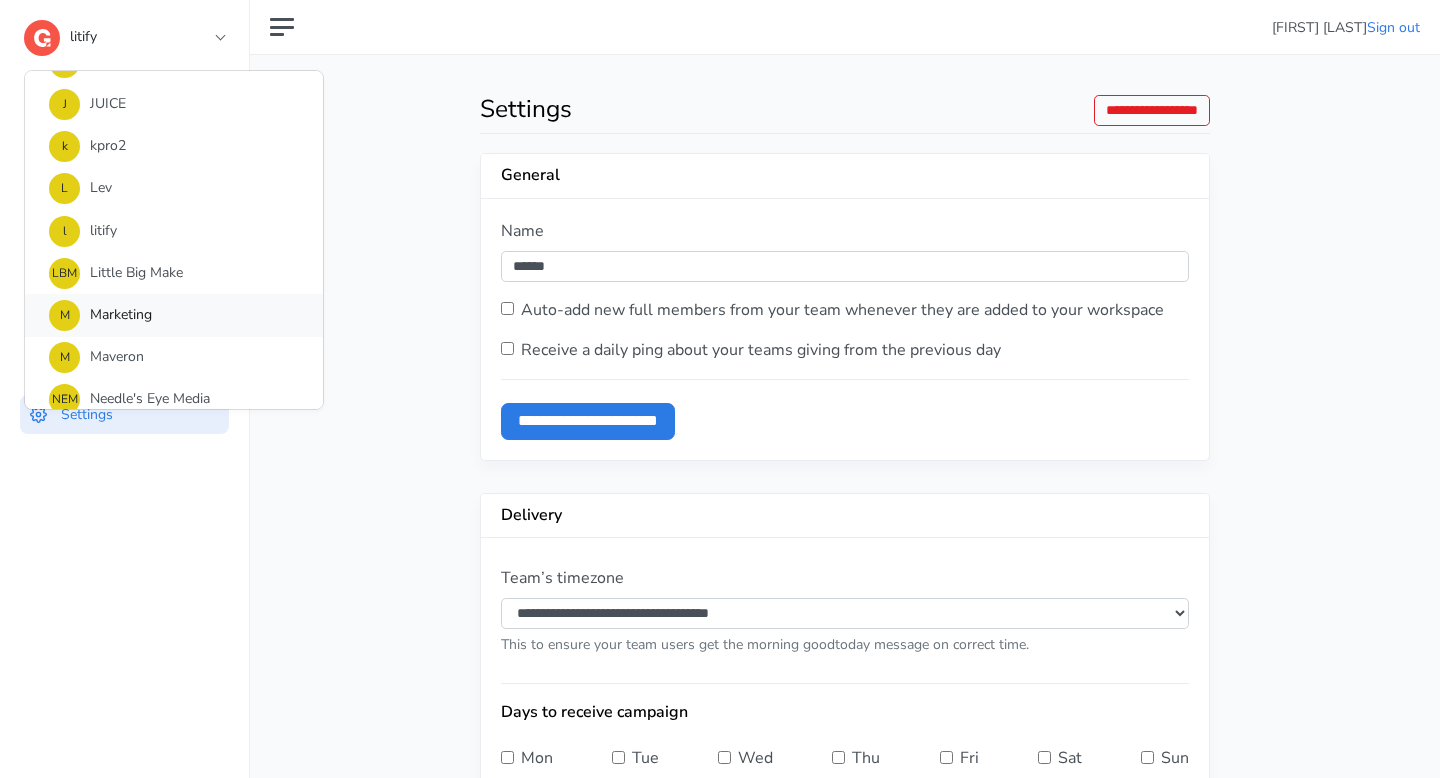 scroll, scrollTop: 1060, scrollLeft: 0, axis: vertical 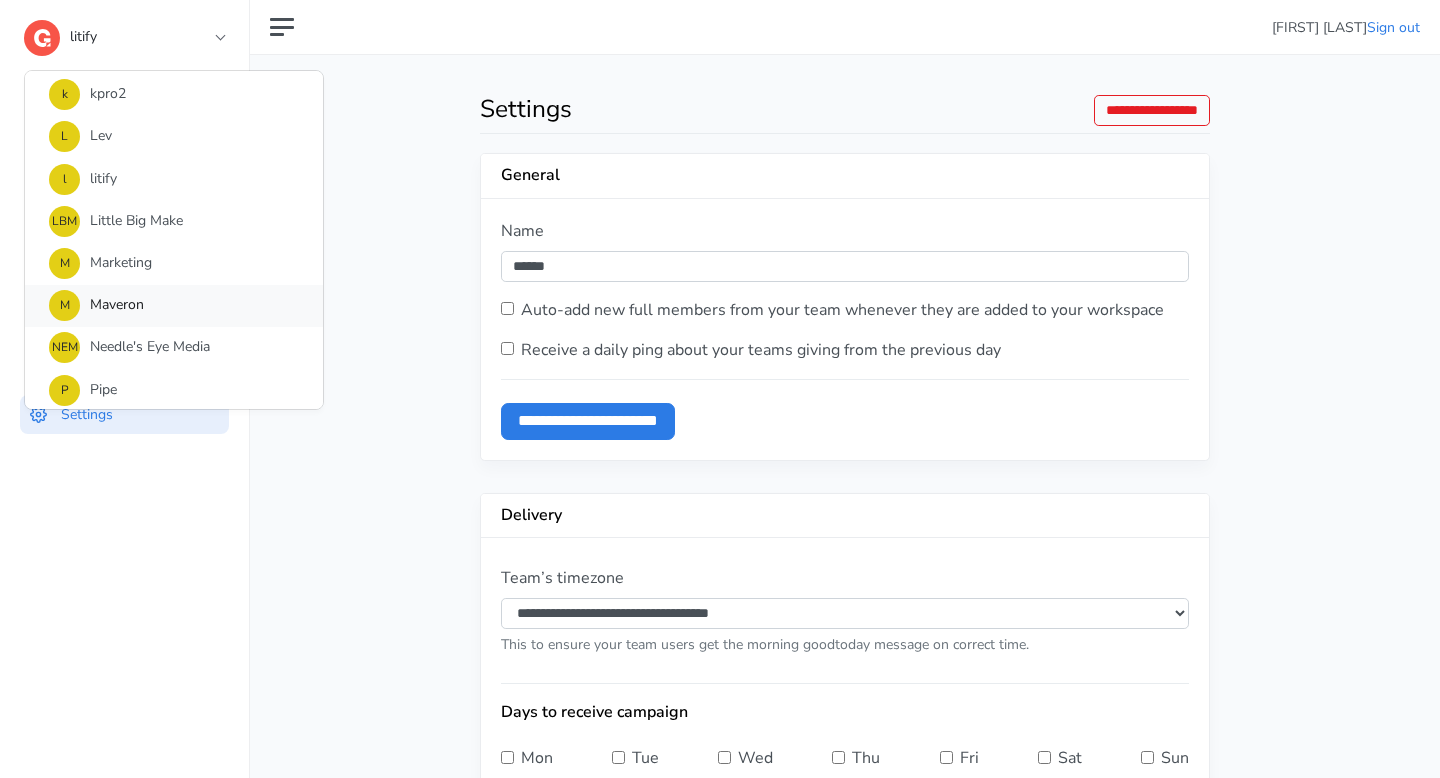 click on "M Maveron" at bounding box center [174, 306] 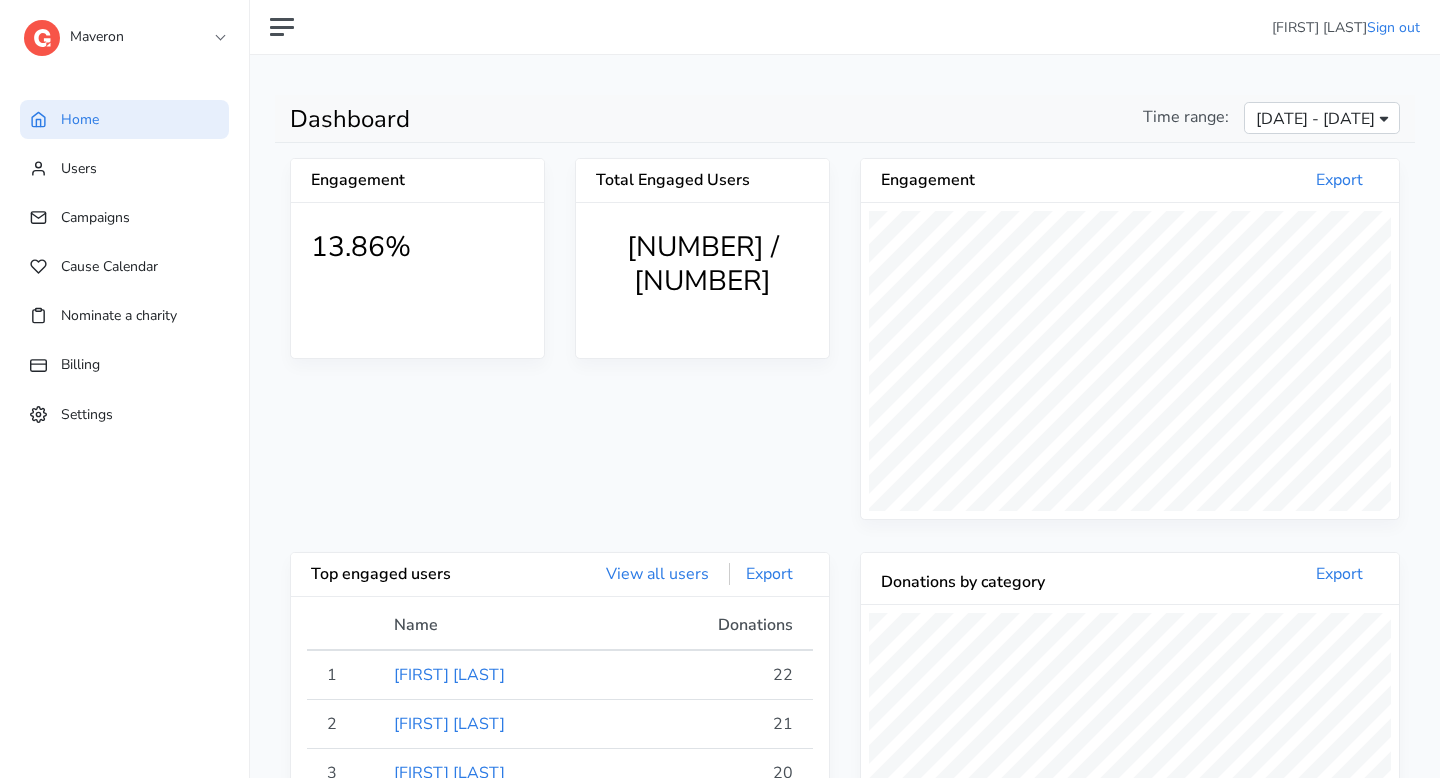 scroll, scrollTop: 999640, scrollLeft: 999462, axis: both 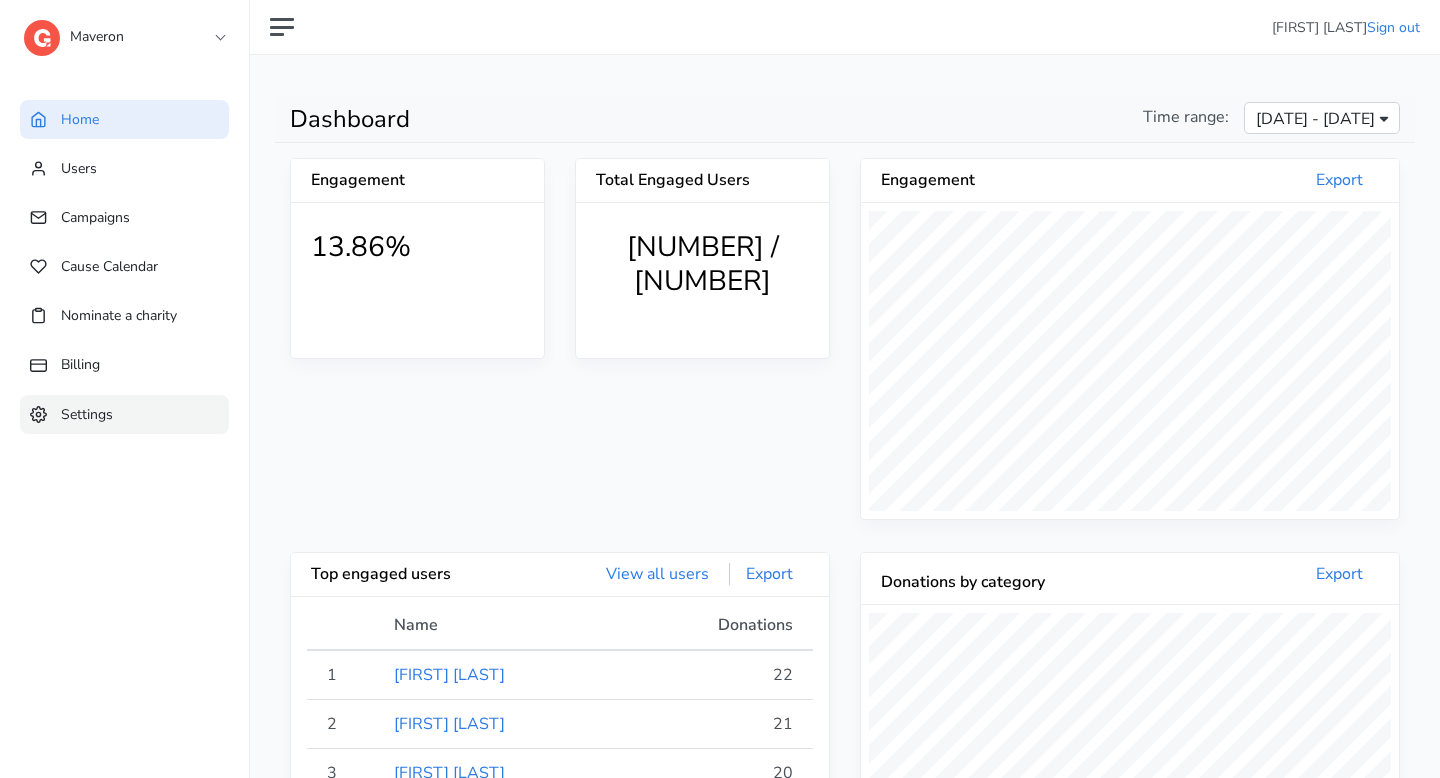 click on "Settings" at bounding box center [124, 414] 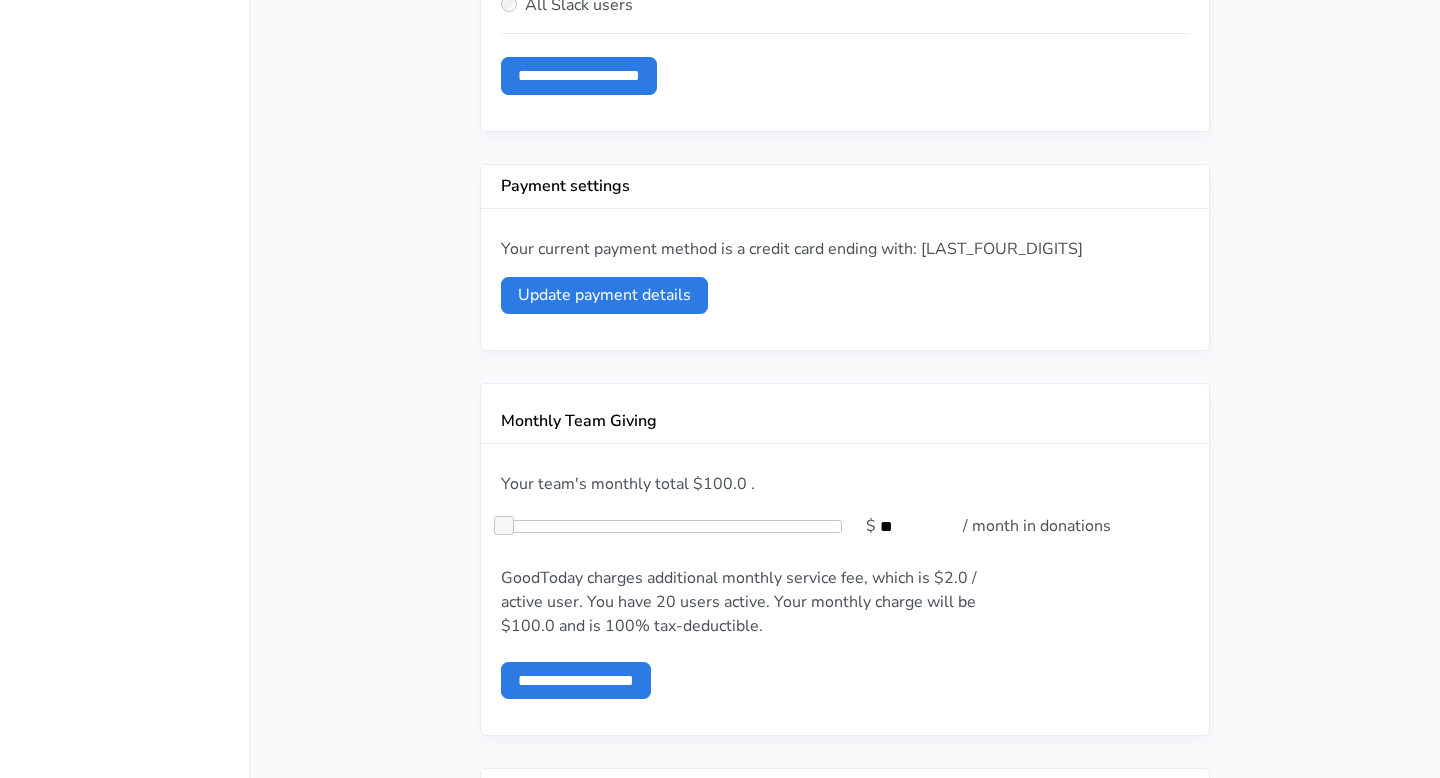 scroll, scrollTop: 1196, scrollLeft: 0, axis: vertical 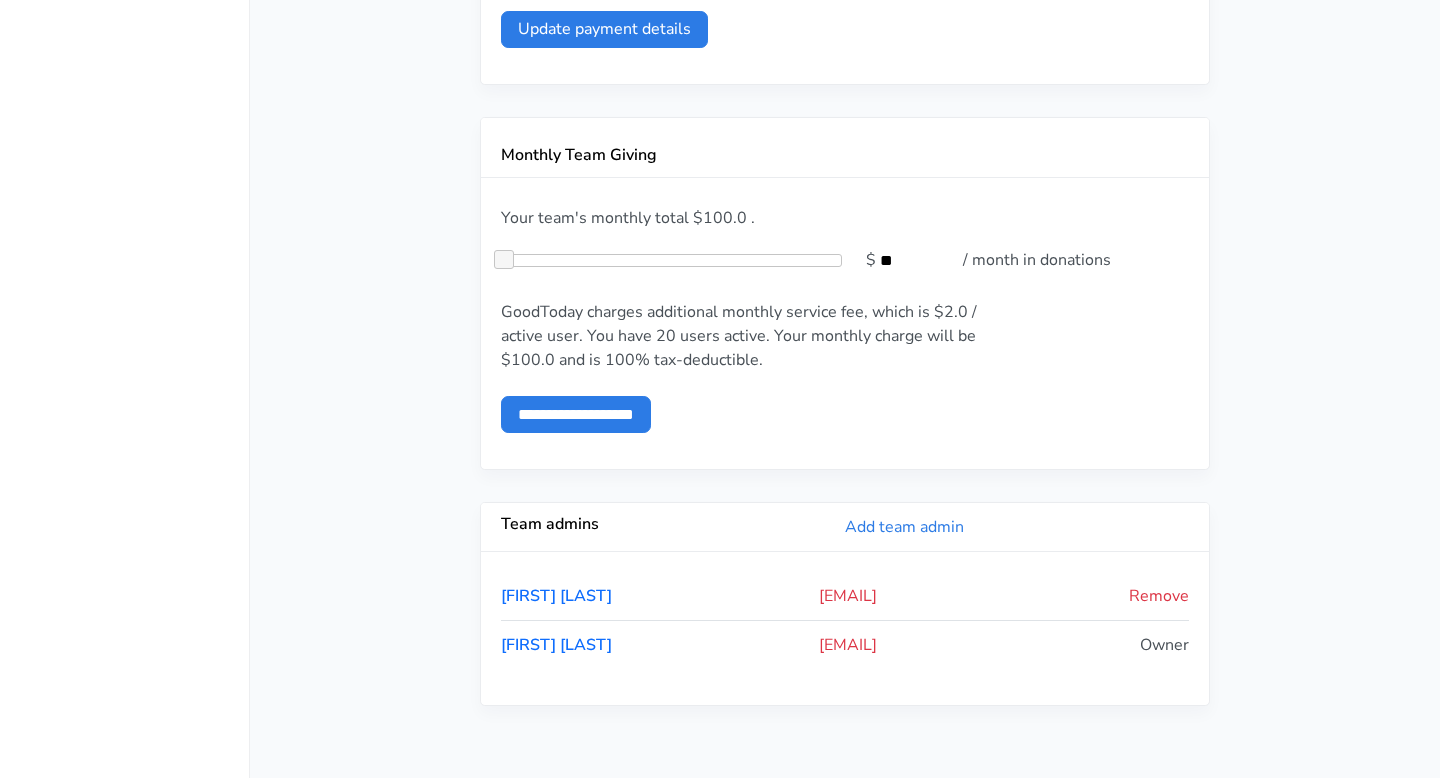 drag, startPoint x: 922, startPoint y: 640, endPoint x: 747, endPoint y: 642, distance: 175.01143 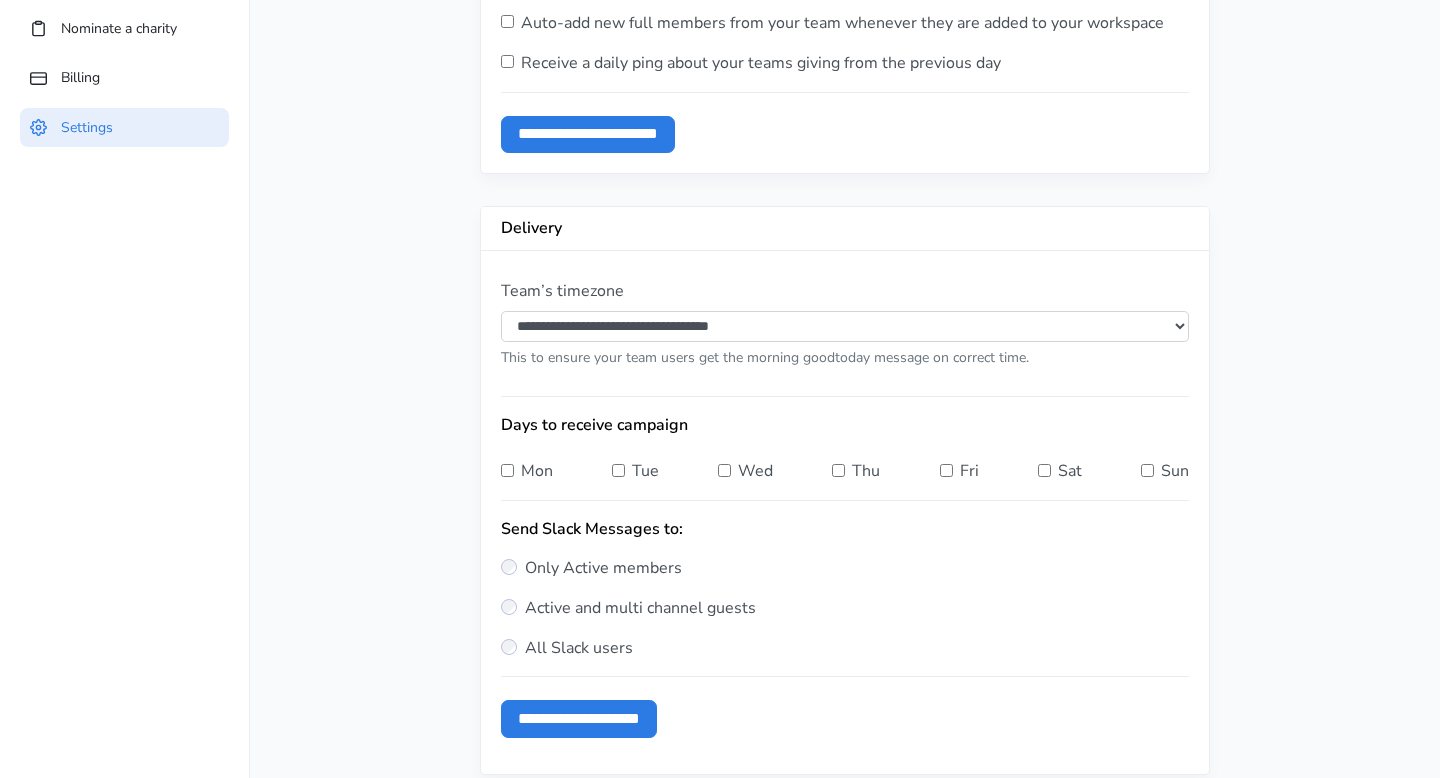 scroll, scrollTop: 0, scrollLeft: 0, axis: both 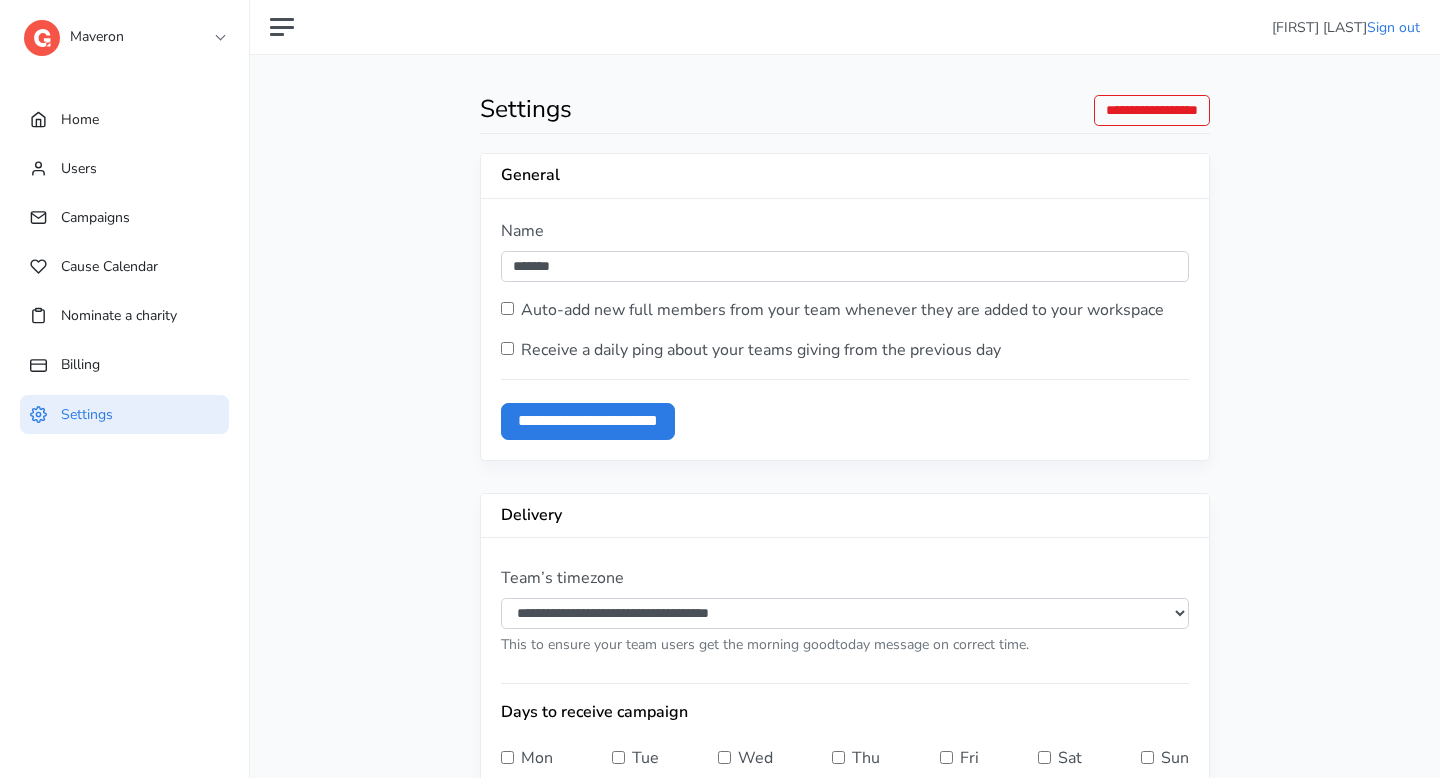 click on "Maveron
1 1SE
a alma
A Analuisa
B BCG
B BeanieSpace
B Blackthorn.io
B Bollin
C Chariot
C Confetti
C Connectd
g givingdocs
GD Goodman Dentistry
G GoodToday
GF GoodToday Friends
GO GoodToday Onboarding
GTT Good Today Test
g gt-successtest
GTR GT Test ReInstall
G Gynger
HH Happy Health
i illume
I Innisfree
J Jefferies
J&SI JEG & Sons, Inc.
J JUICE
k kpro2
L Lev
l litify
LBM Little Big Make
M Marketing
M Maveron
NEM Needle's Eye Media
P Pipe
P PWC
Q Qatalyst" at bounding box center (124, 40) 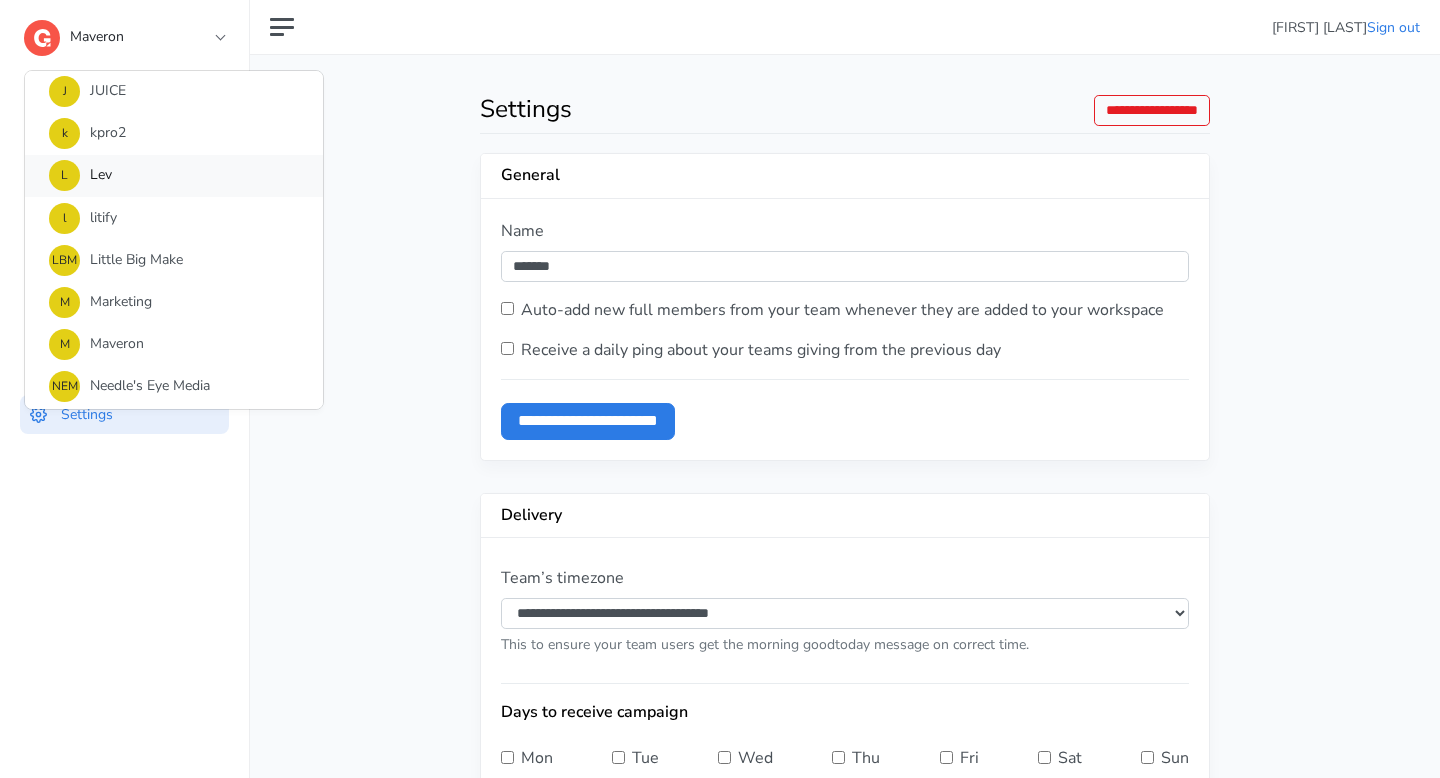 scroll, scrollTop: 1144, scrollLeft: 0, axis: vertical 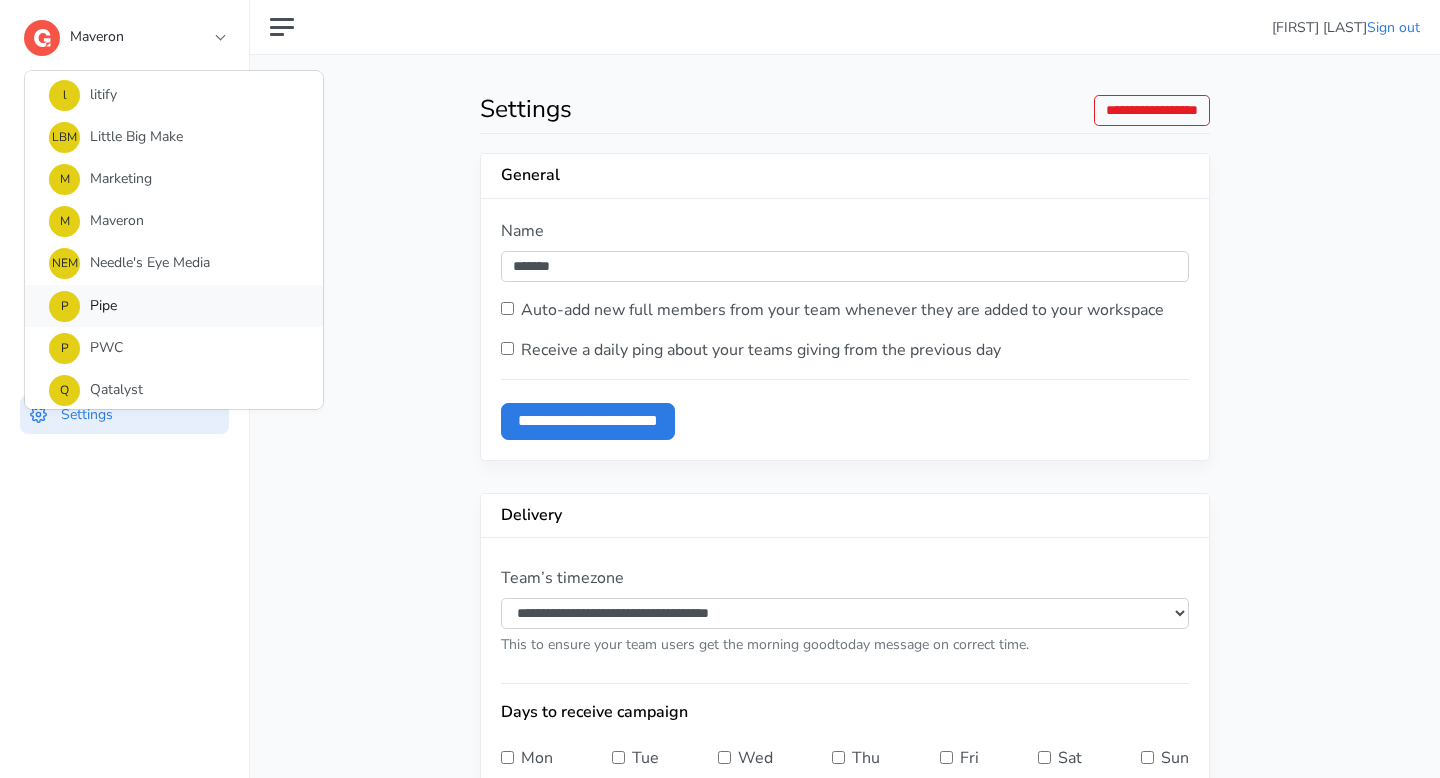 click on "P Pipe" at bounding box center [174, 306] 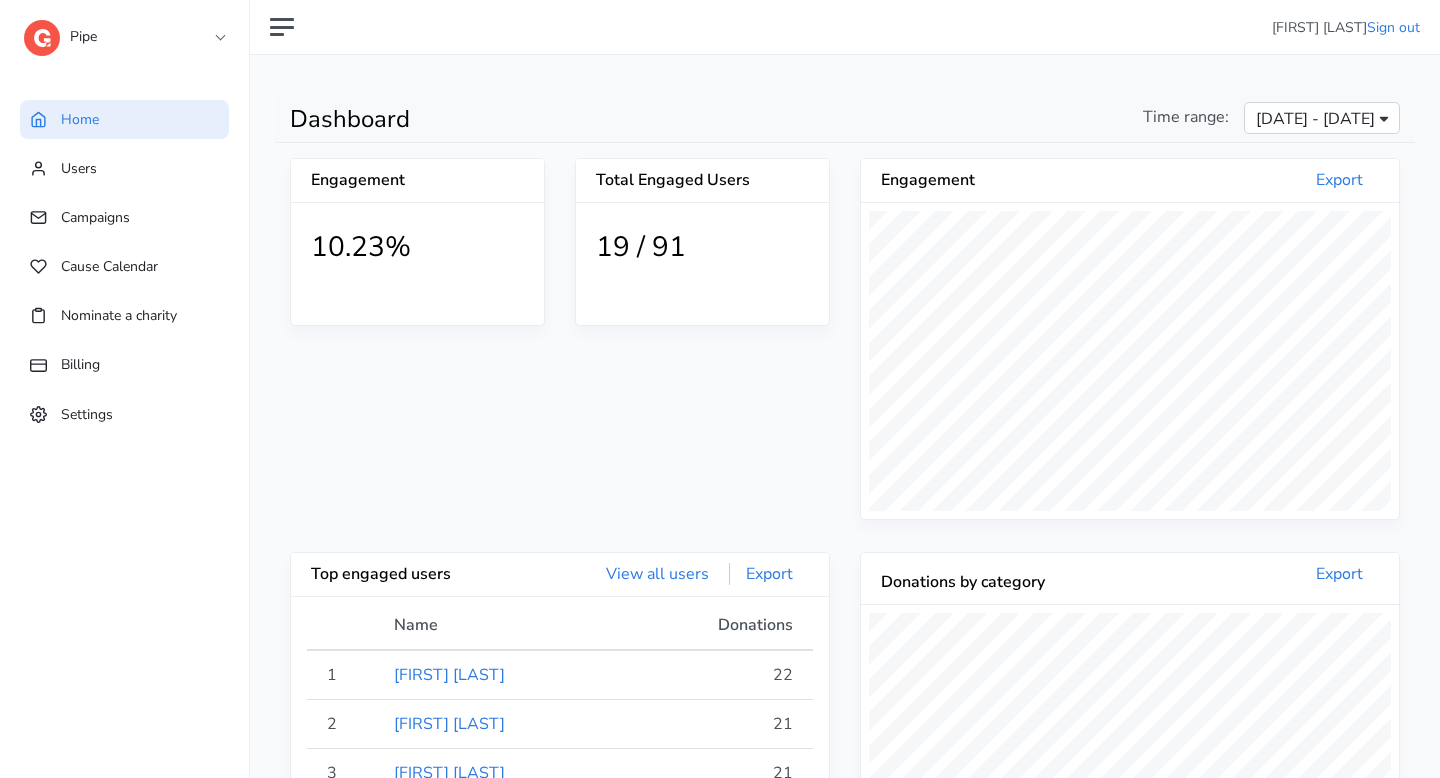 scroll, scrollTop: 999640, scrollLeft: 999462, axis: both 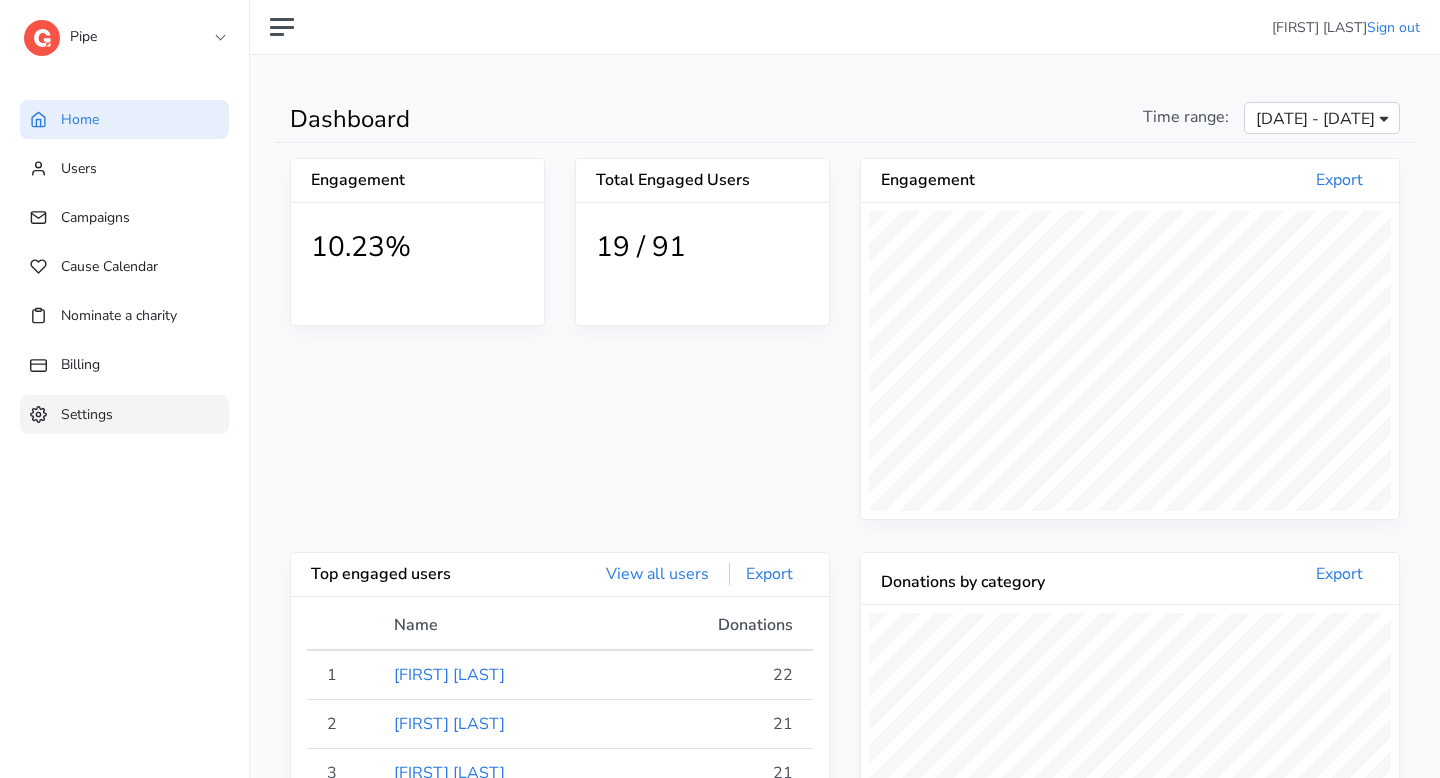 click on "Settings" at bounding box center [124, 414] 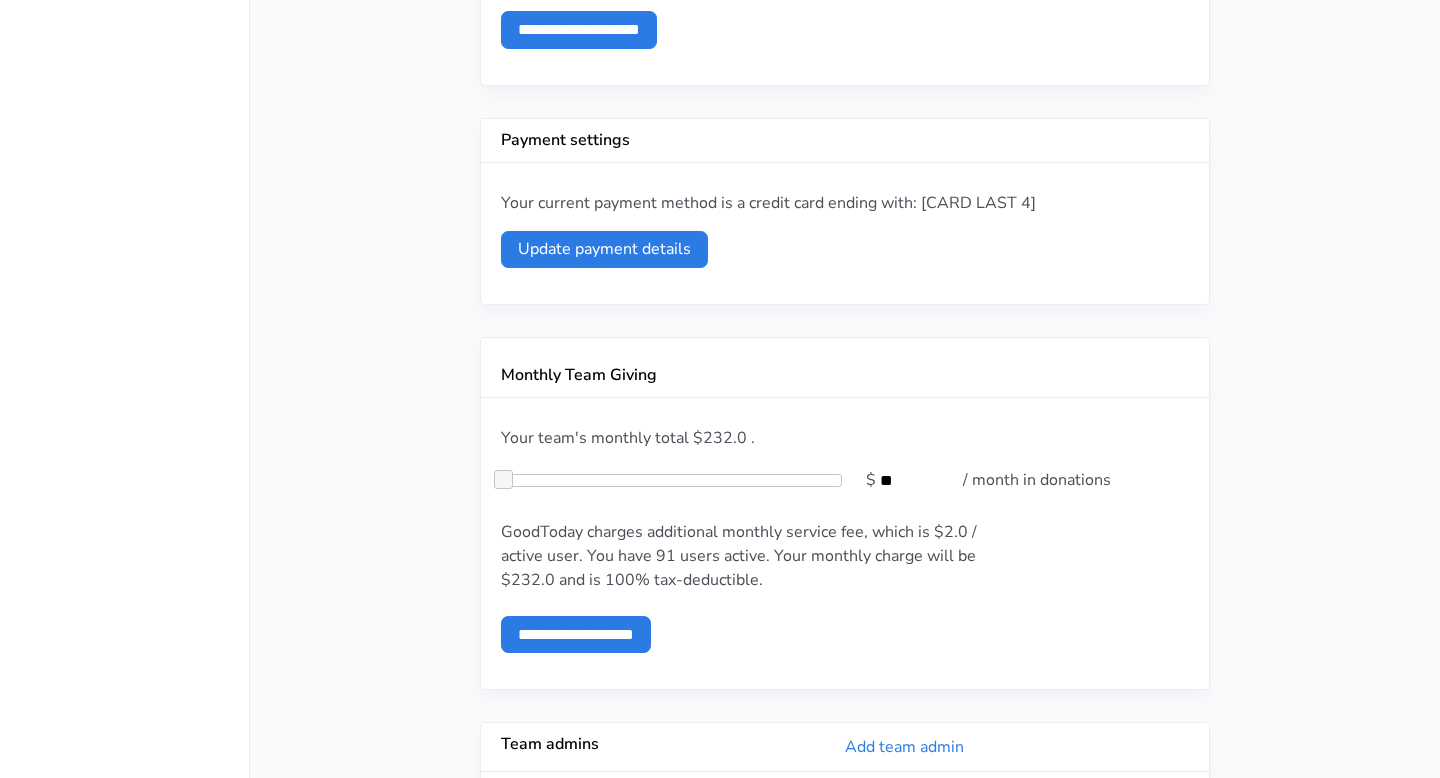 scroll, scrollTop: 1245, scrollLeft: 0, axis: vertical 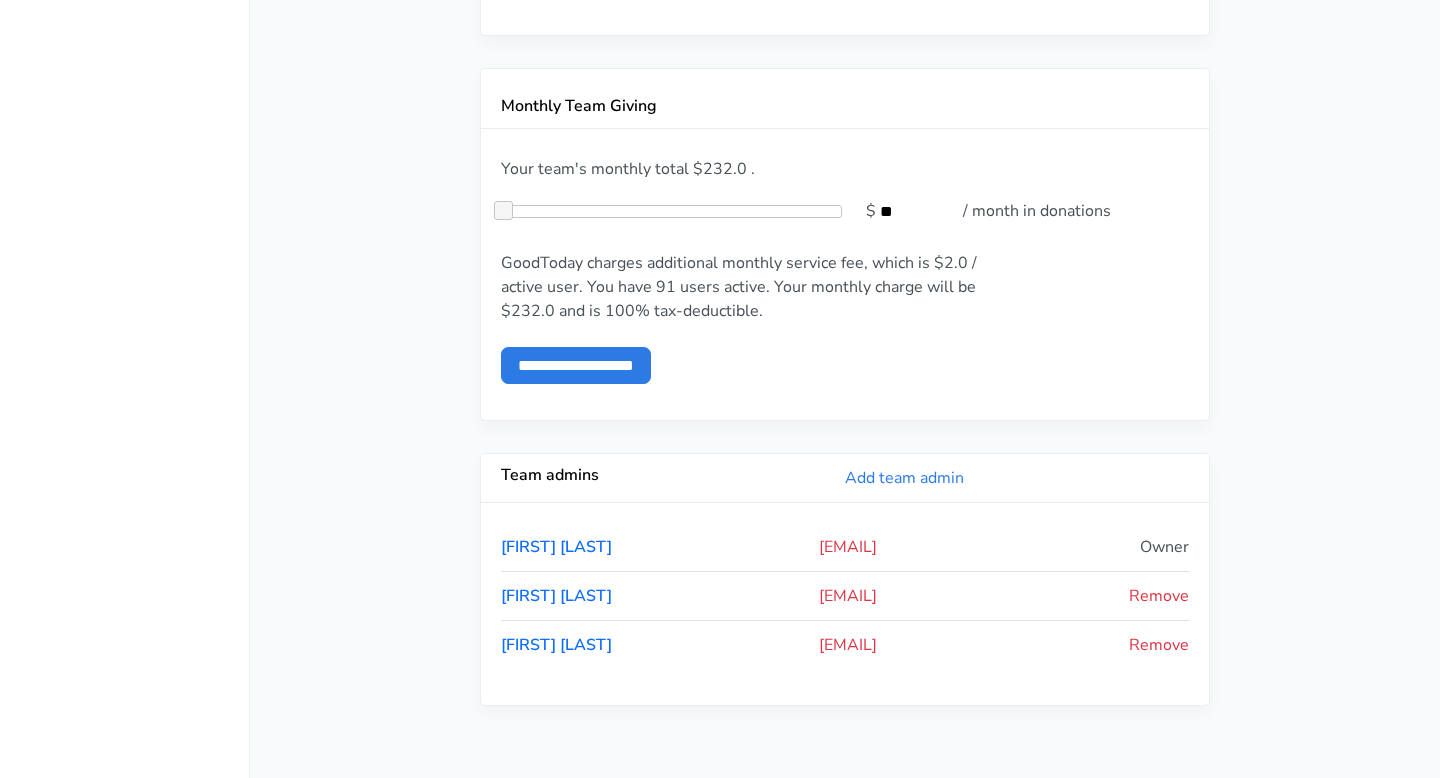 drag, startPoint x: 937, startPoint y: 594, endPoint x: 725, endPoint y: 598, distance: 212.03773 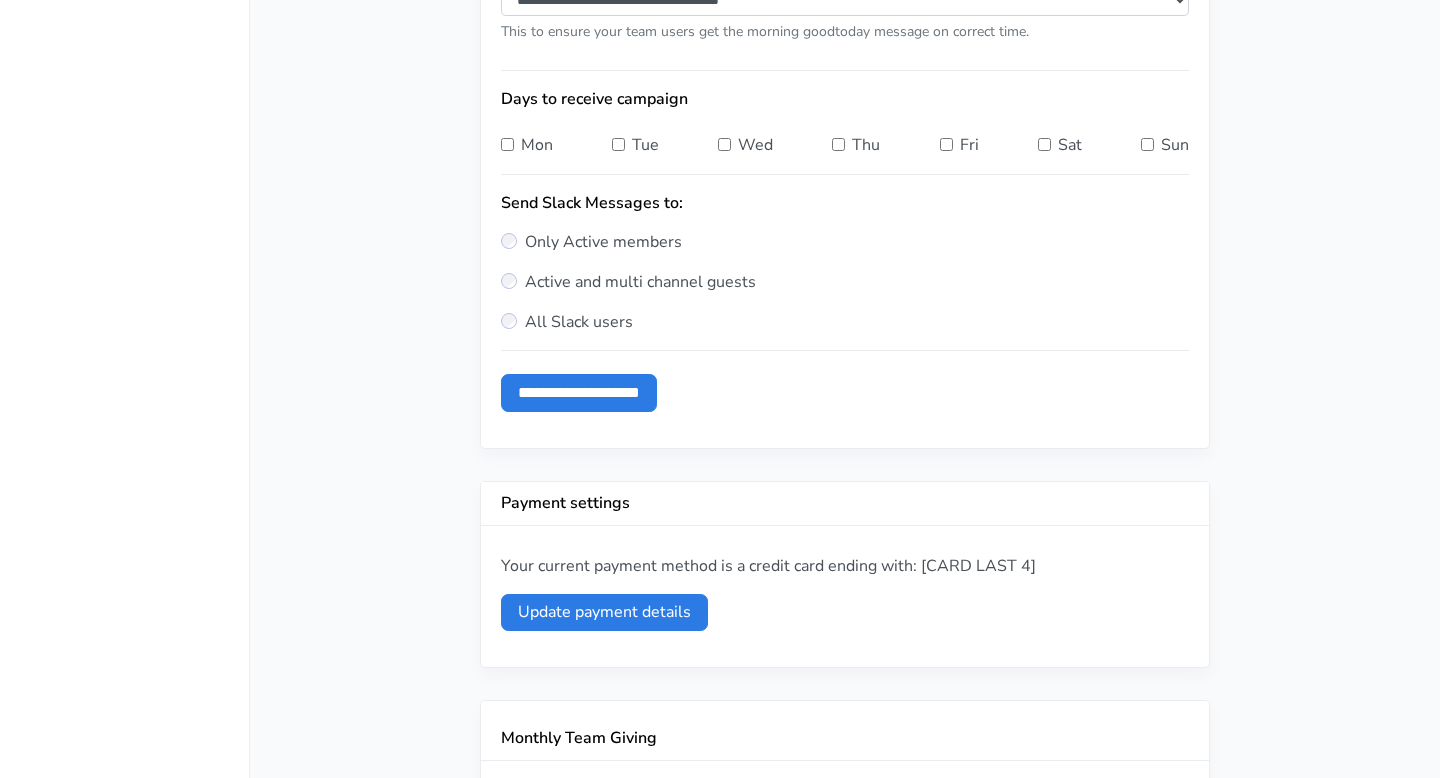 scroll, scrollTop: 0, scrollLeft: 0, axis: both 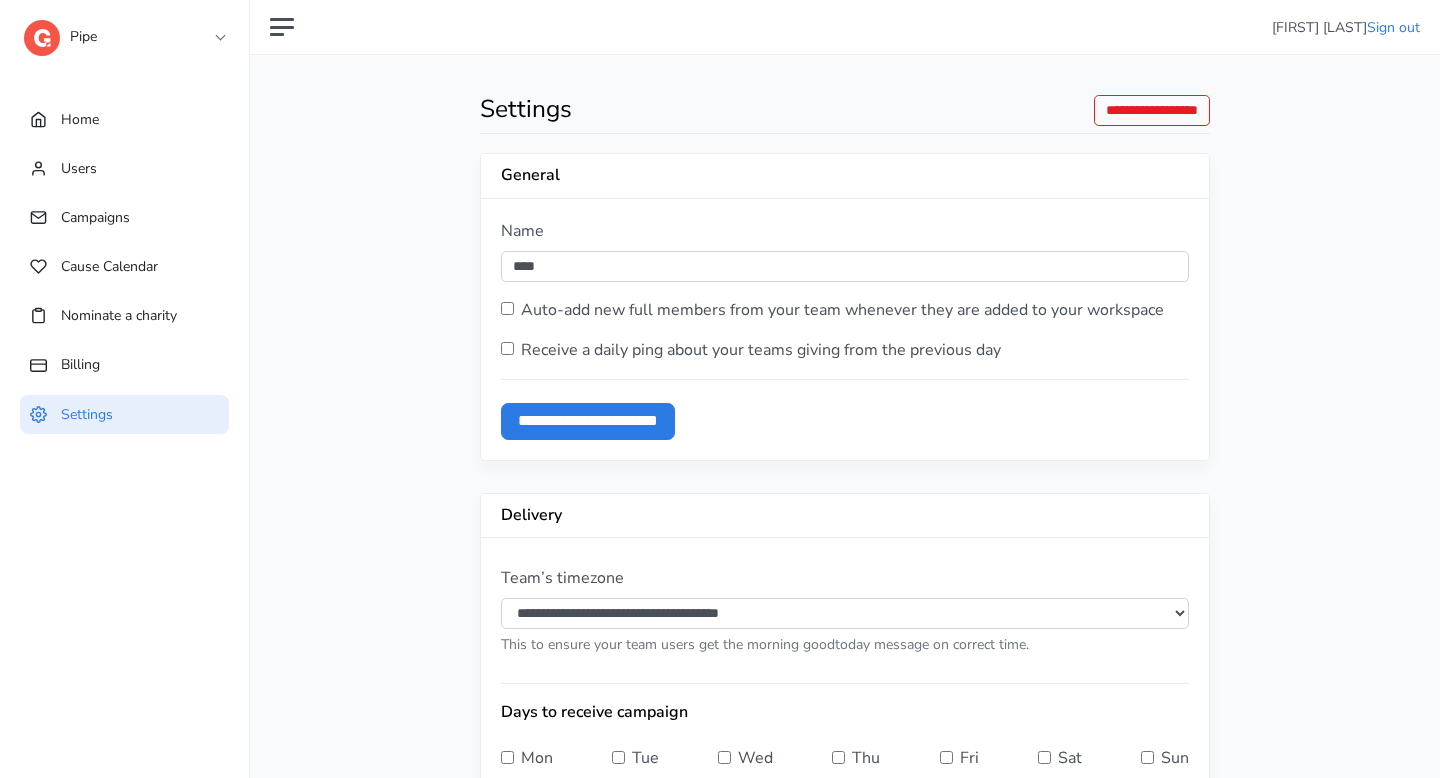 click on "Pipe
1 1SE
a alma
A Analuisa
B BCG
B BeanieSpace
B Bollin
C Chariot
C Confetti
C Connectd
g givingdocs
GD Goodman Dentistry
G GoodToday
GF GoodToday Friends
GO GoodToday Onboarding
GTT Good Today Test
g gt-successtest
GTR GT Test ReInstall
G Gynger
HH Happy Health
i illume
I Innisfree
J Jefferies
J&SI JEG & Sons, Inc.
J JUICE
k kpro2
L Lev
l litify
LBM Little Big Make
M Marketing
M Maveron
NEM Needle's Eye Media
P Pipe
P PWC
Q SM S" at bounding box center (144, 40) 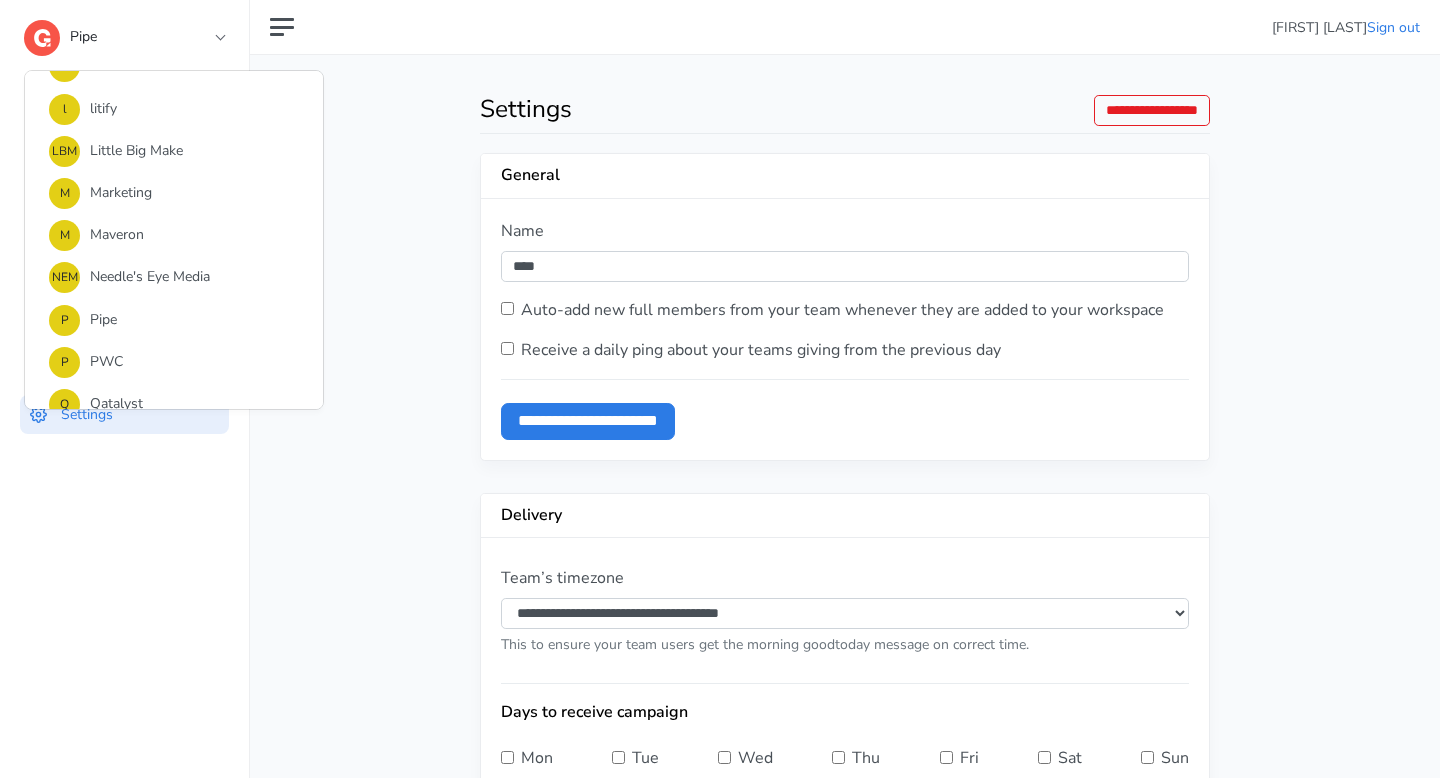 scroll, scrollTop: 1169, scrollLeft: 0, axis: vertical 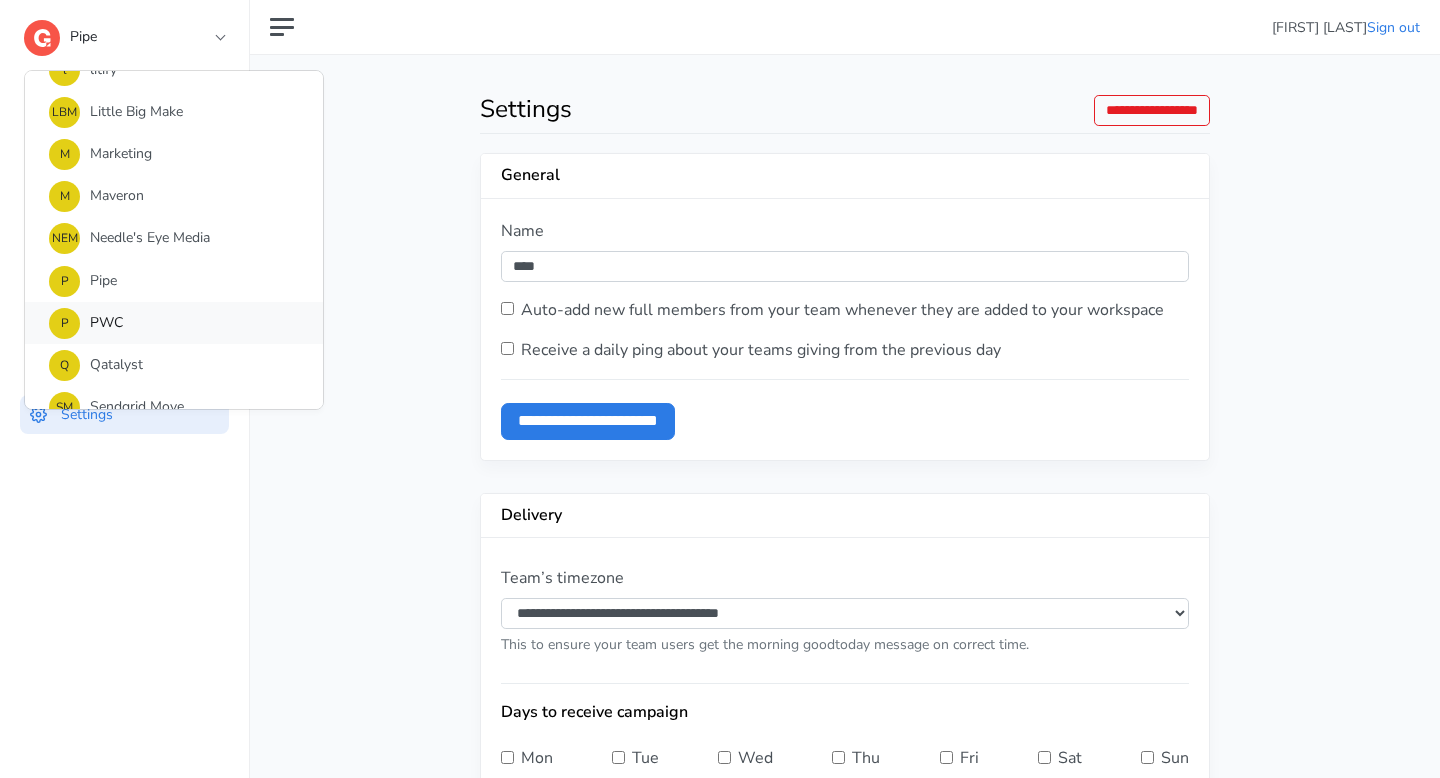 click on "P PWC" at bounding box center (174, 323) 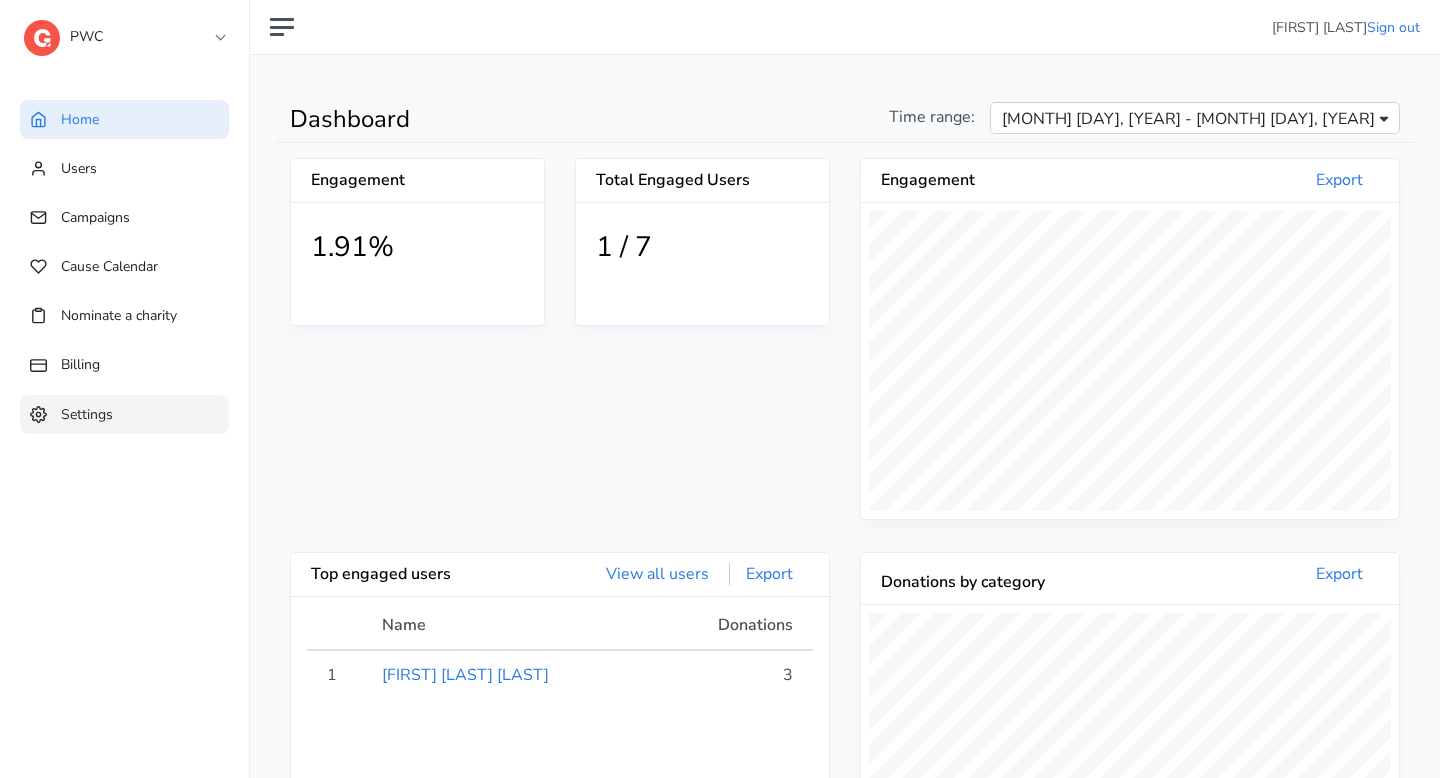 scroll, scrollTop: 999640, scrollLeft: 999462, axis: both 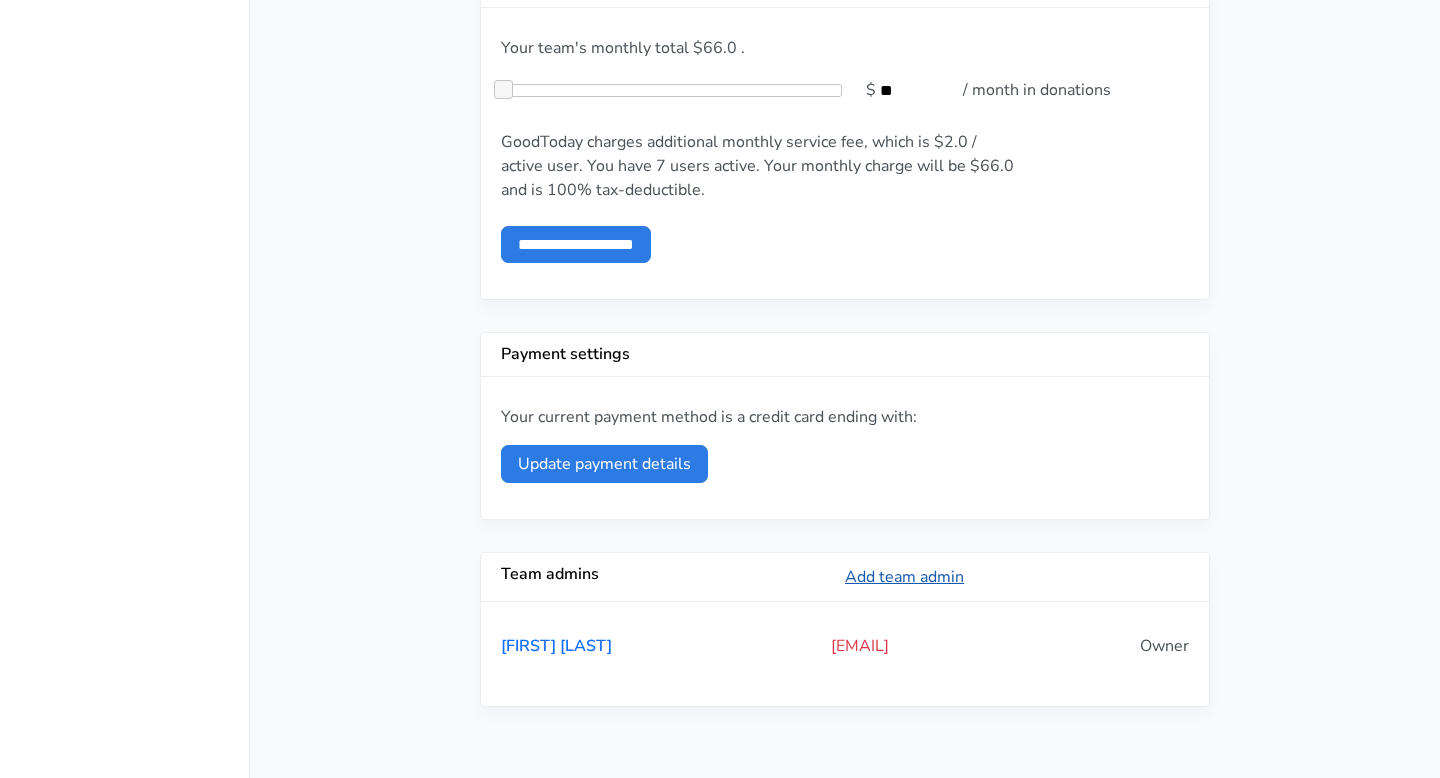 click on "Add team admin" at bounding box center (904, 577) 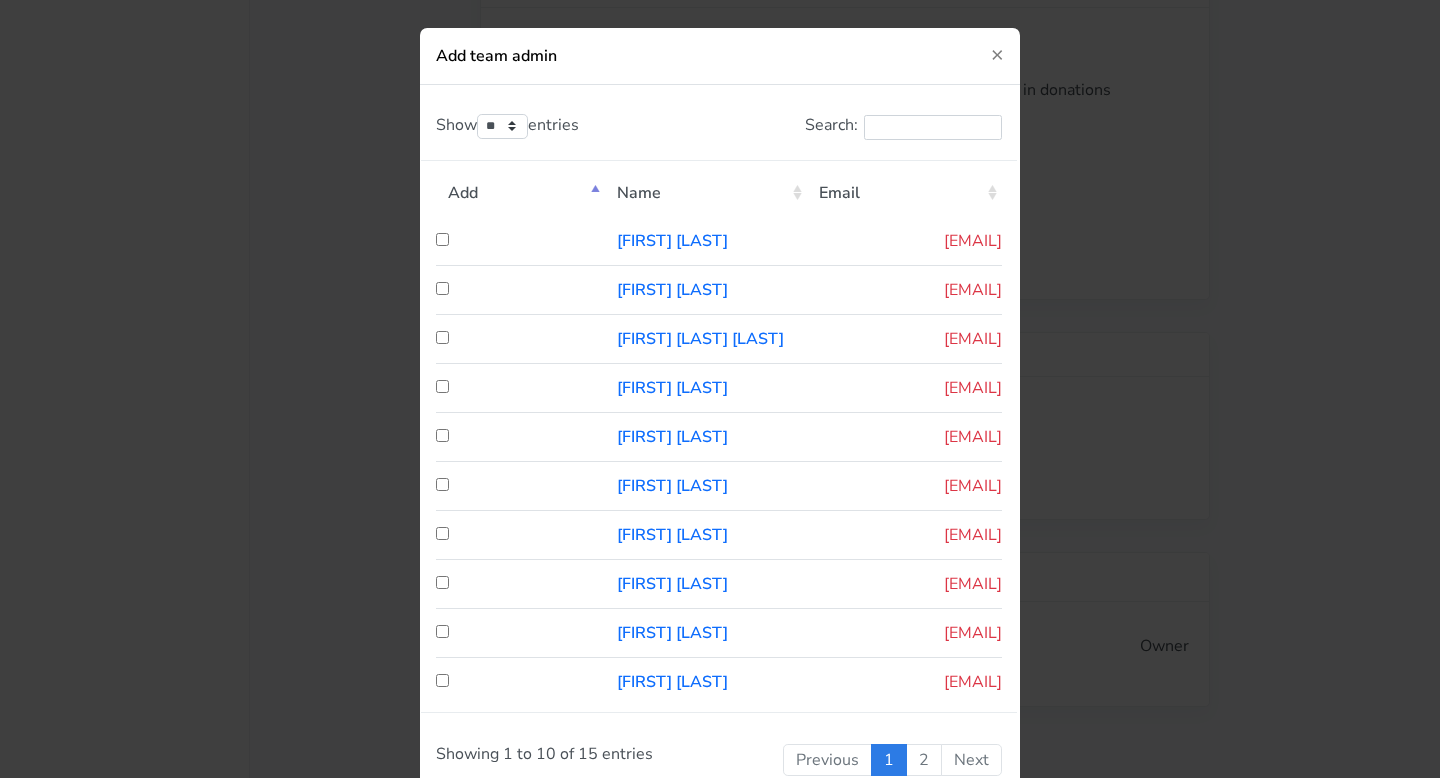 click on "Add team admin
×
Show  ** ** ** ***  entries Search:
Add Name Email
Connie Zhang
connie.y.zhang@pwc.com
Emily Hartnett
emily.hartnett@pwc.com
1" at bounding box center [720, 389] 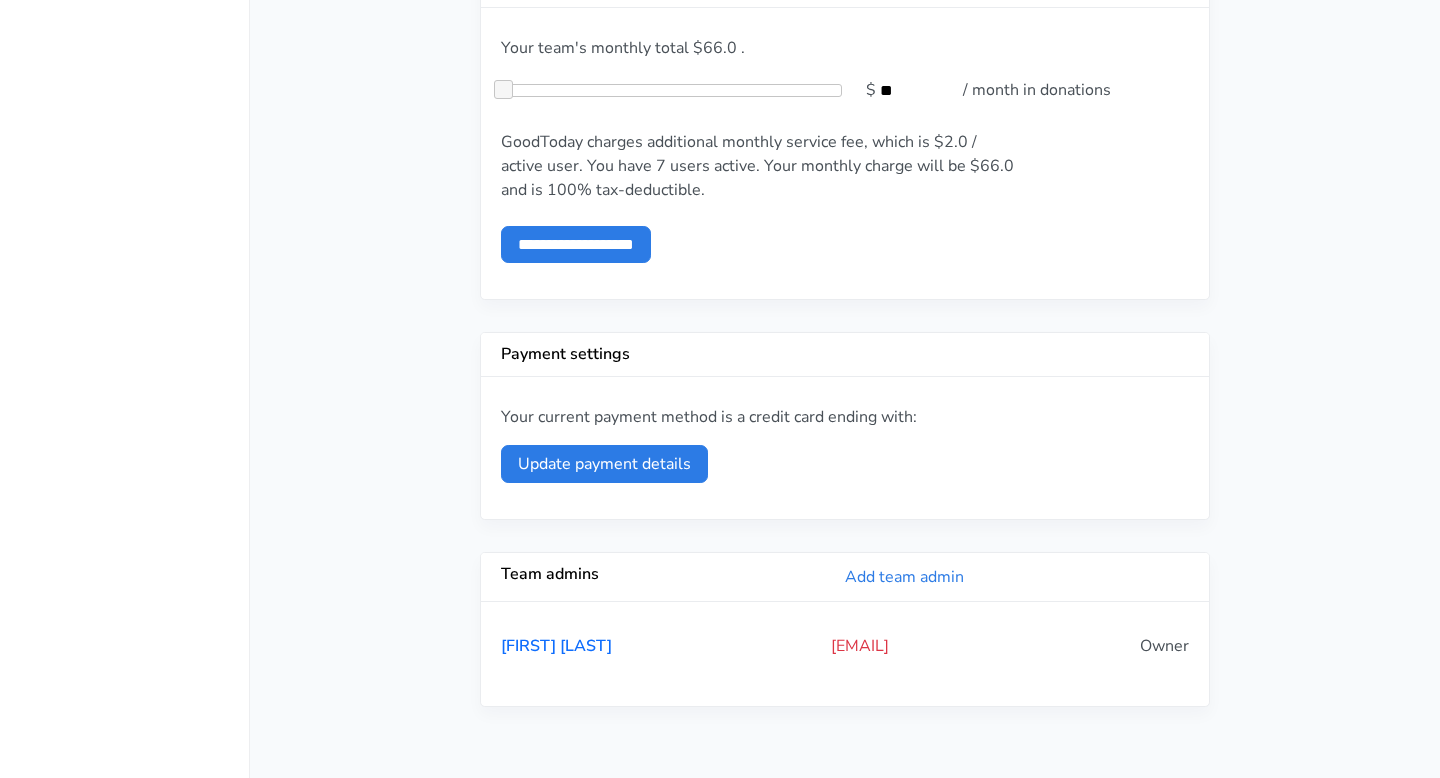 scroll, scrollTop: 0, scrollLeft: 0, axis: both 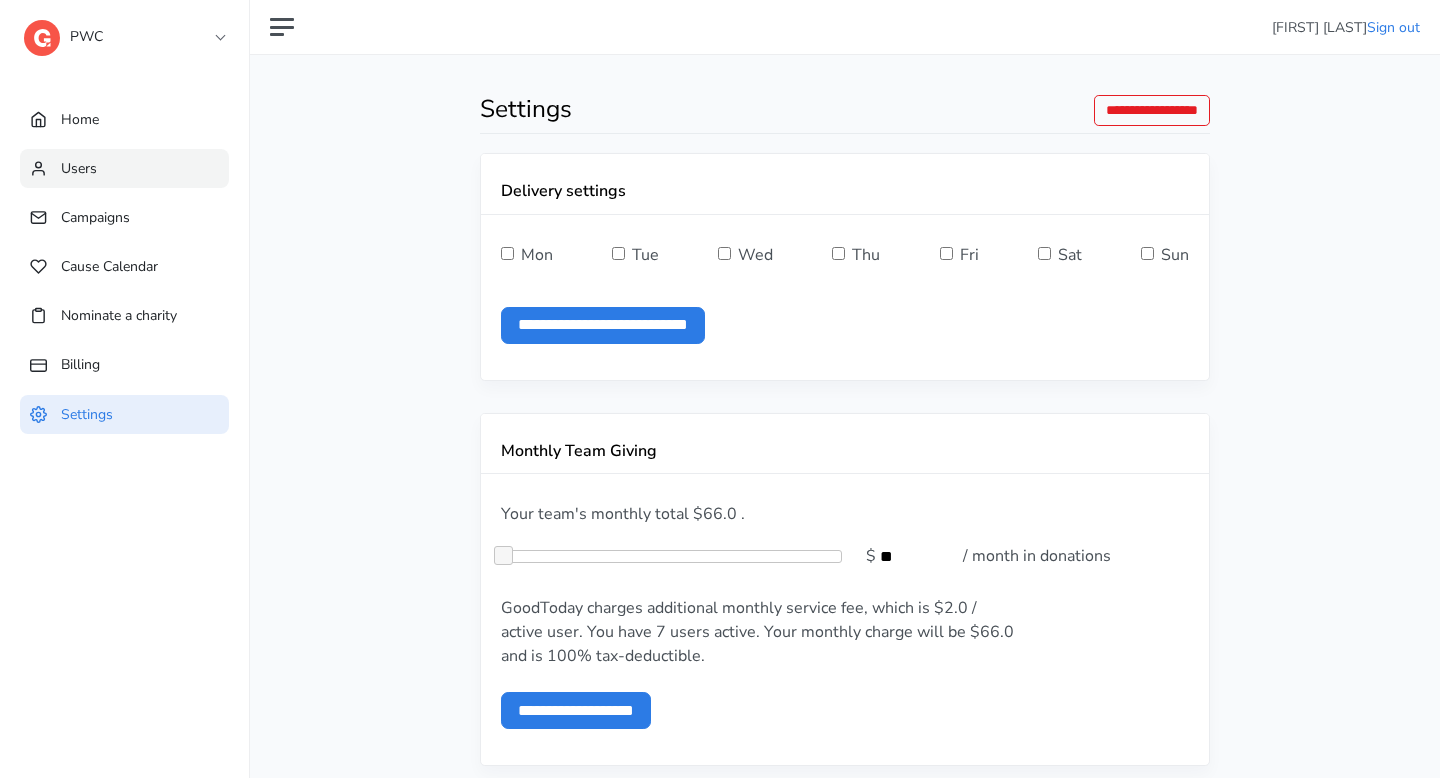 click on "Users" at bounding box center [124, 168] 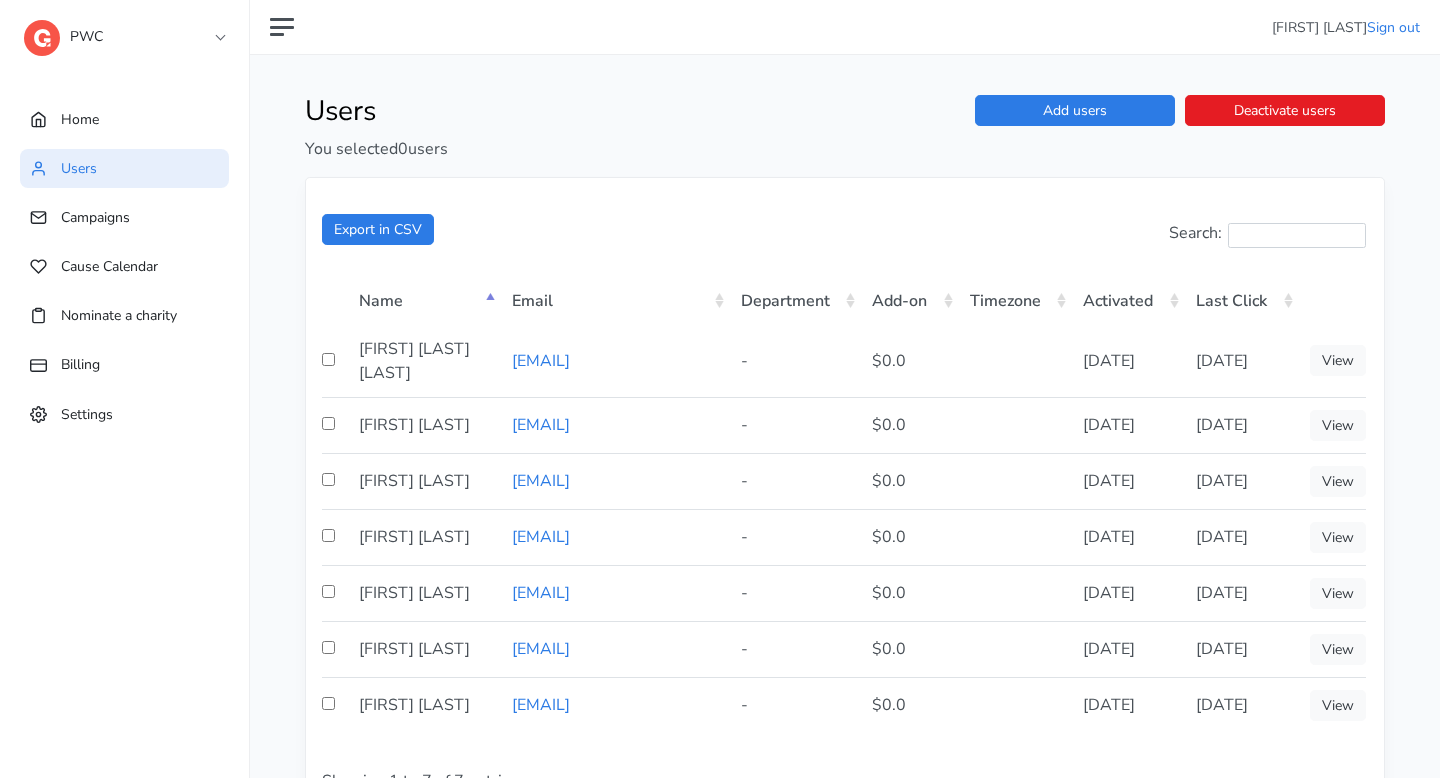 drag, startPoint x: 699, startPoint y: 363, endPoint x: 508, endPoint y: 358, distance: 191.06543 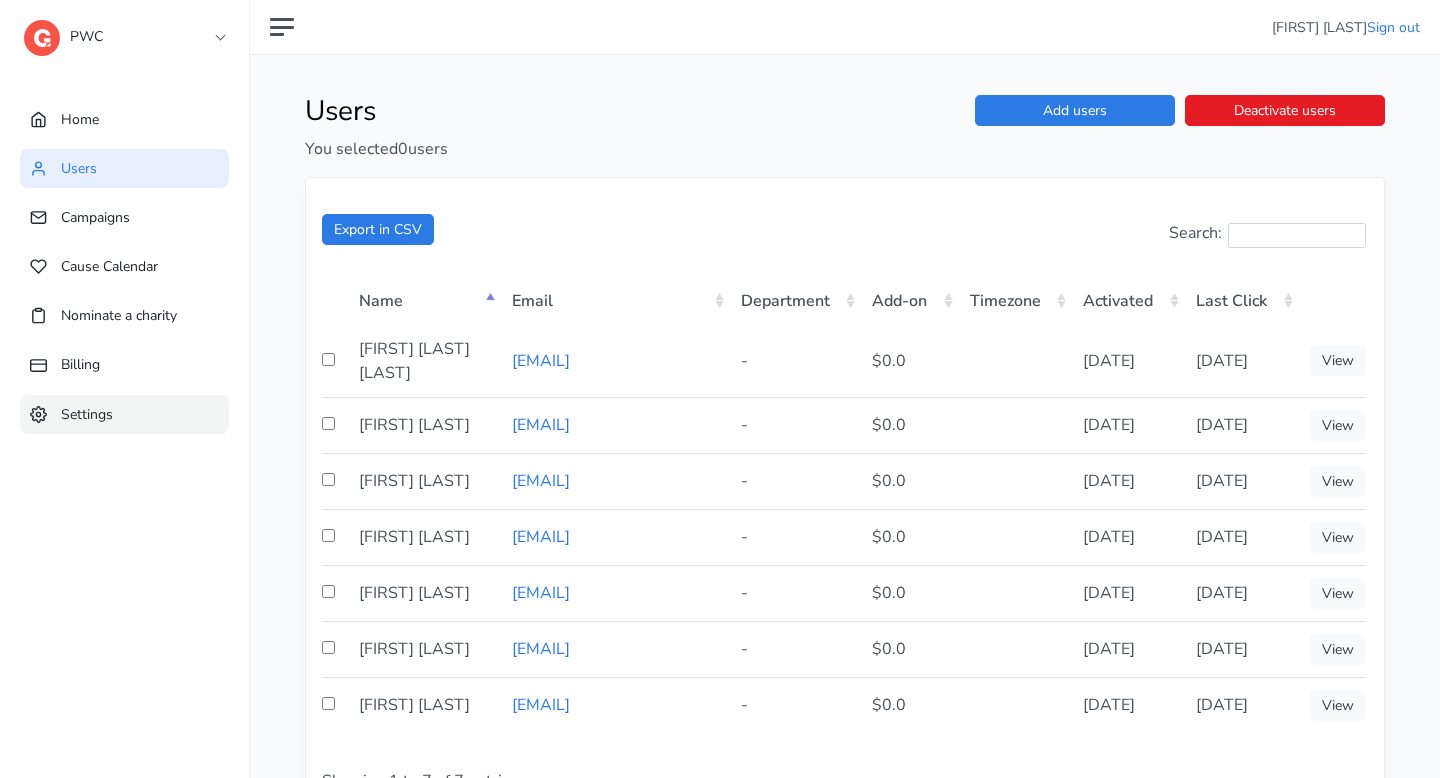click on "Settings" at bounding box center (124, 414) 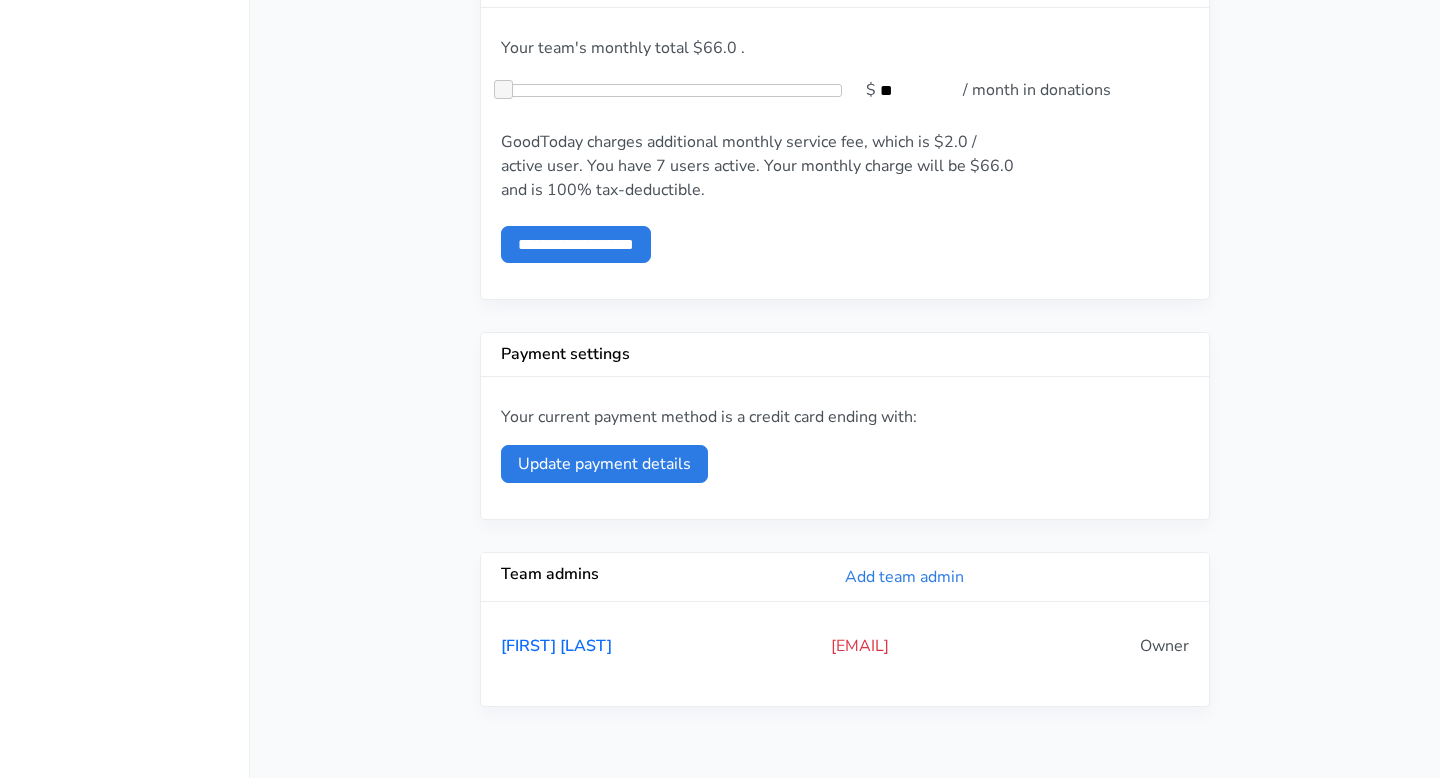 scroll, scrollTop: 0, scrollLeft: 0, axis: both 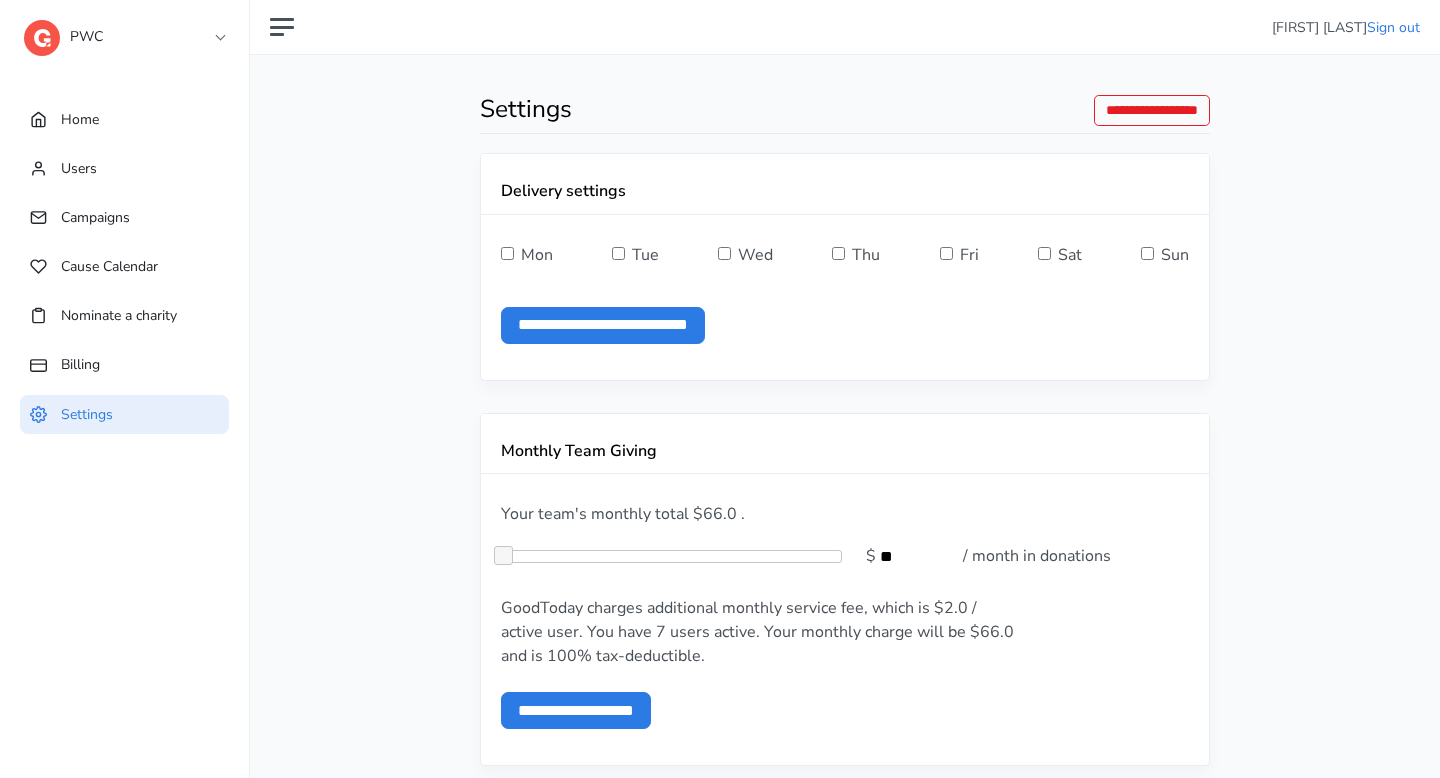 click on "PWC" at bounding box center [124, 32] 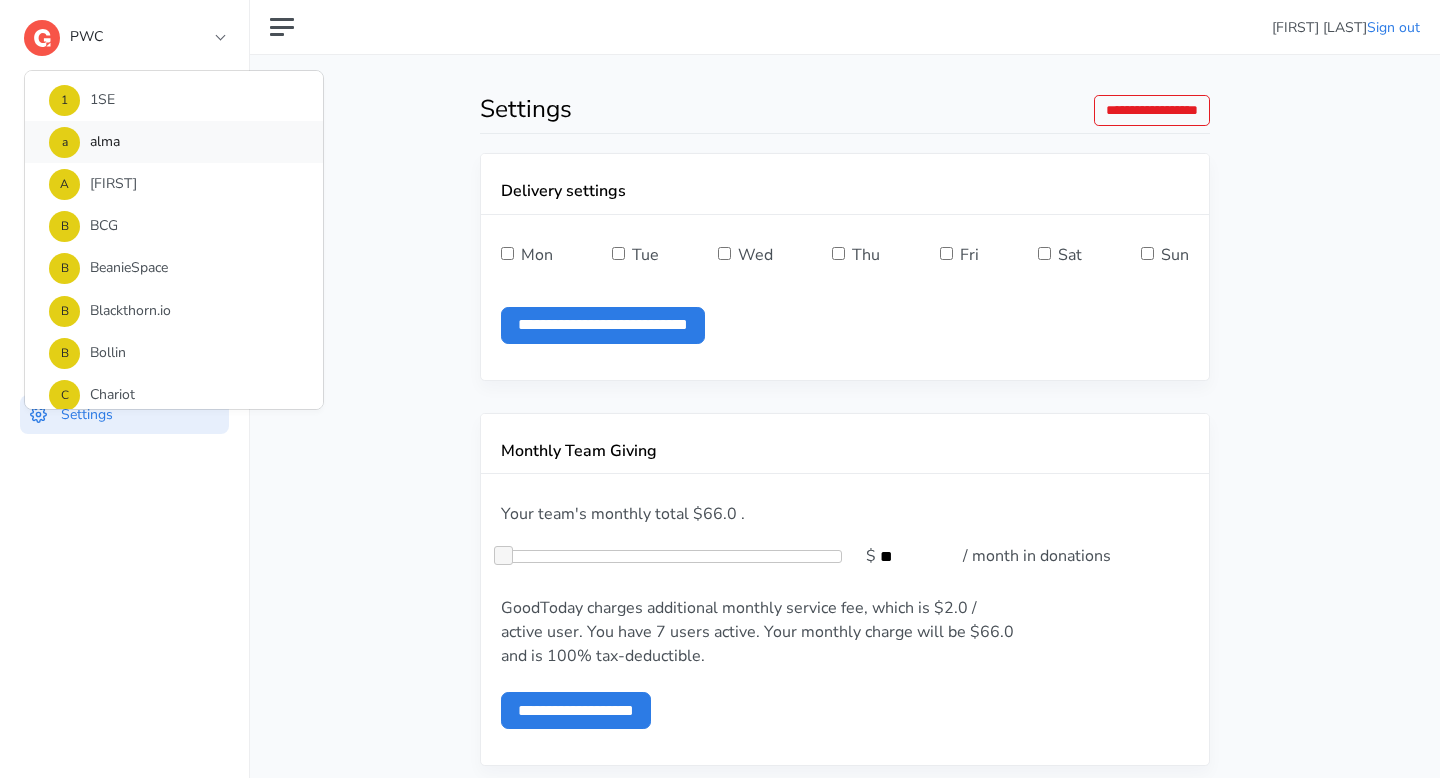 click on "[FIRST] [LAST]" at bounding box center (174, 142) 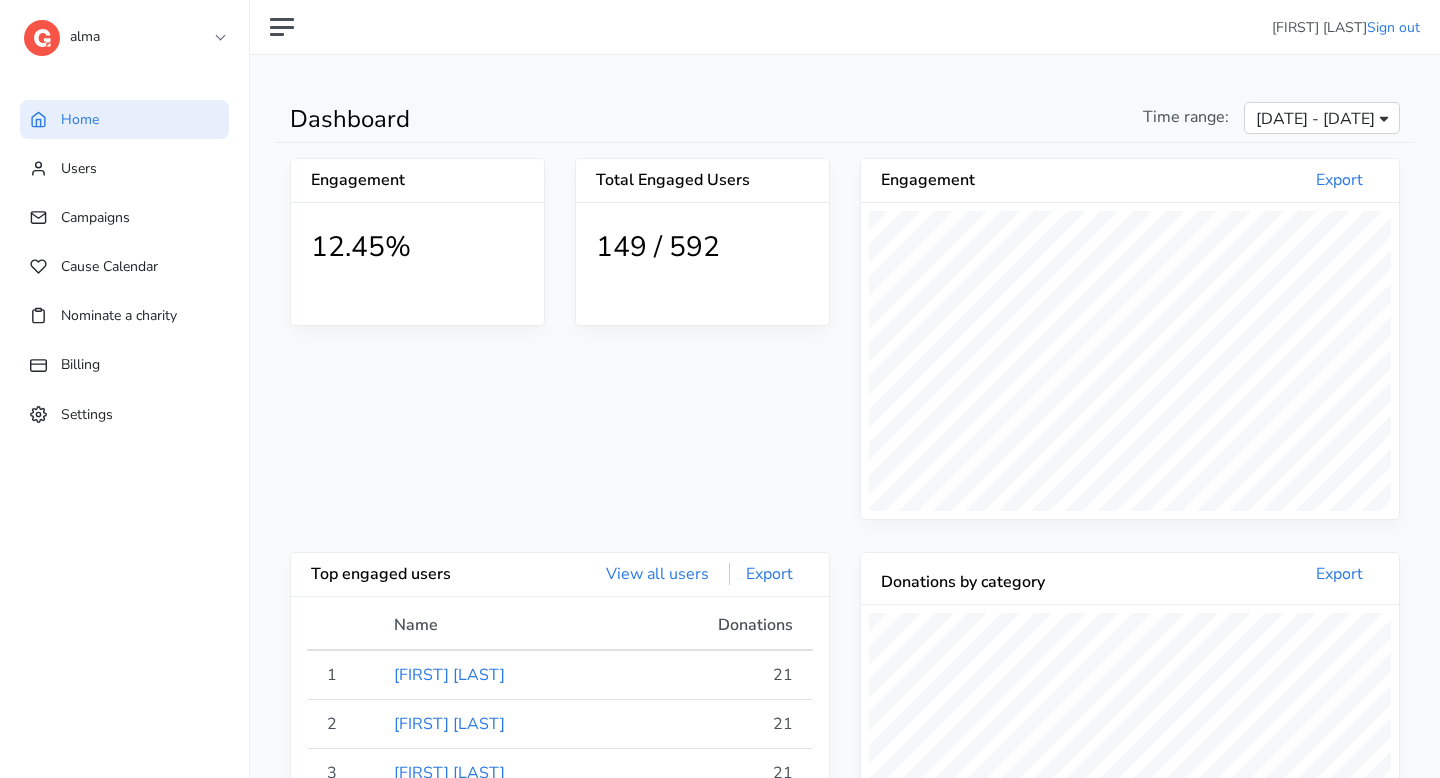 scroll, scrollTop: 999640, scrollLeft: 999462, axis: both 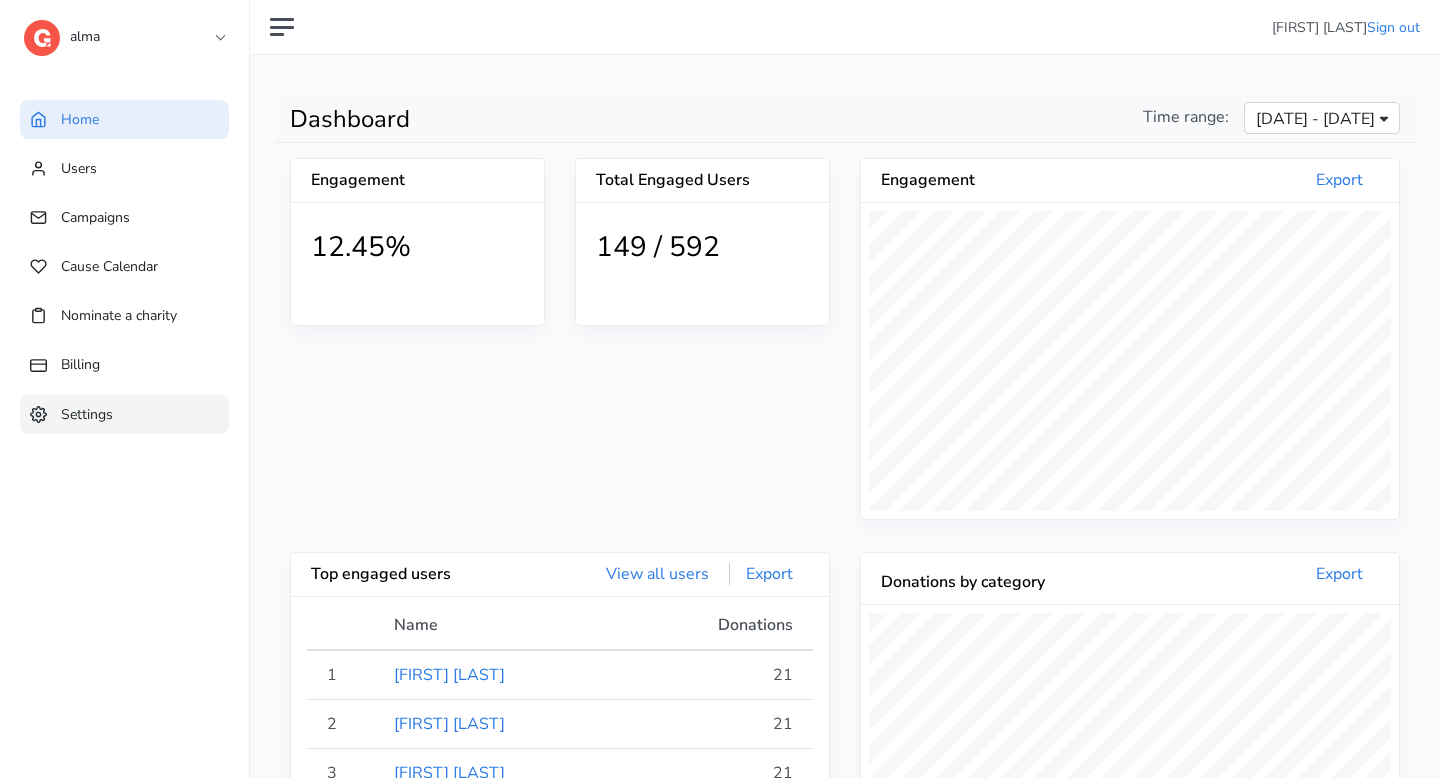 click on "Settings" at bounding box center (124, 414) 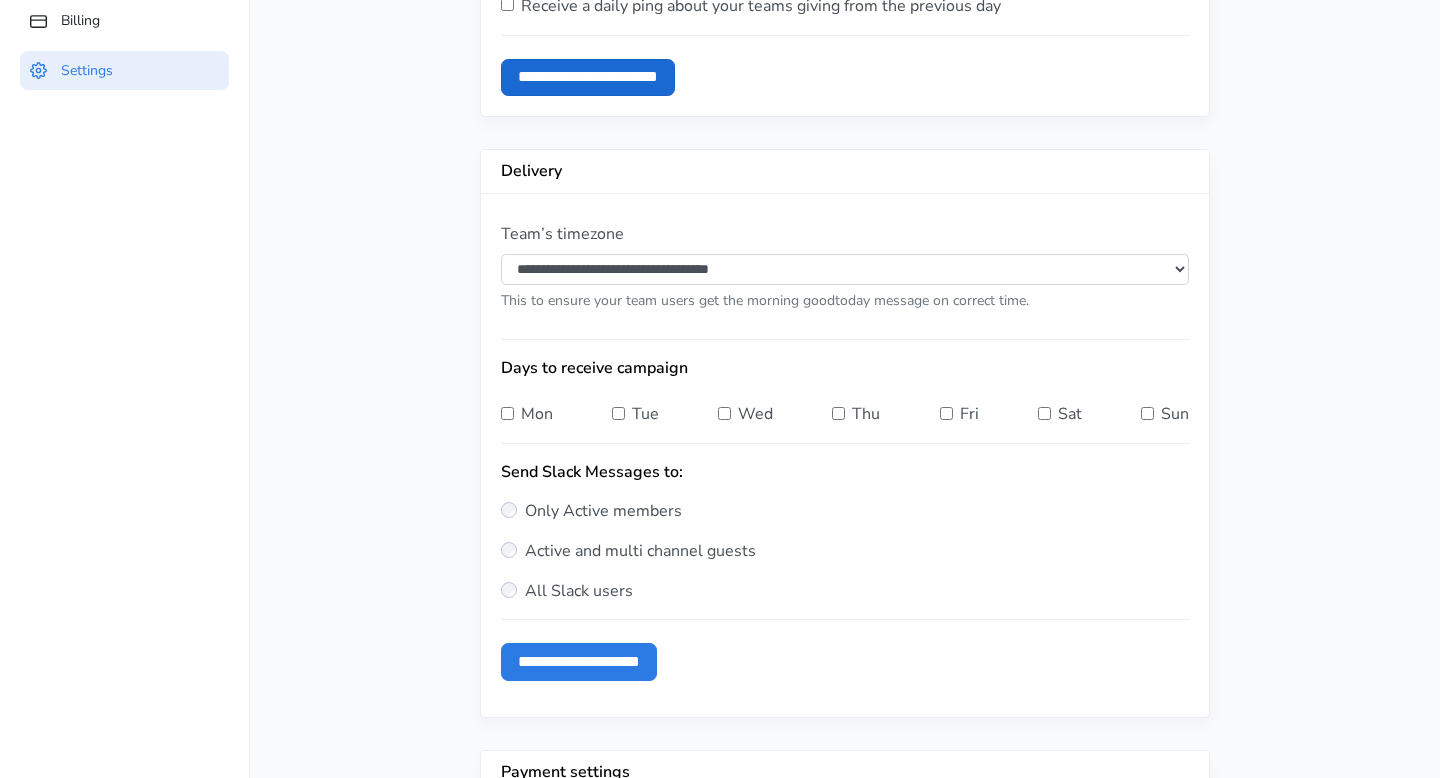 scroll, scrollTop: 0, scrollLeft: 0, axis: both 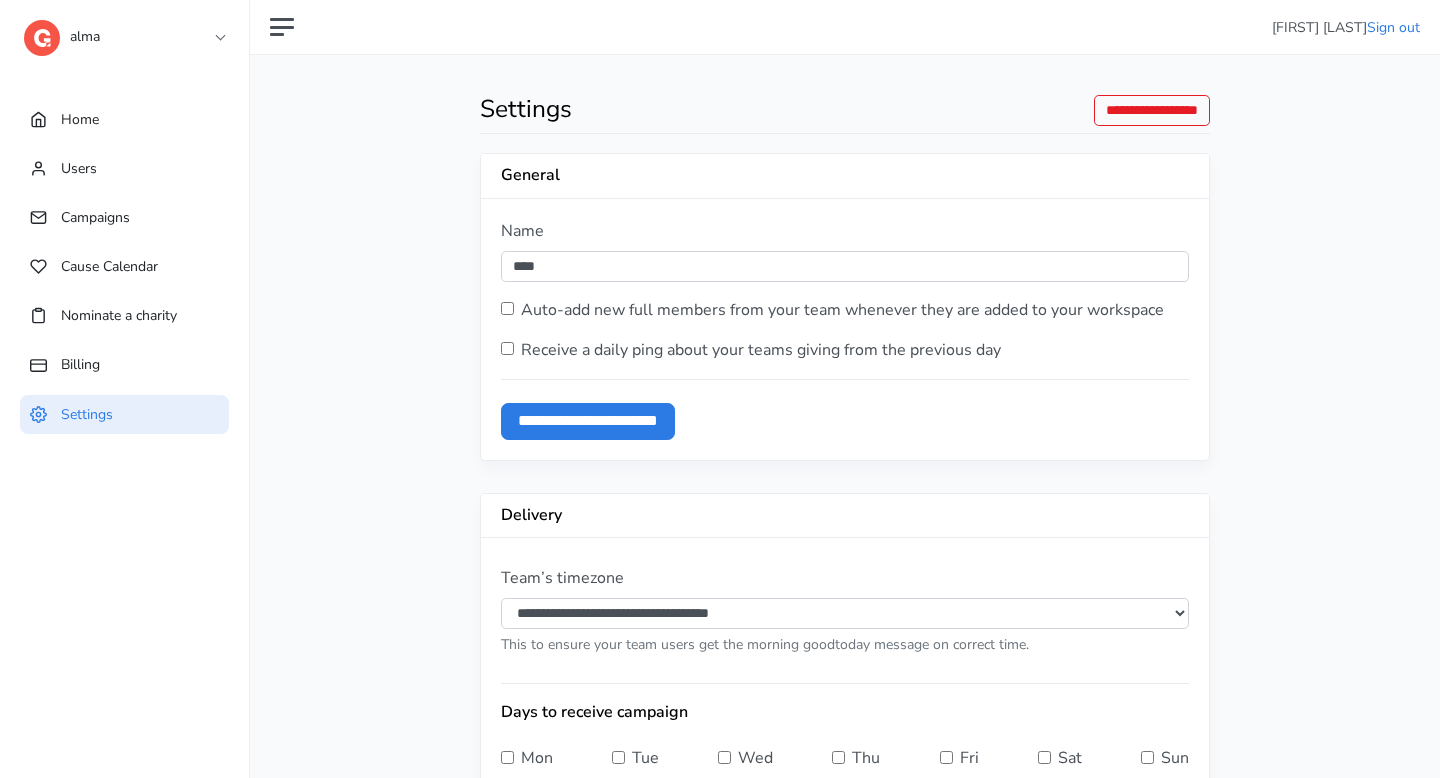click on "alma" at bounding box center [124, 32] 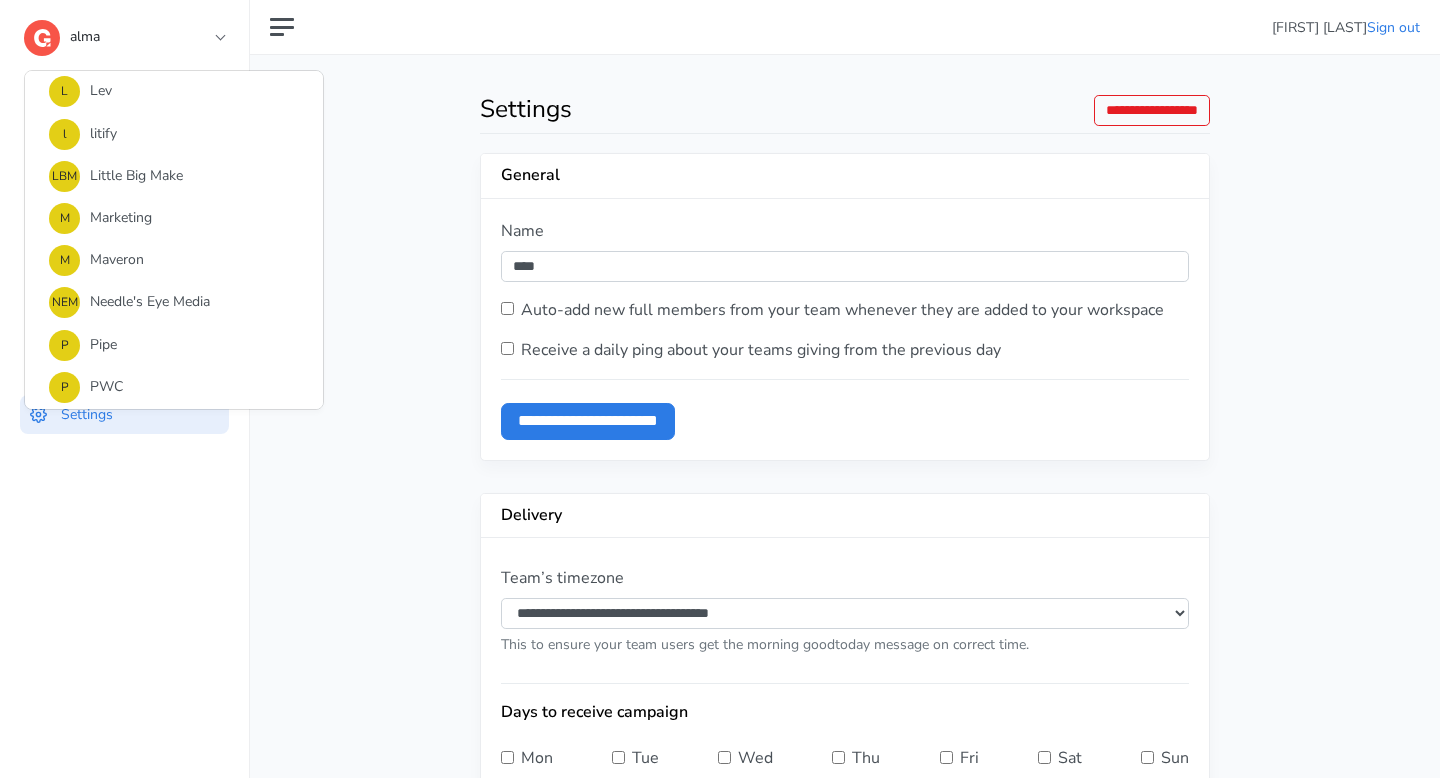 scroll, scrollTop: 1195, scrollLeft: 0, axis: vertical 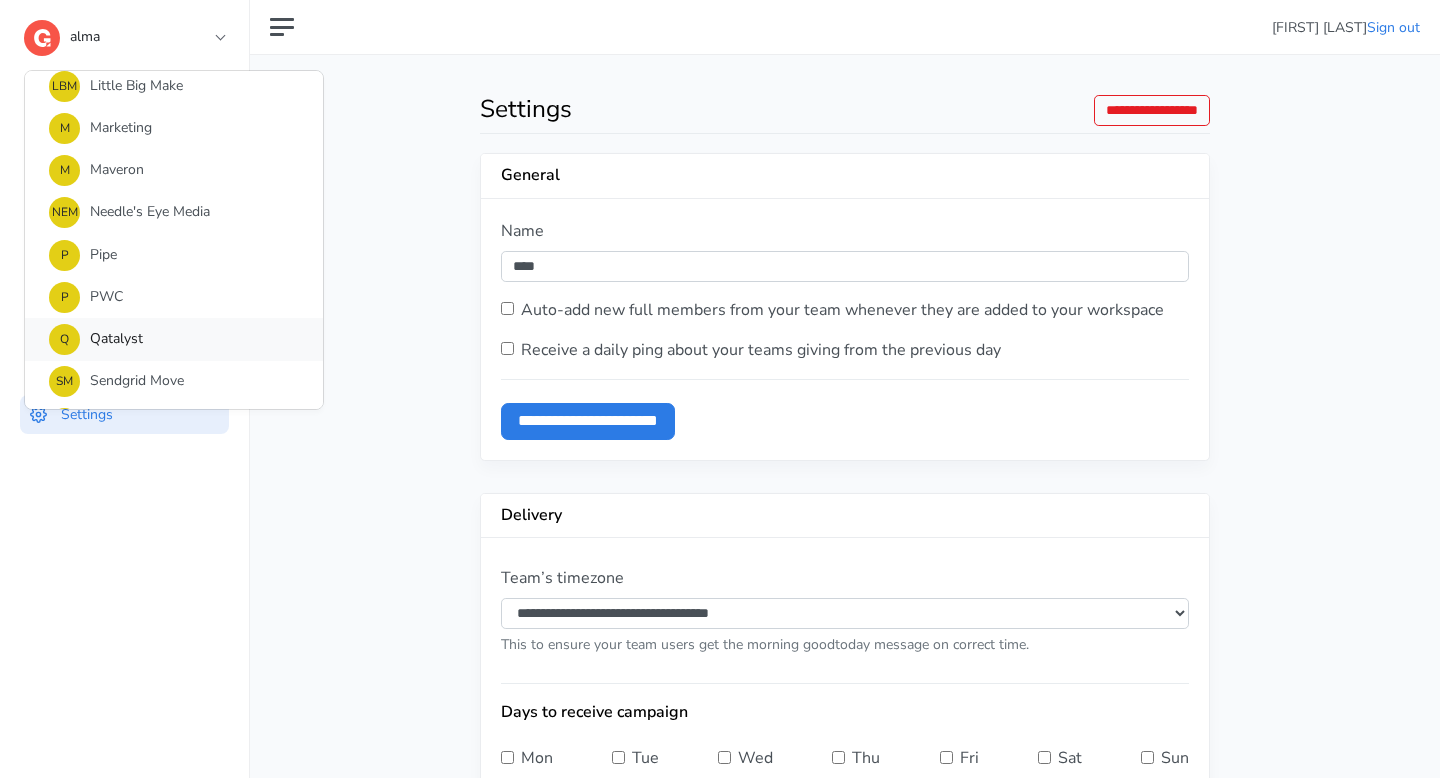 click on "Q Qatalyst" at bounding box center (174, 339) 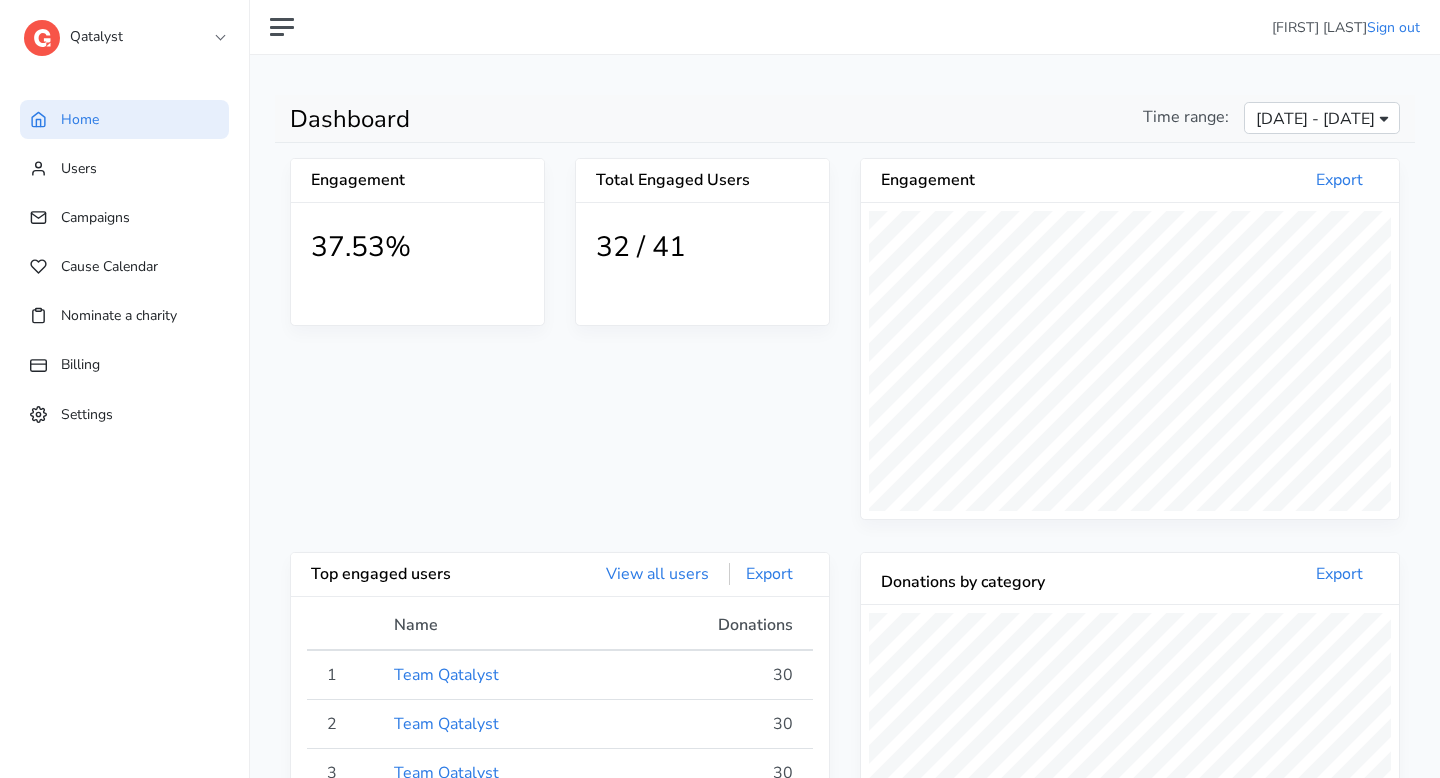 scroll, scrollTop: 999640, scrollLeft: 999462, axis: both 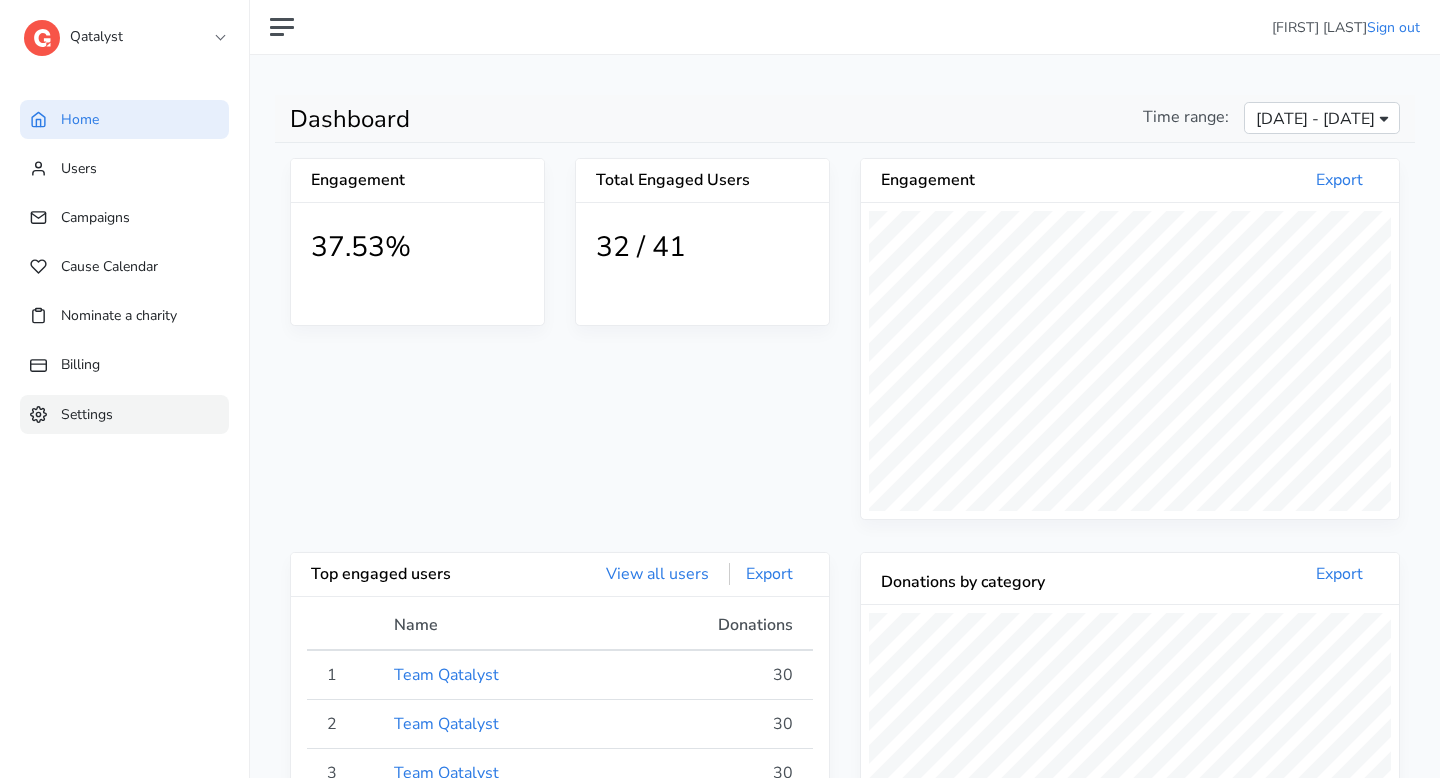 click on "Settings" at bounding box center (124, 414) 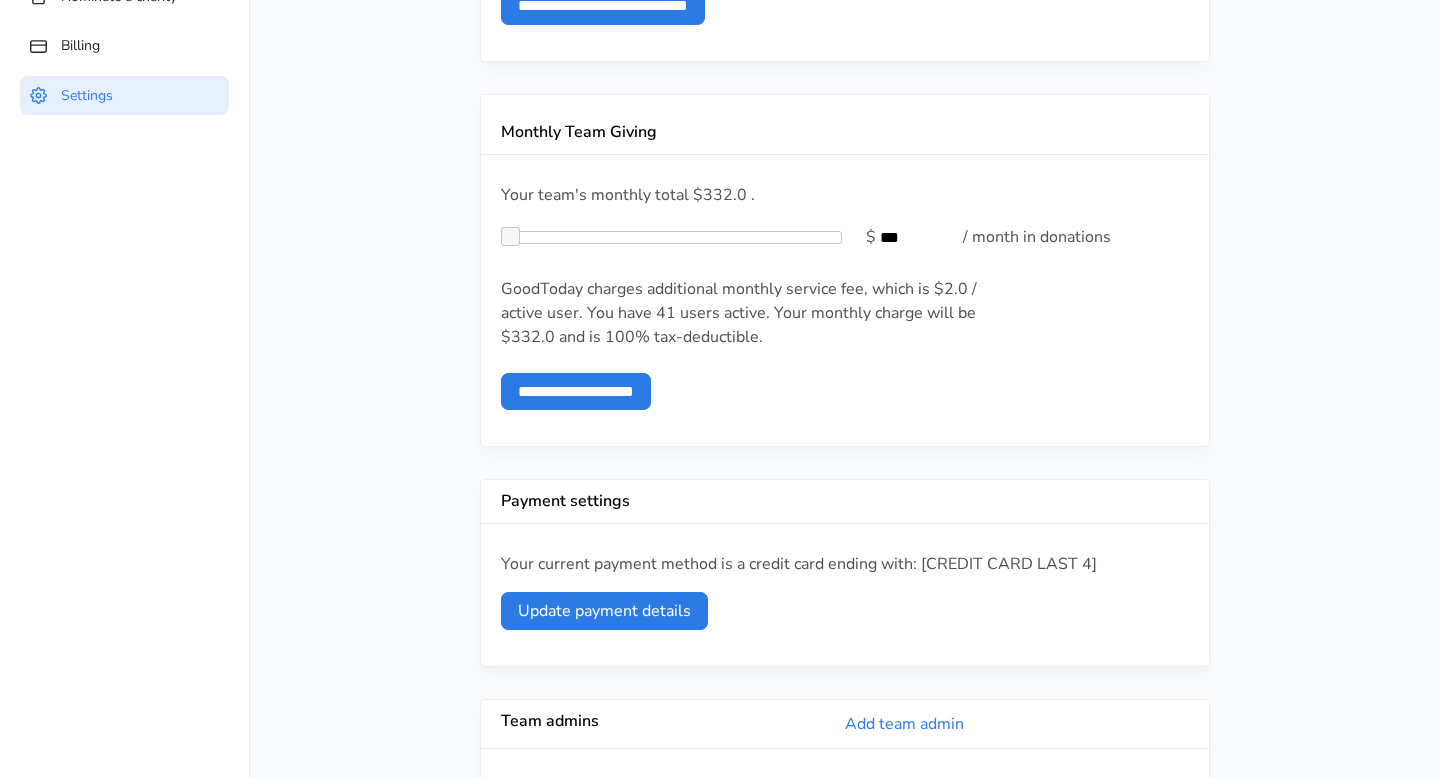scroll, scrollTop: 0, scrollLeft: 0, axis: both 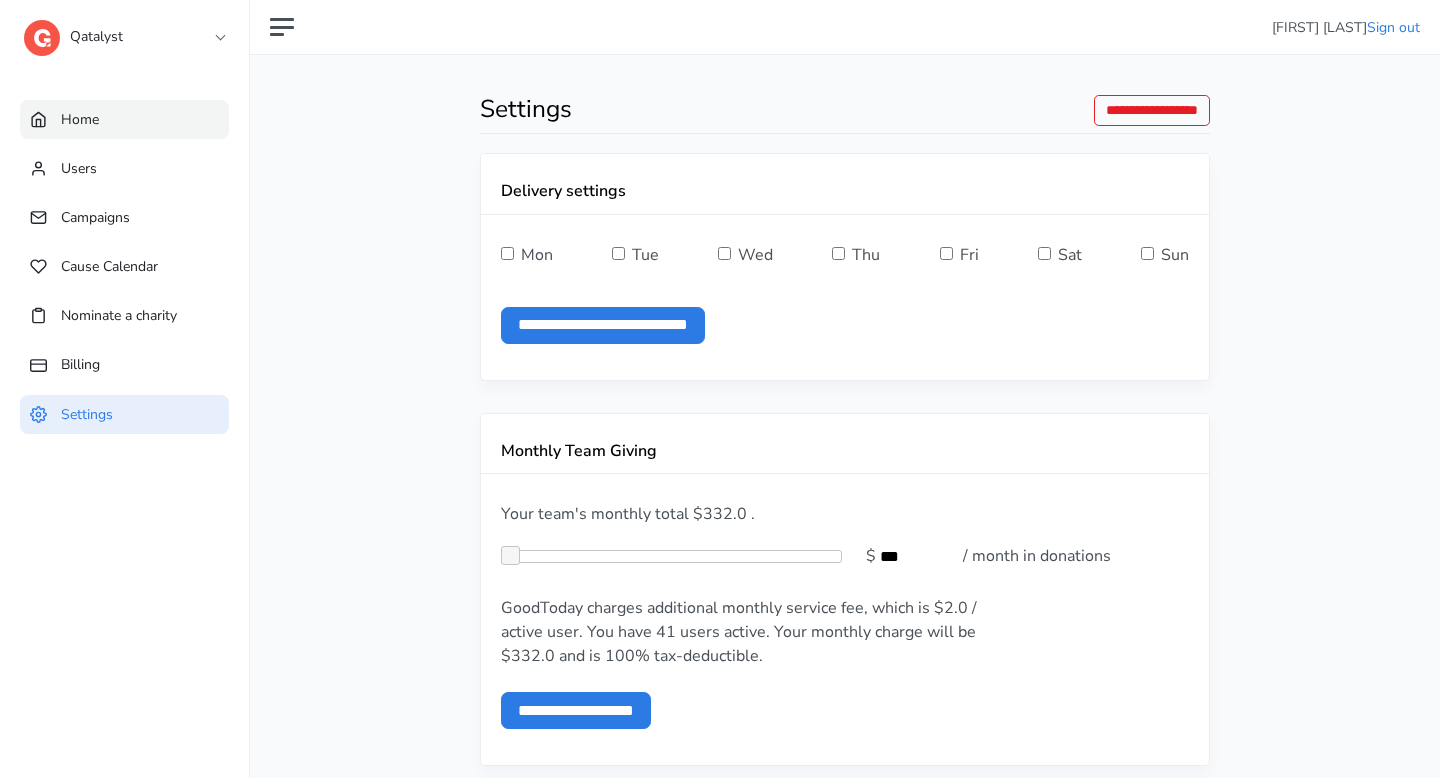 click on "Home" at bounding box center [124, 119] 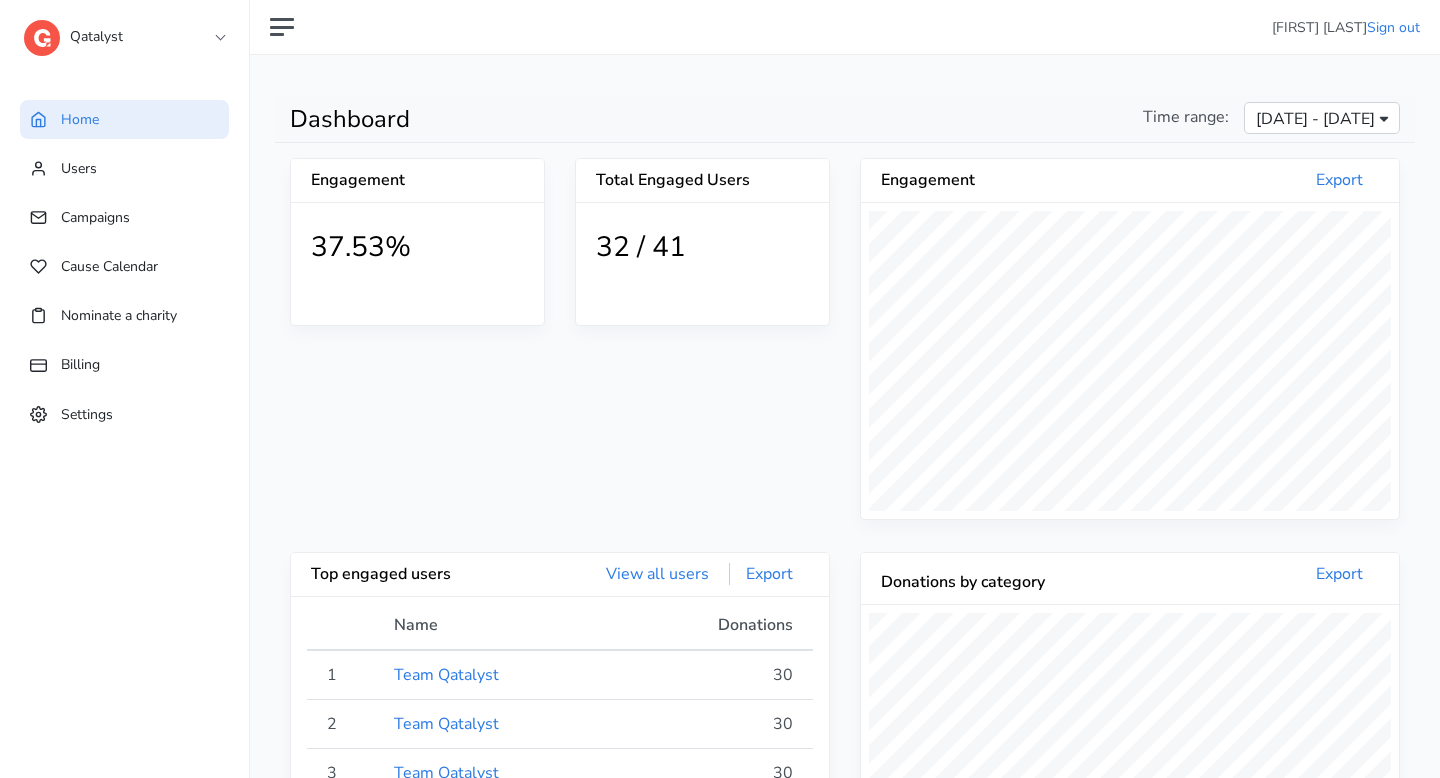 scroll, scrollTop: 999640, scrollLeft: 999462, axis: both 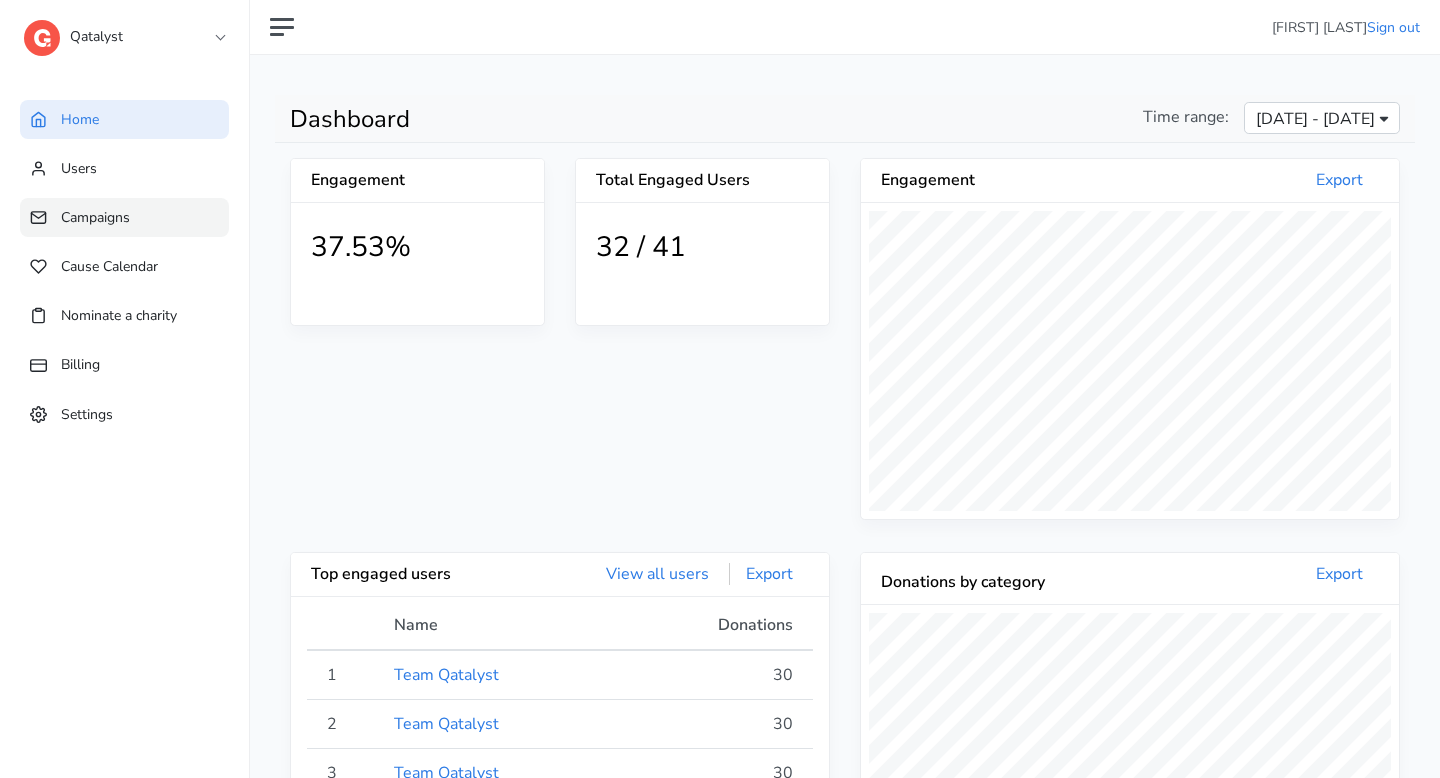 click on "Campaigns" at bounding box center [95, 217] 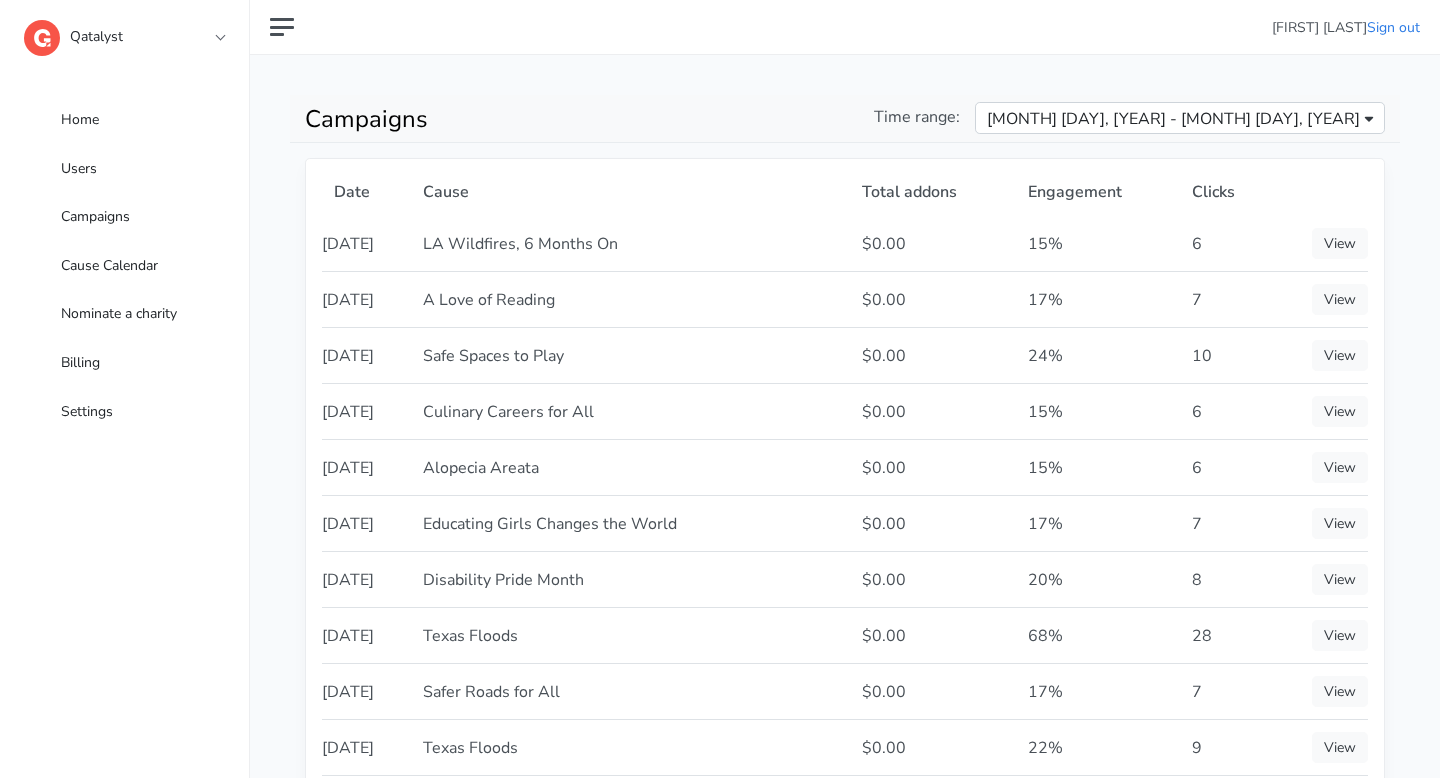 scroll, scrollTop: 0, scrollLeft: 0, axis: both 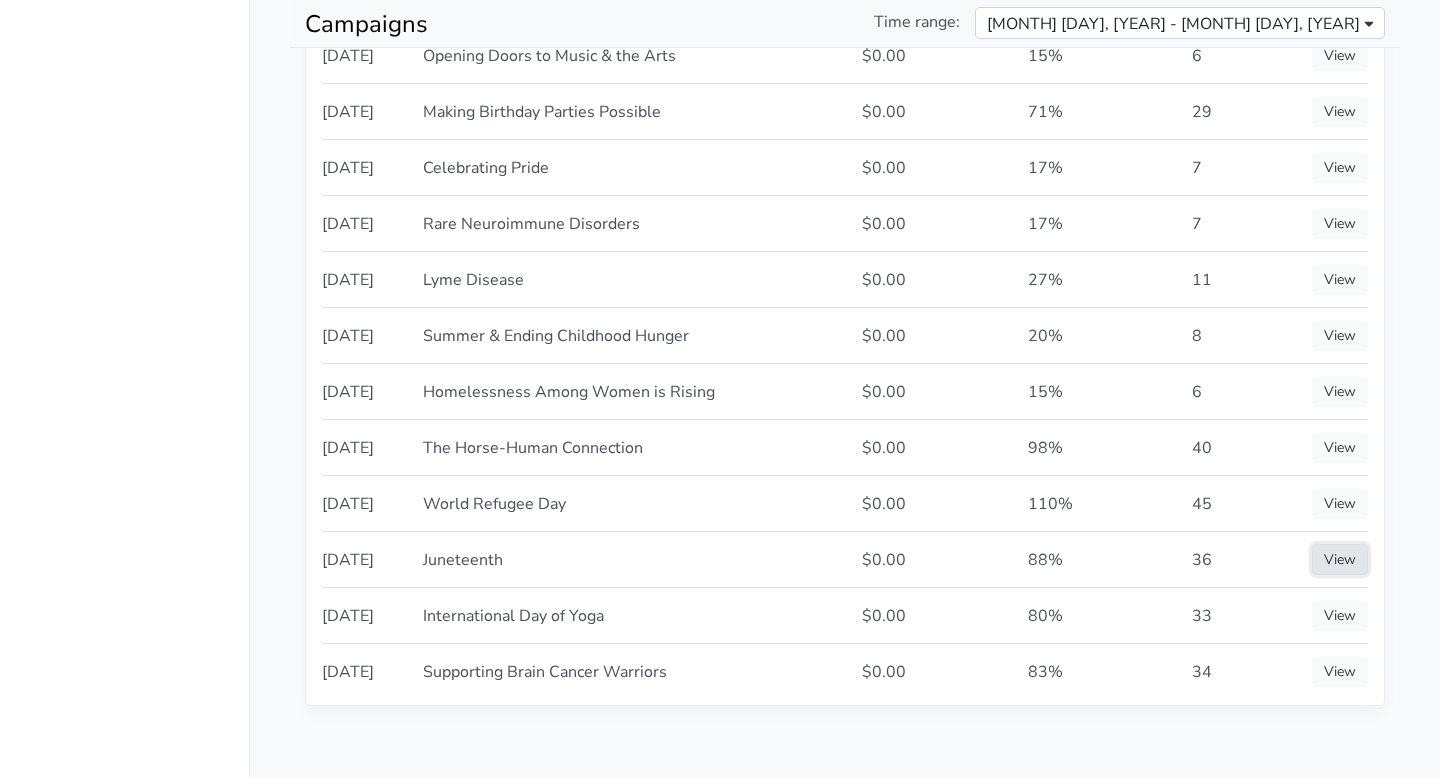 click on "View" at bounding box center (1340, 559) 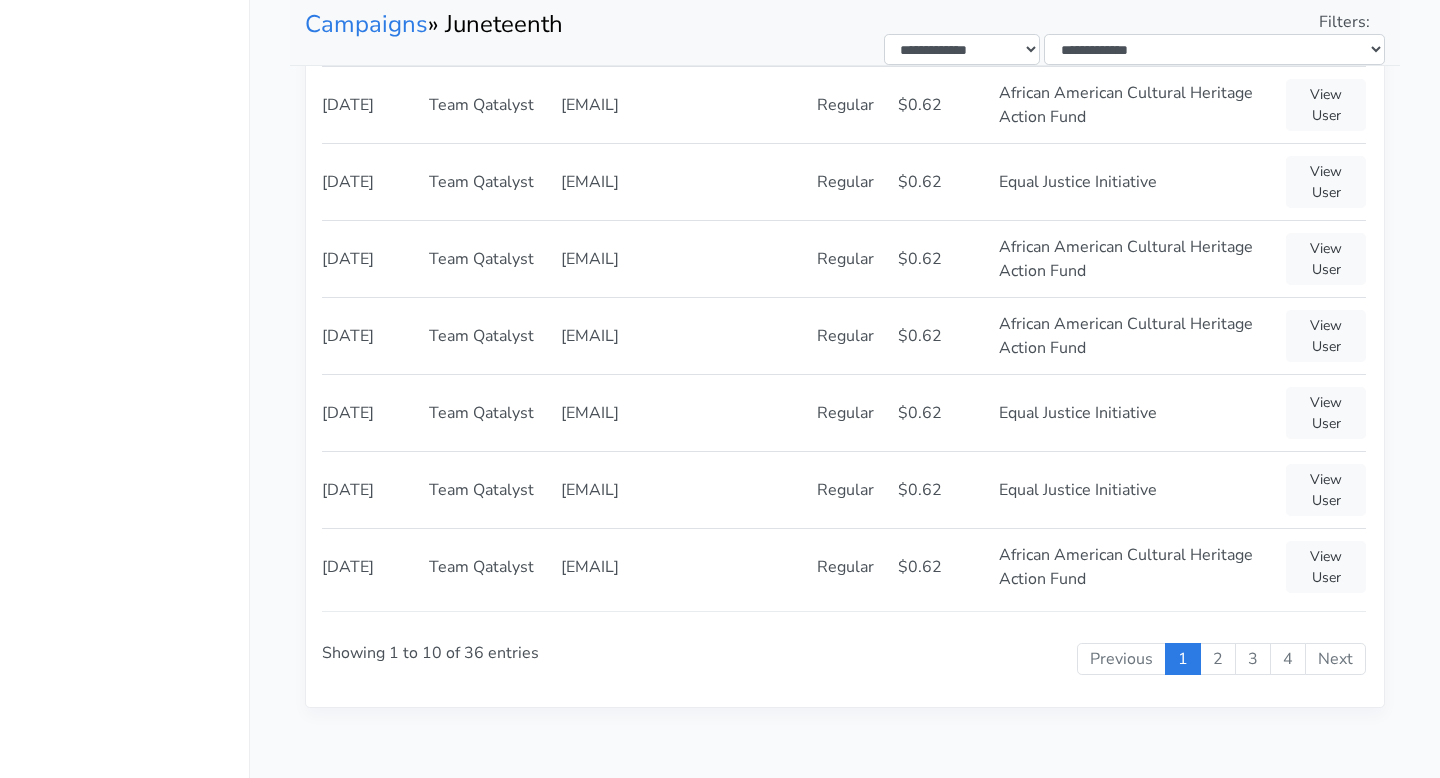scroll, scrollTop: 0, scrollLeft: 0, axis: both 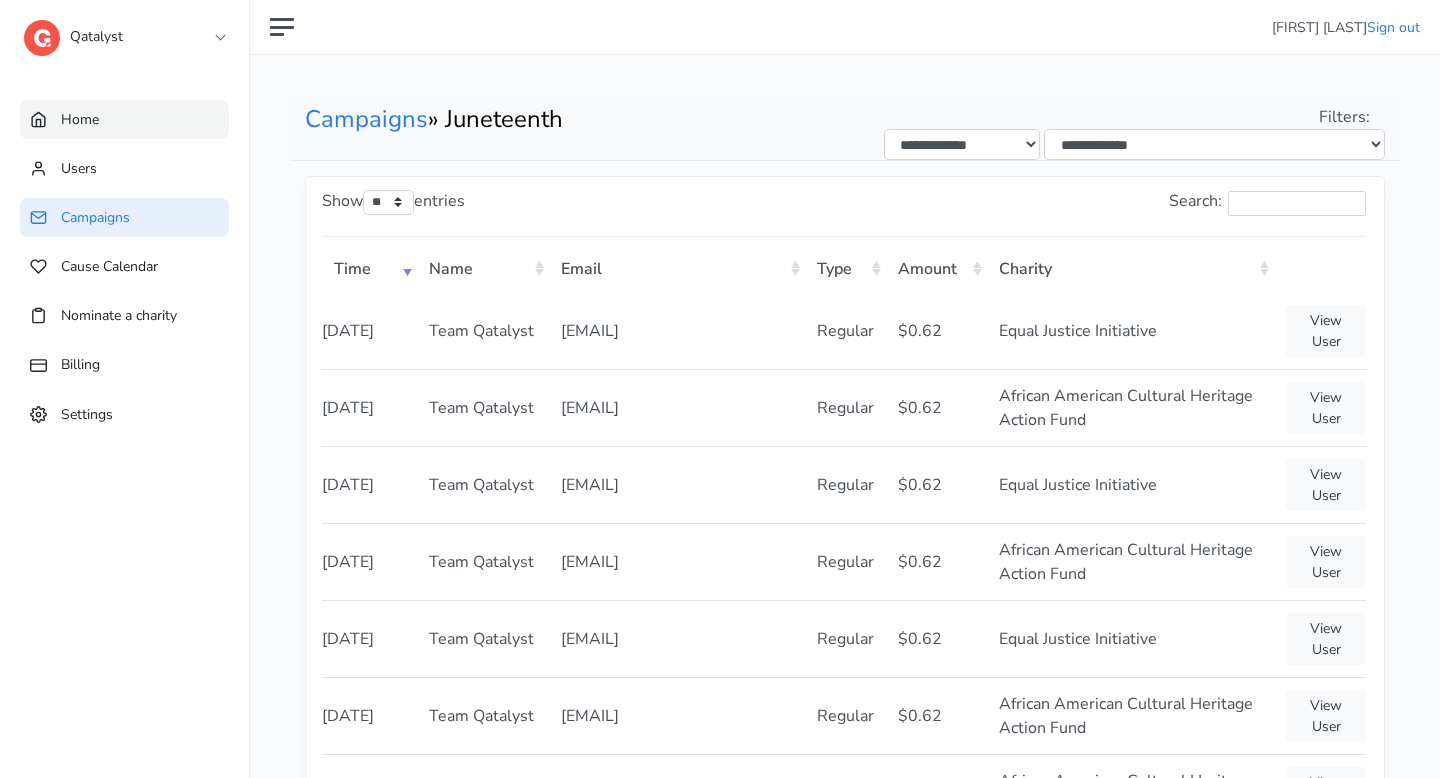click on "Home" at bounding box center (124, 119) 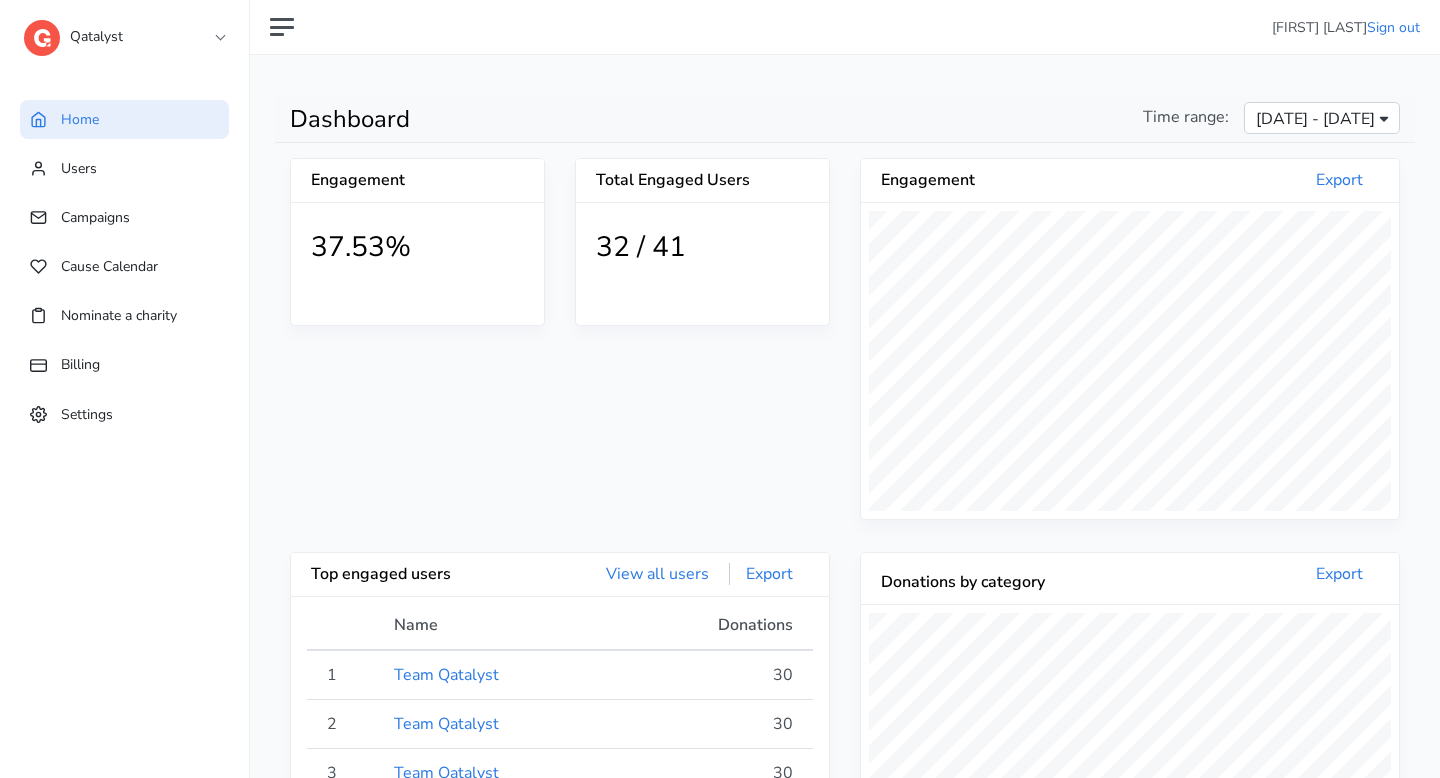 scroll, scrollTop: 999640, scrollLeft: 999462, axis: both 